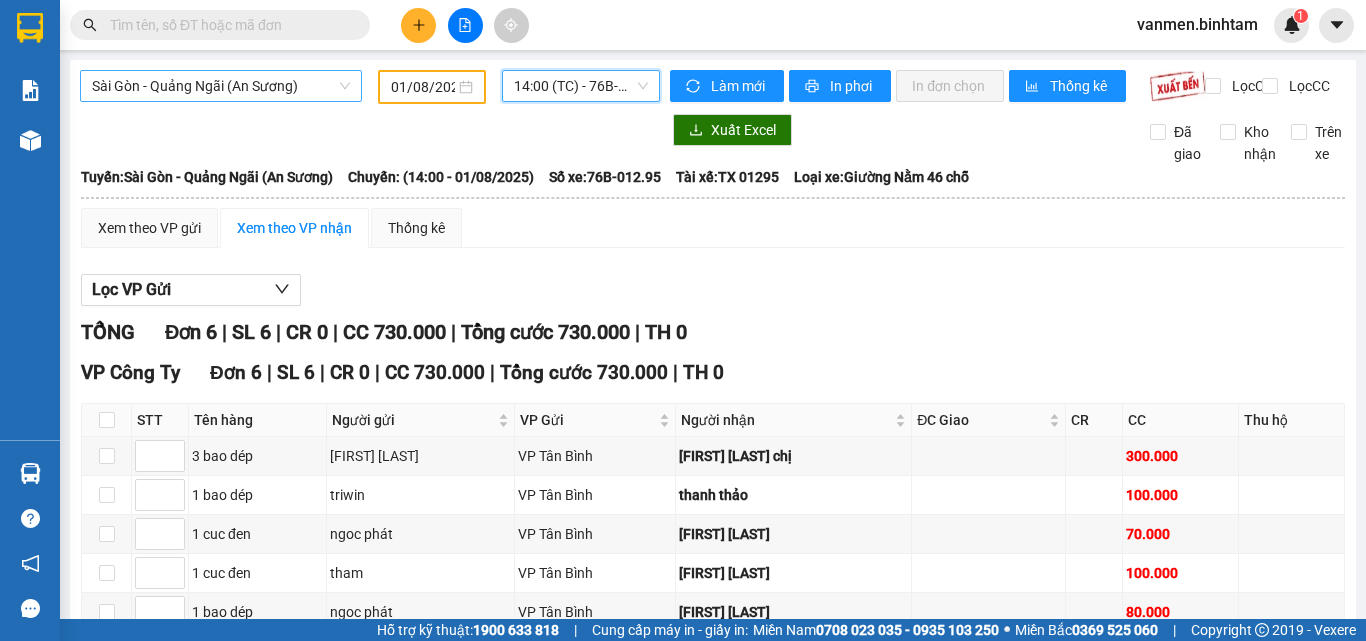 scroll, scrollTop: 0, scrollLeft: 0, axis: both 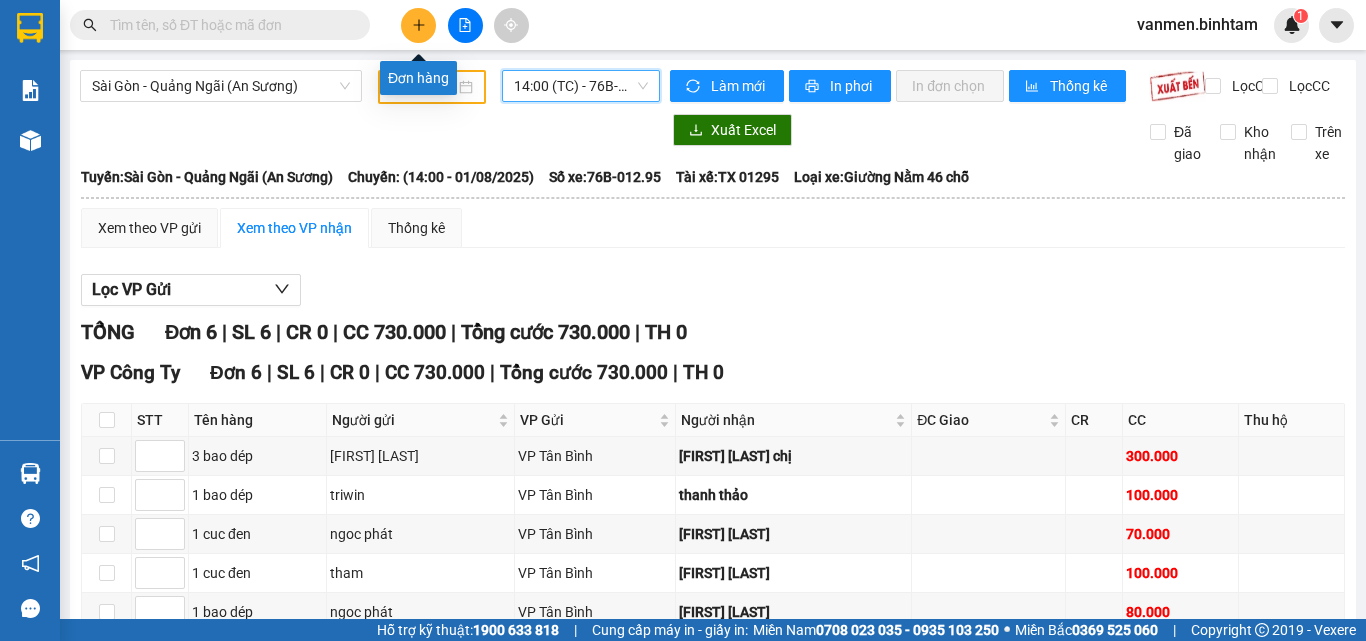 click 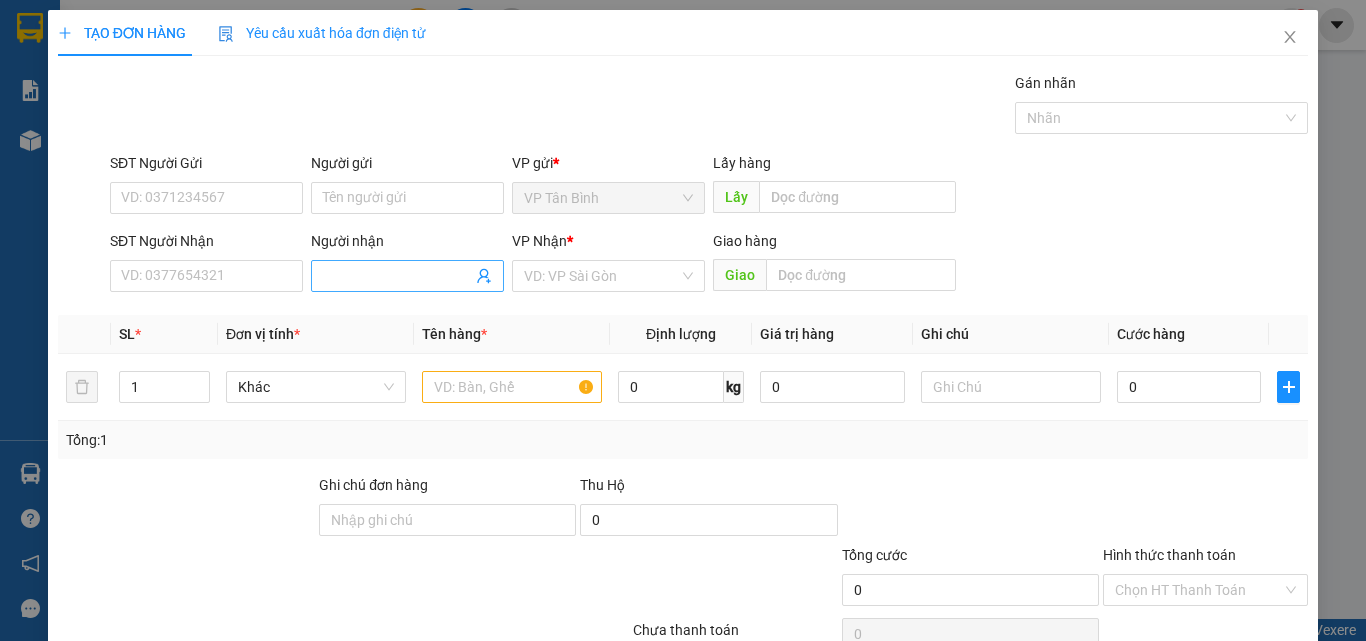 click on "Người nhận" at bounding box center [397, 276] 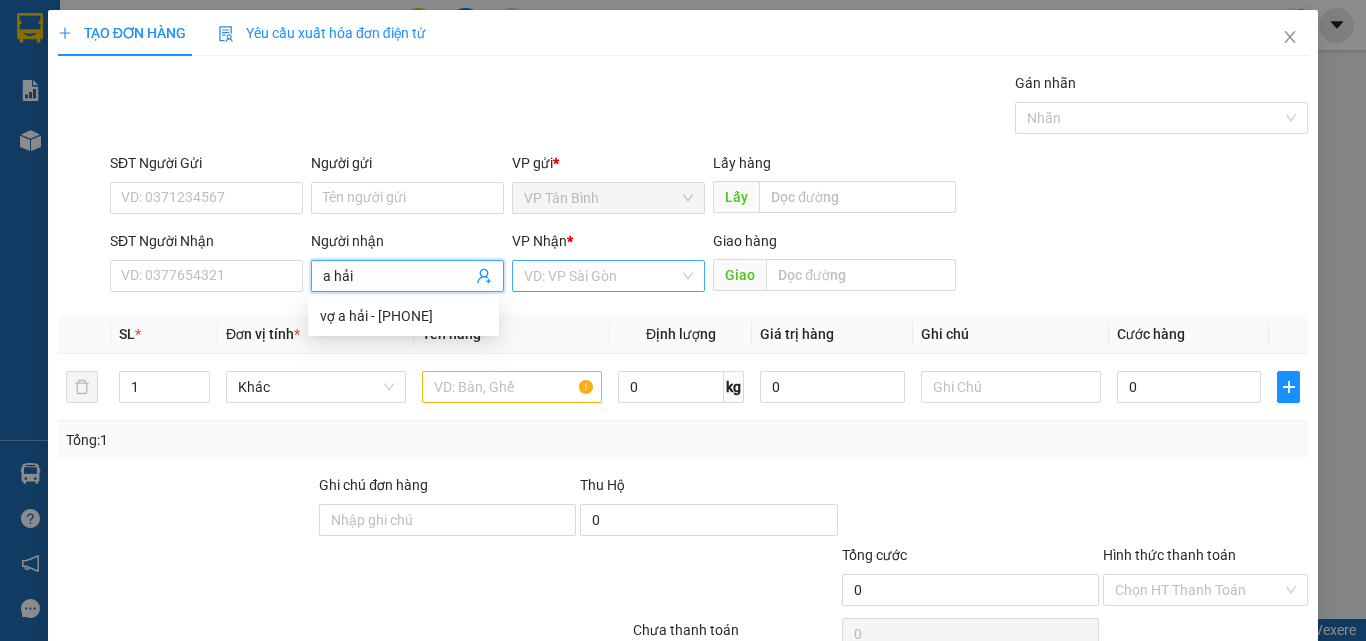 type on "a hải" 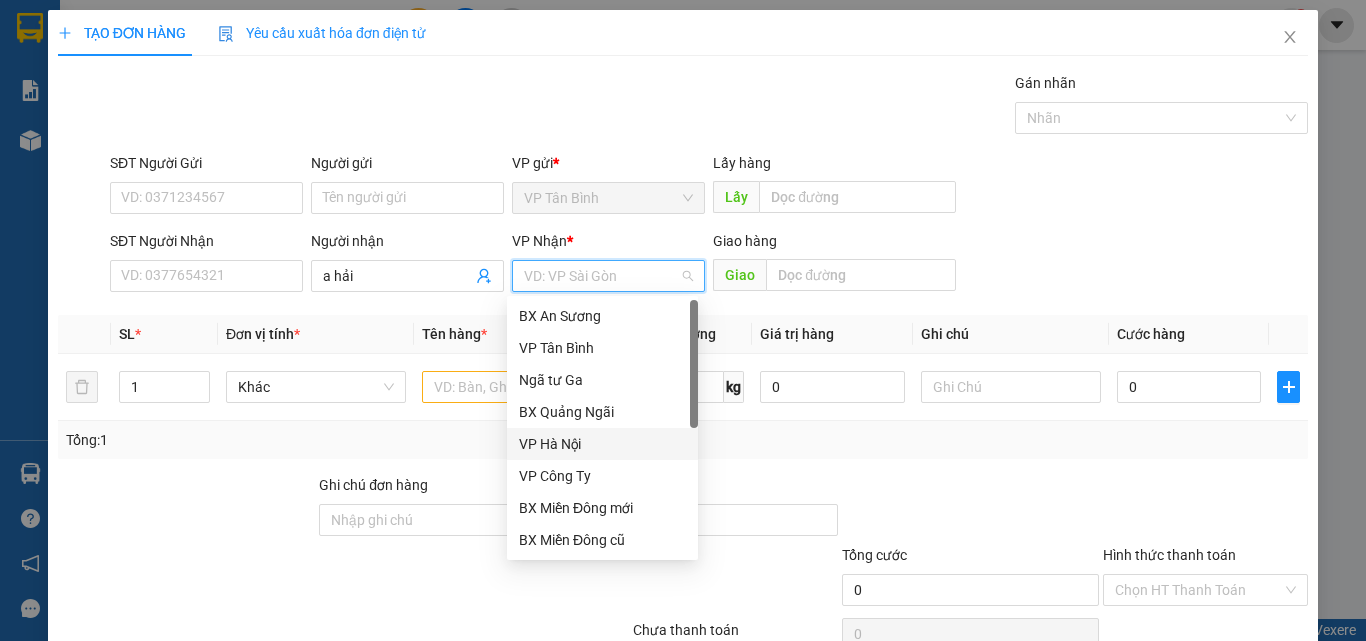 click on "VP Hà Nội" at bounding box center (602, 444) 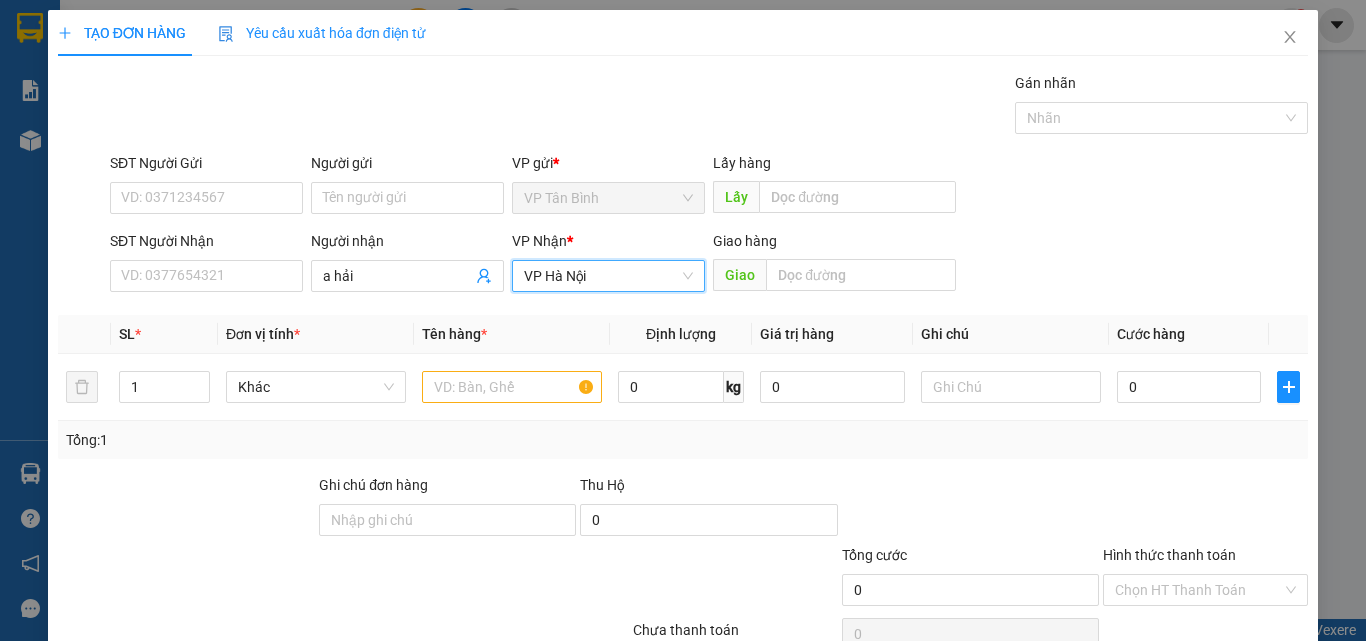 click on "VP Hà Nội" at bounding box center [608, 276] 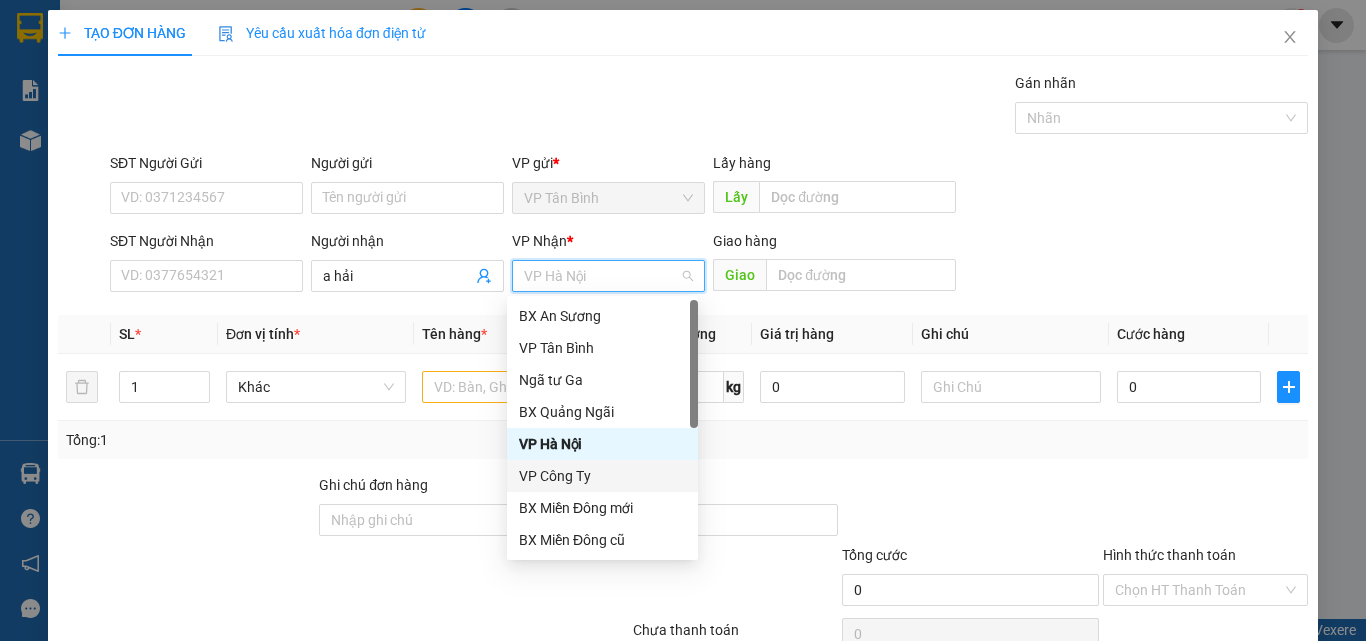 click on "VP Công Ty" at bounding box center (602, 476) 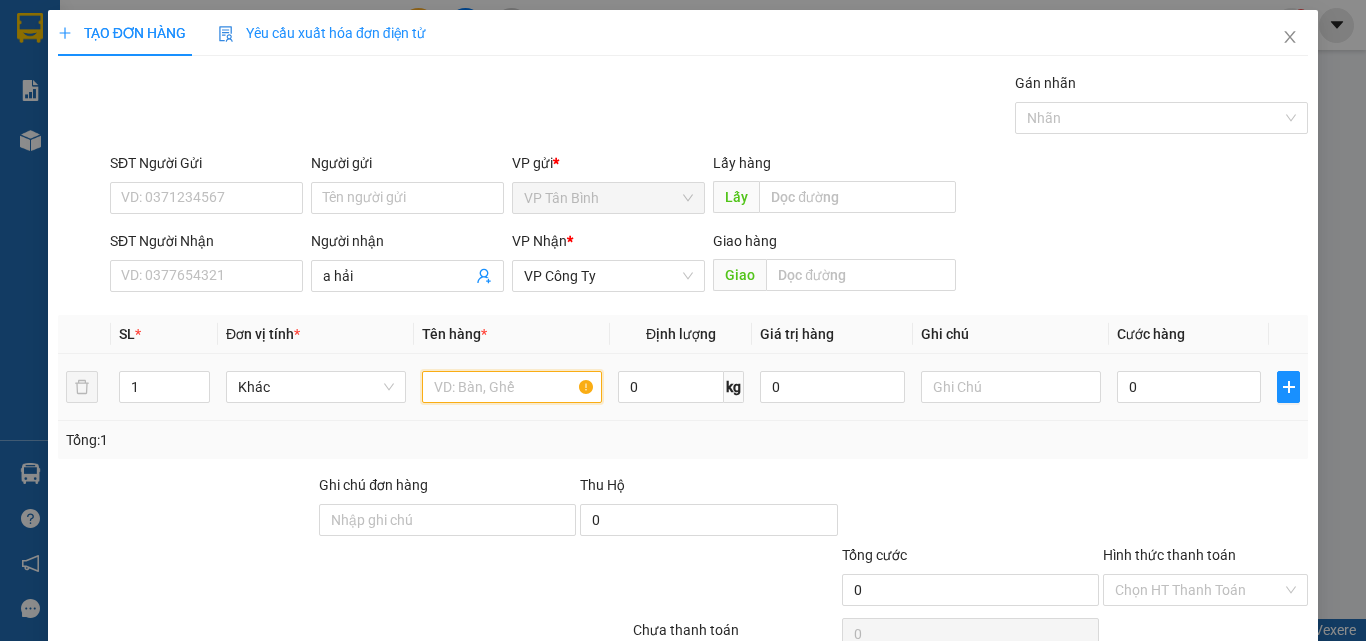 click at bounding box center (512, 387) 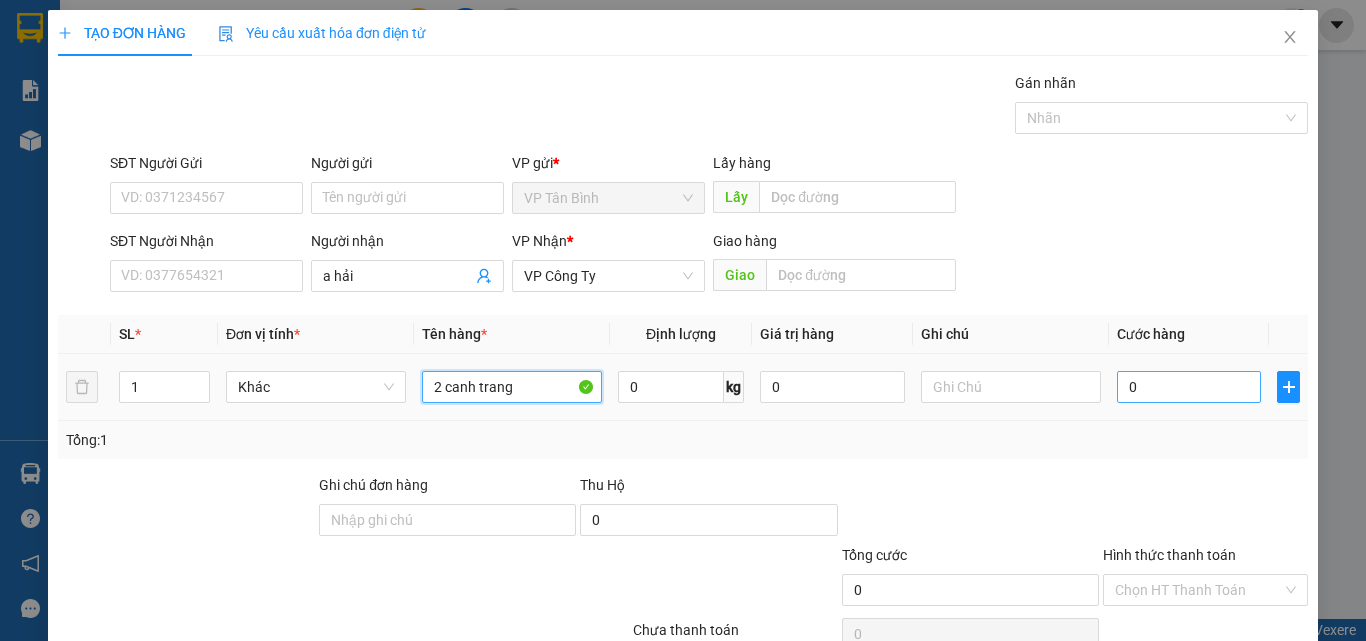 type on "2 canh trang" 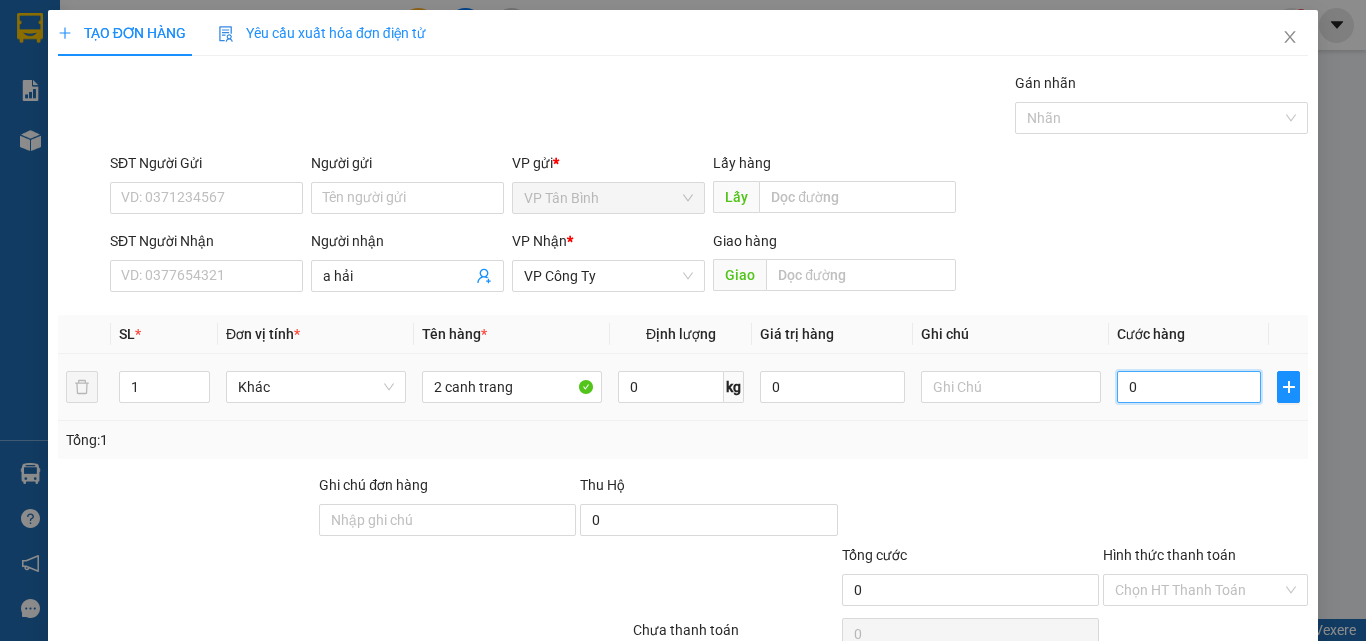 click on "0" at bounding box center (1189, 387) 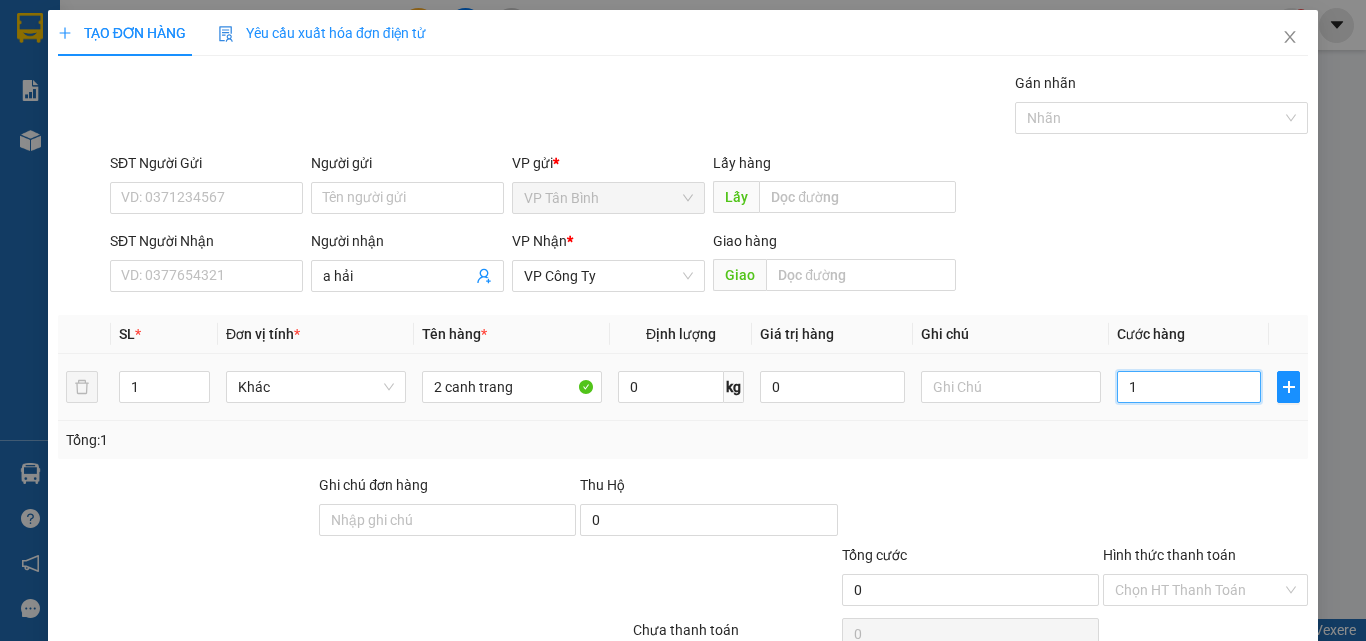 type on "1" 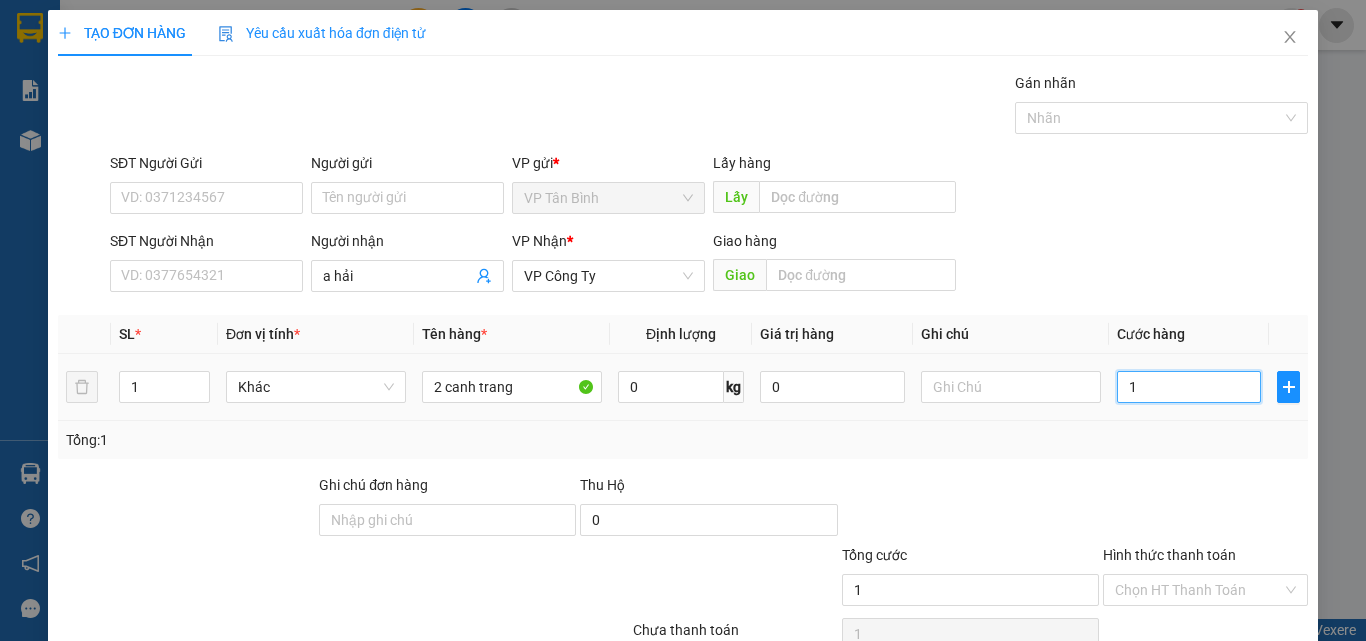 type on "14" 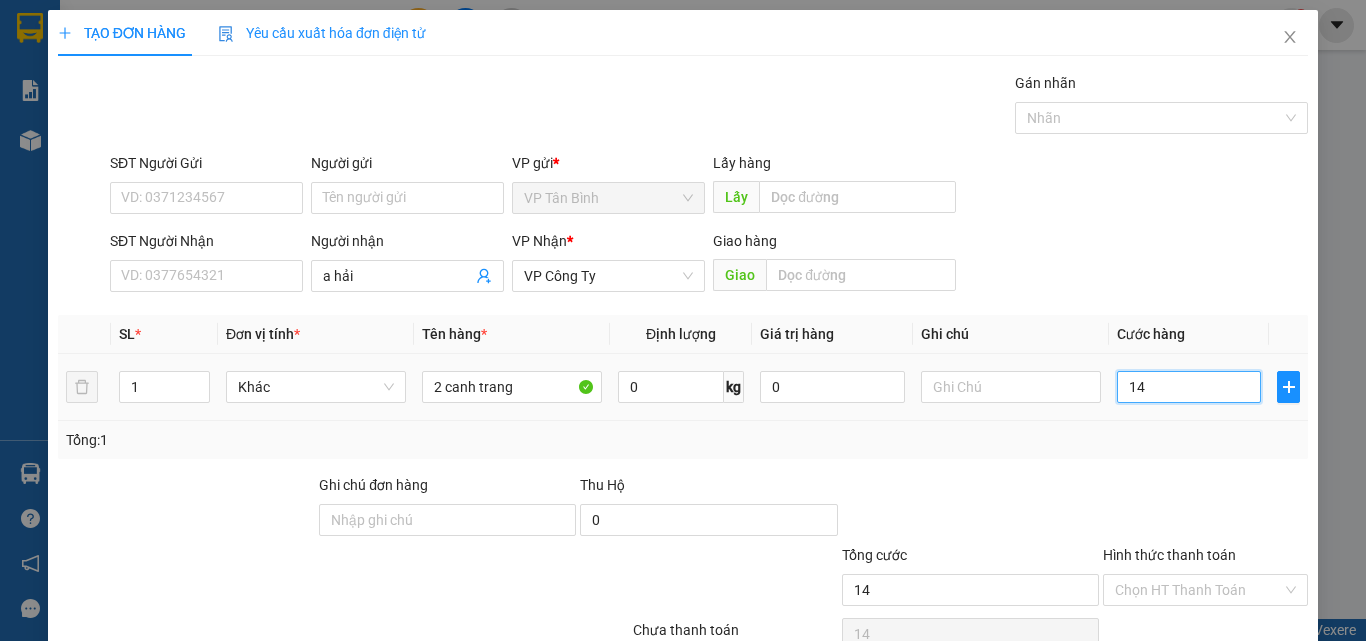 type on "140" 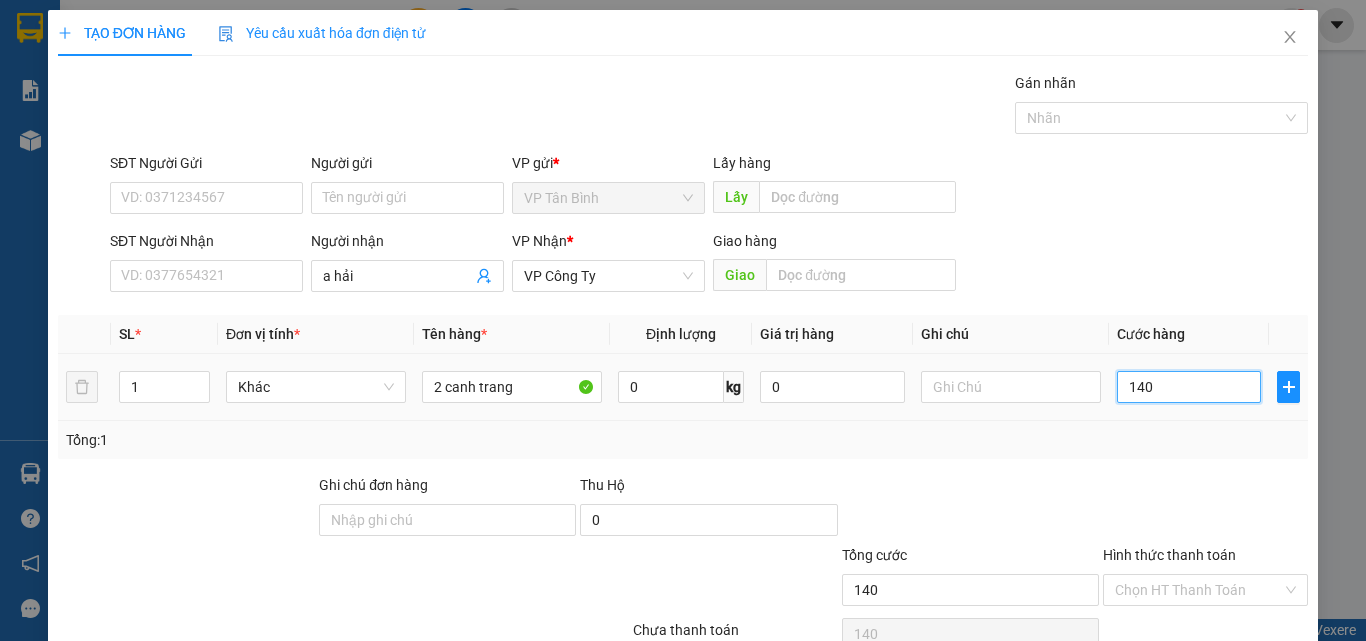 type on "1.400" 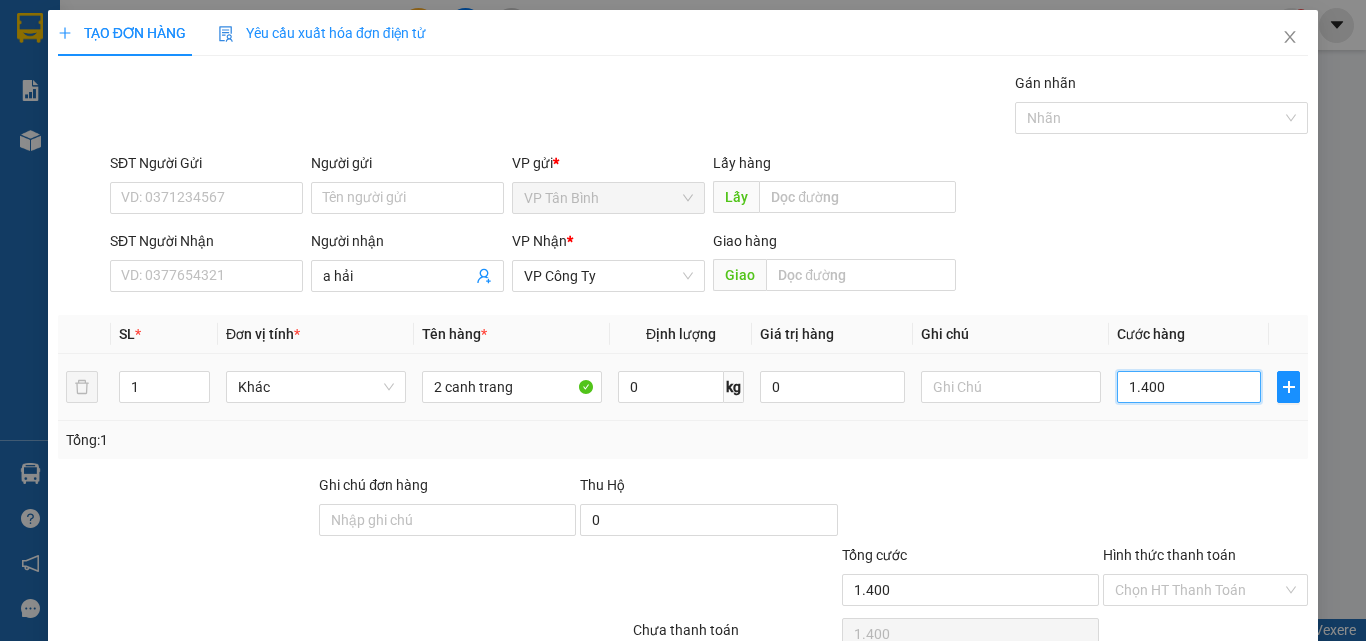 type on "14.000" 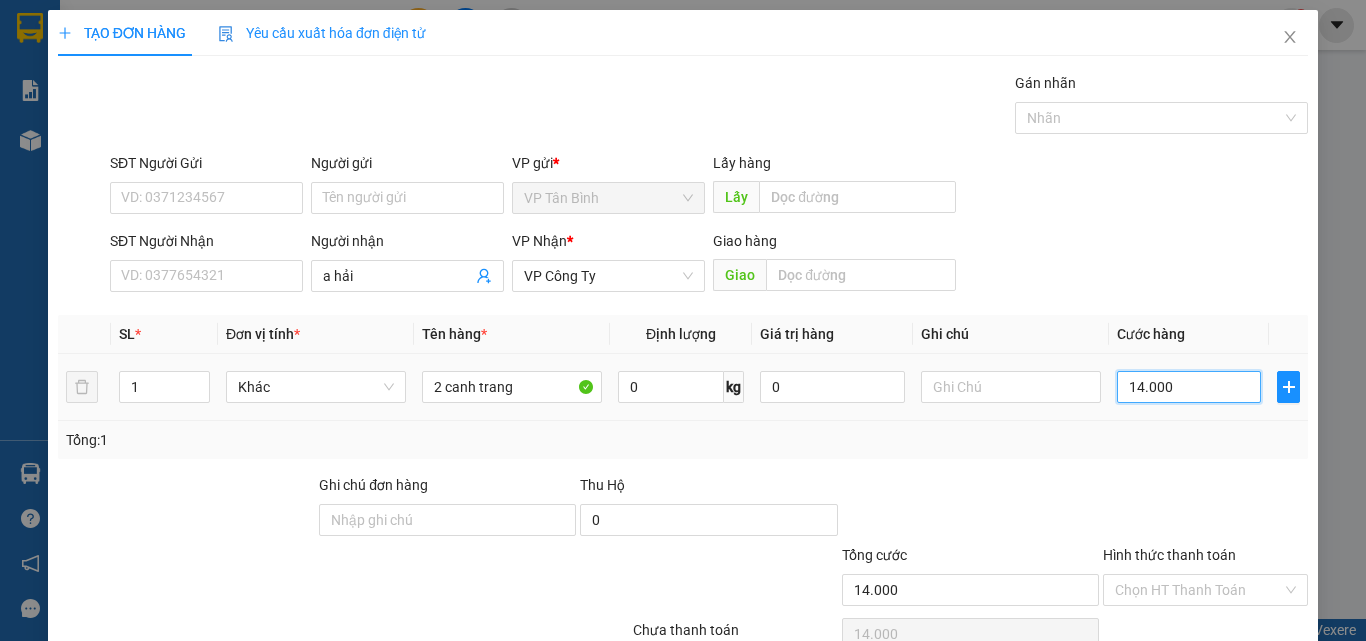 type on "140.000" 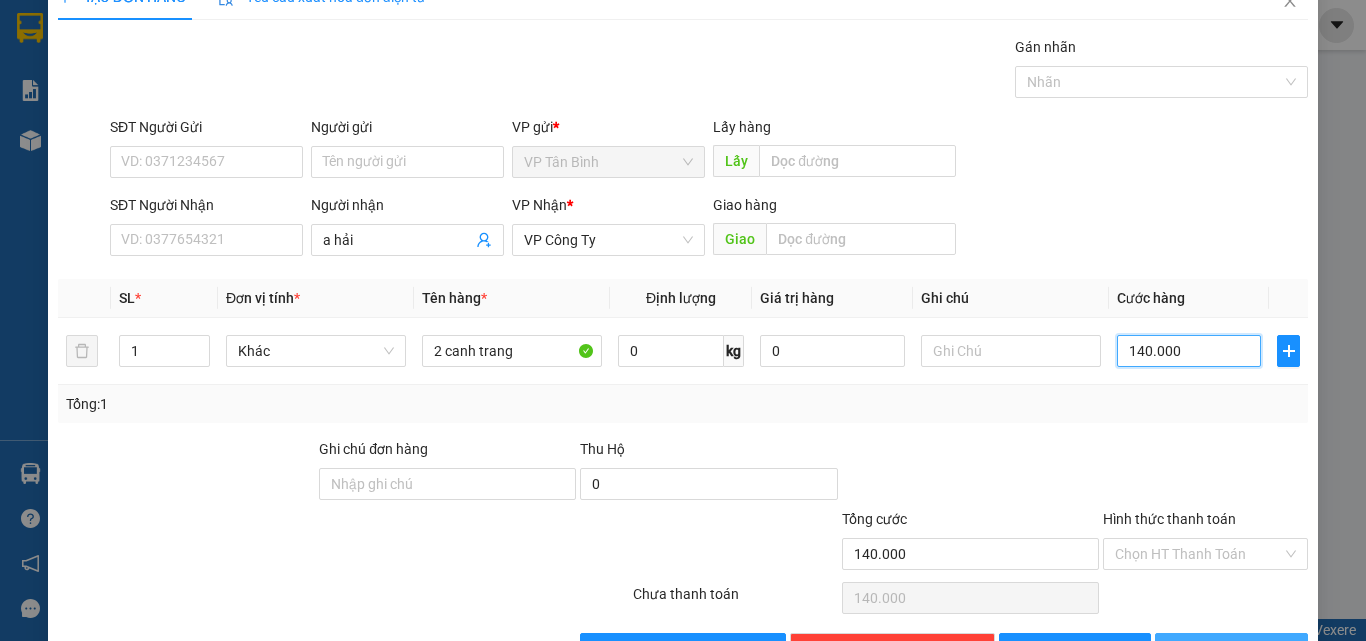 scroll, scrollTop: 99, scrollLeft: 0, axis: vertical 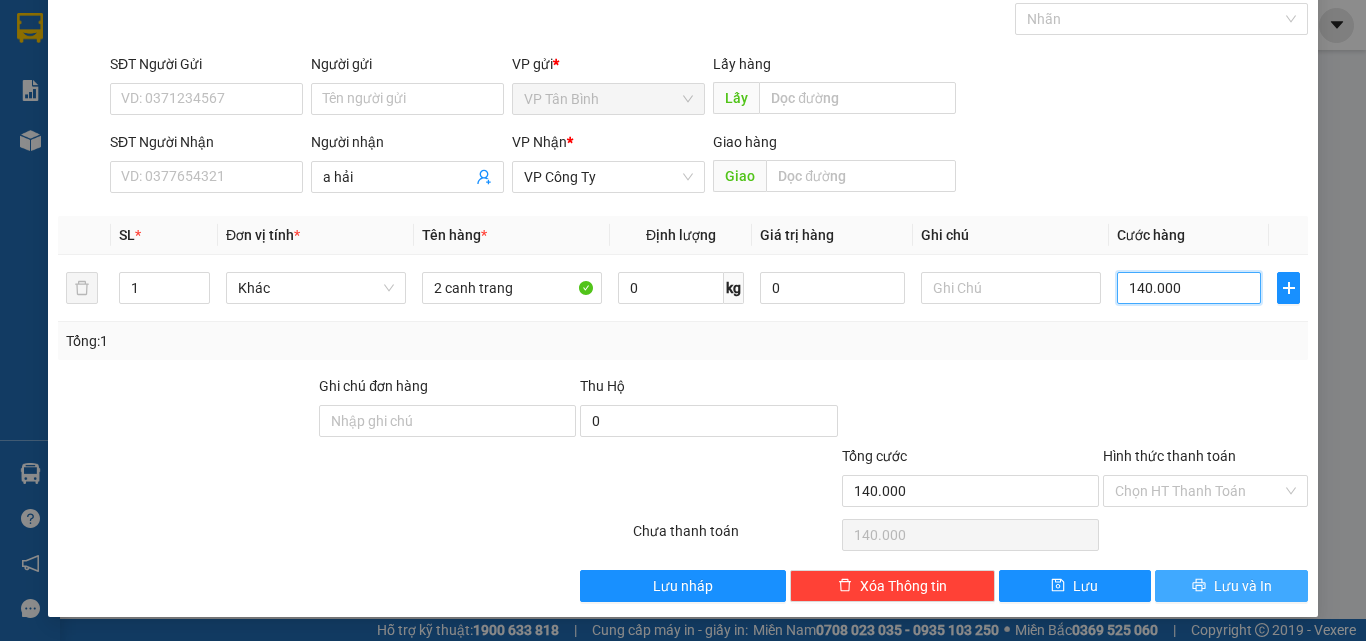 type on "140.000" 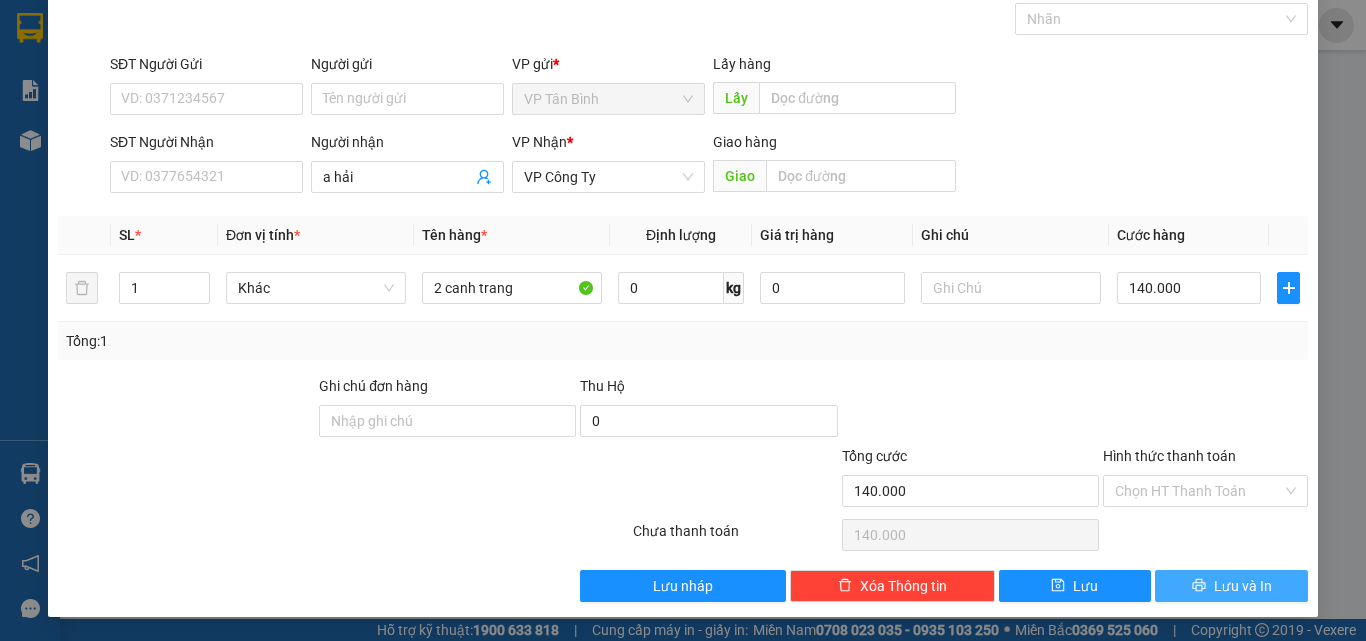 click on "Lưu và In" at bounding box center [1243, 586] 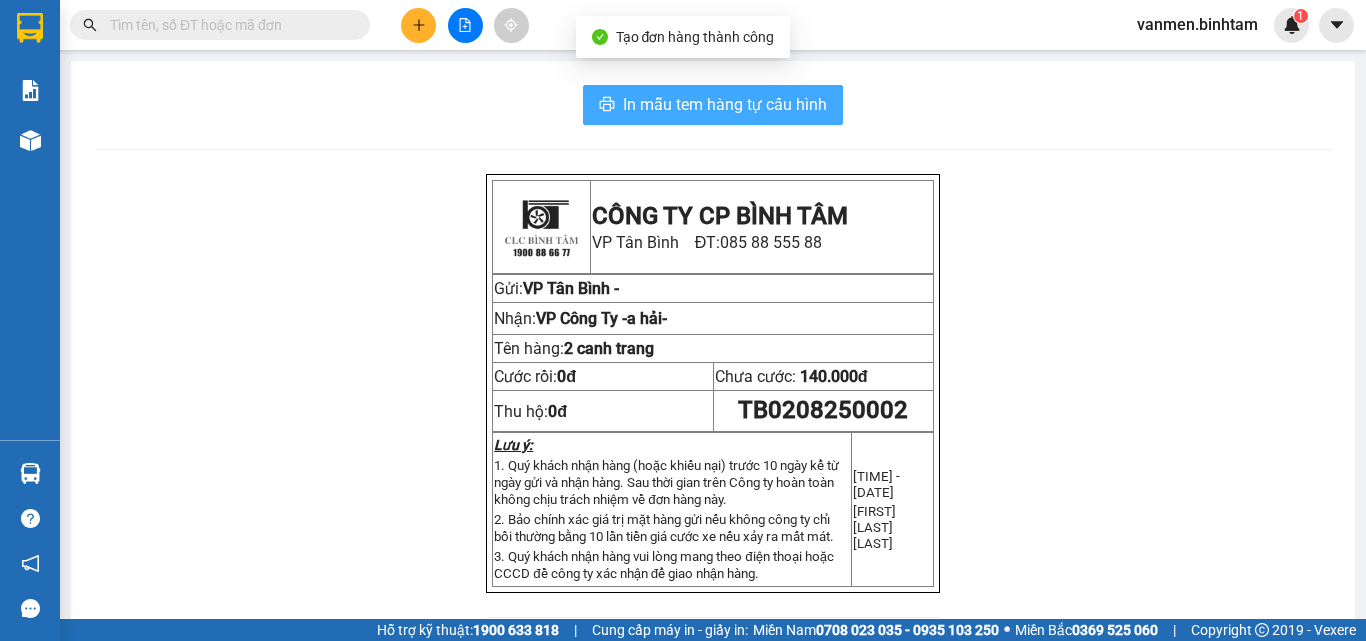 click on "In mẫu tem hàng tự cấu hình" at bounding box center (725, 104) 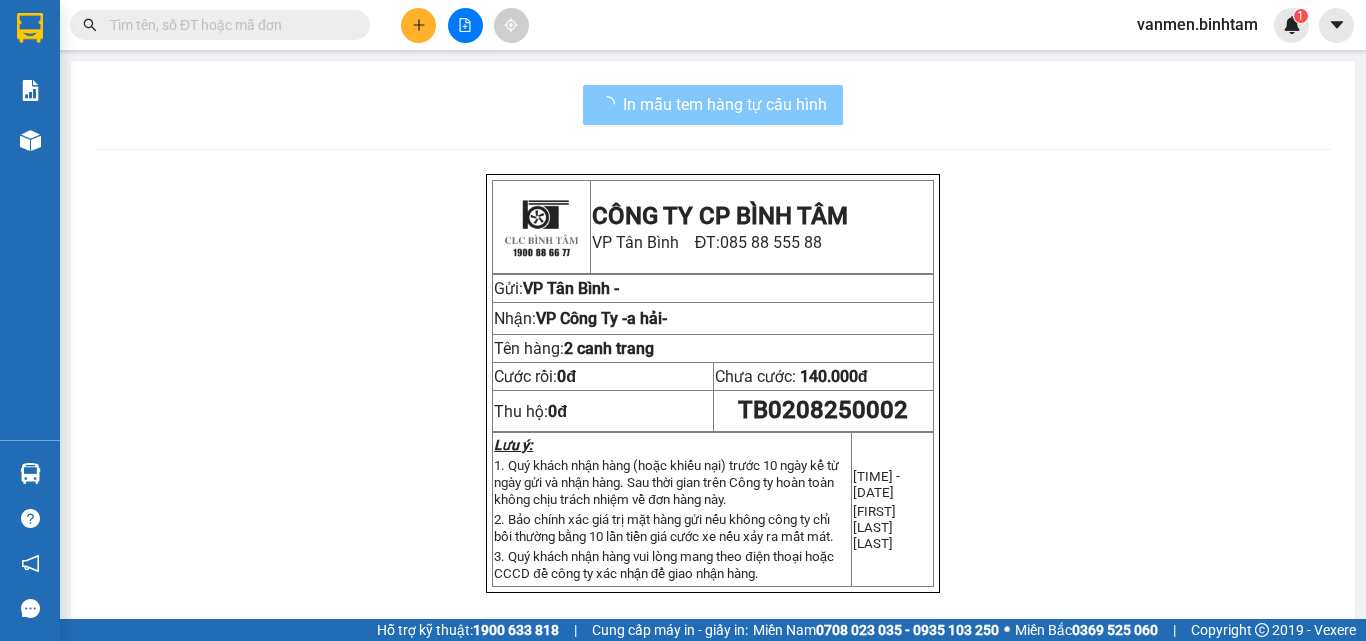 scroll, scrollTop: 0, scrollLeft: 0, axis: both 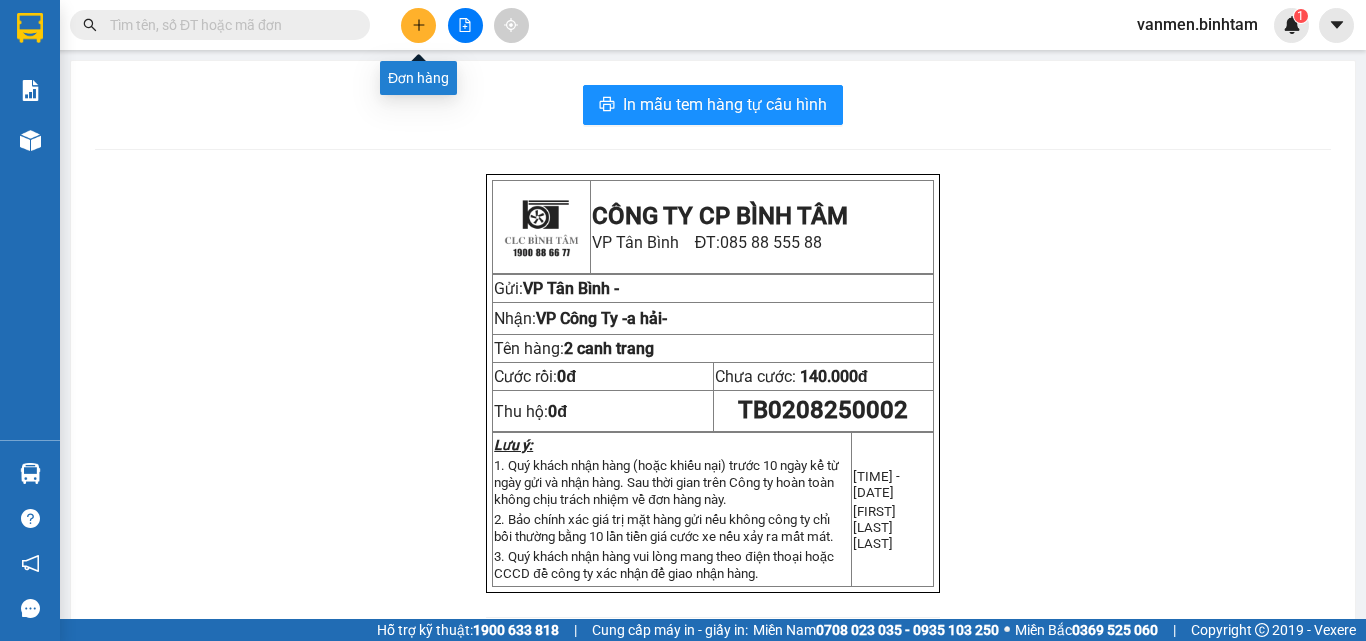 click 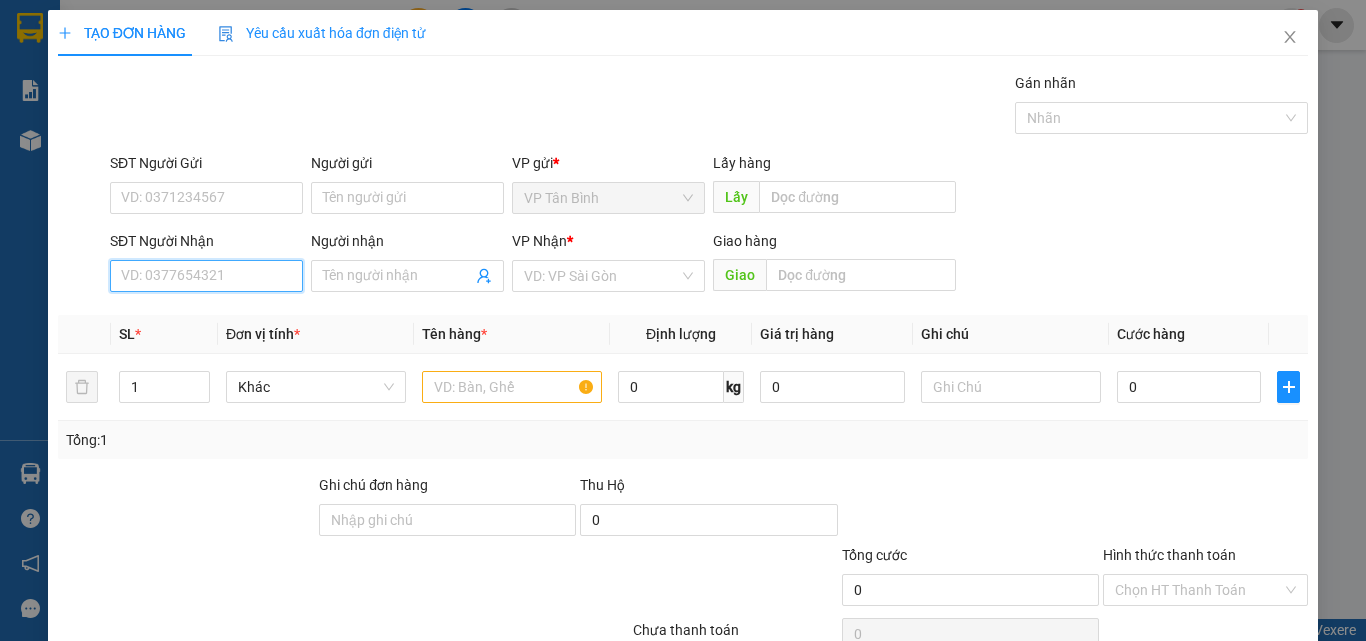 click on "SĐT Người Nhận" at bounding box center [206, 276] 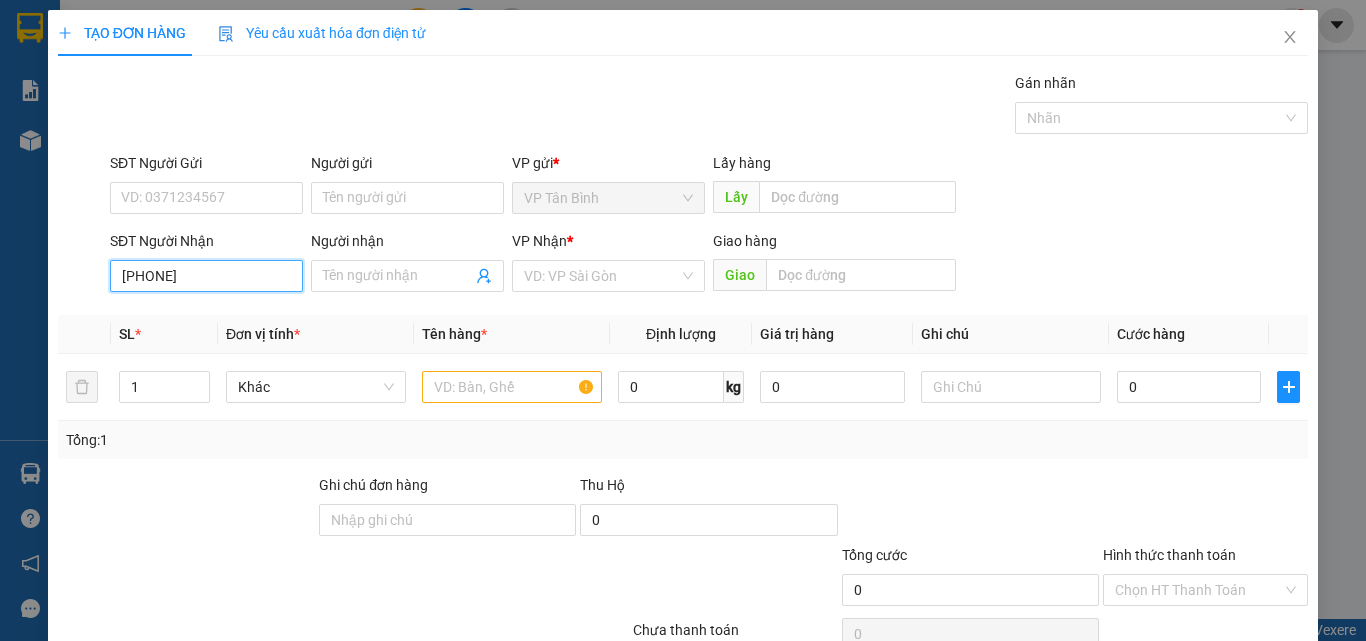 type on "[PHONE]" 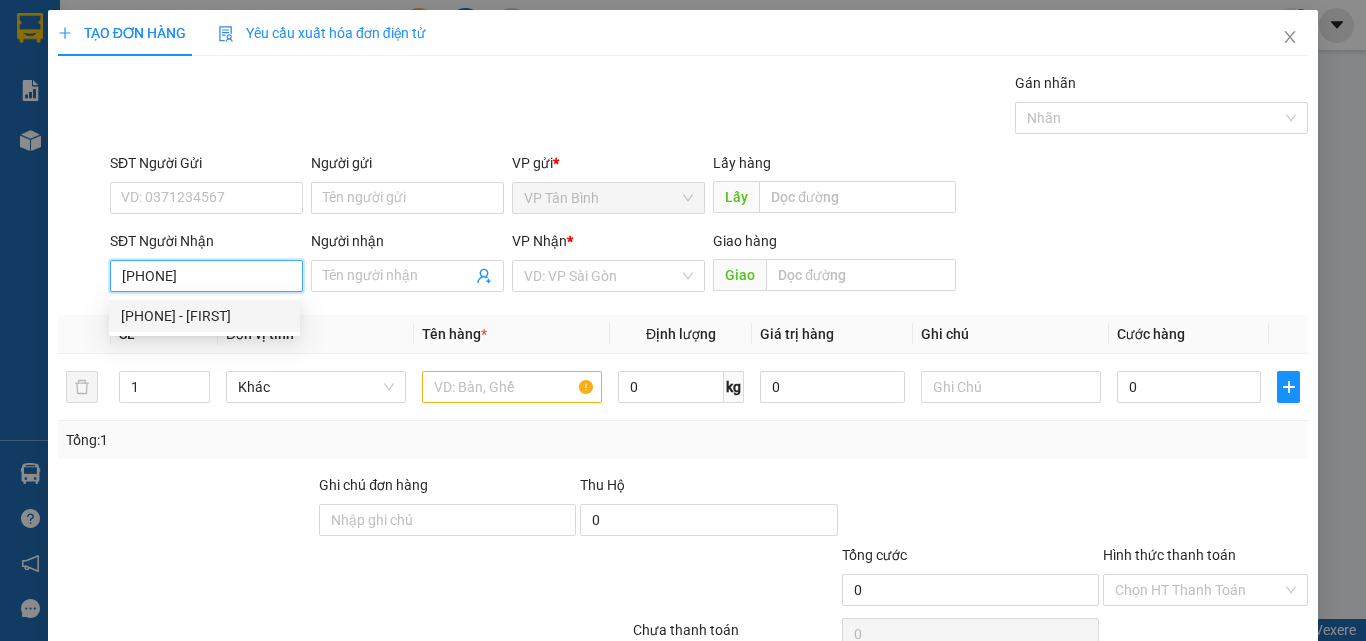 click on "[PHONE] - [FIRST]" at bounding box center (204, 316) 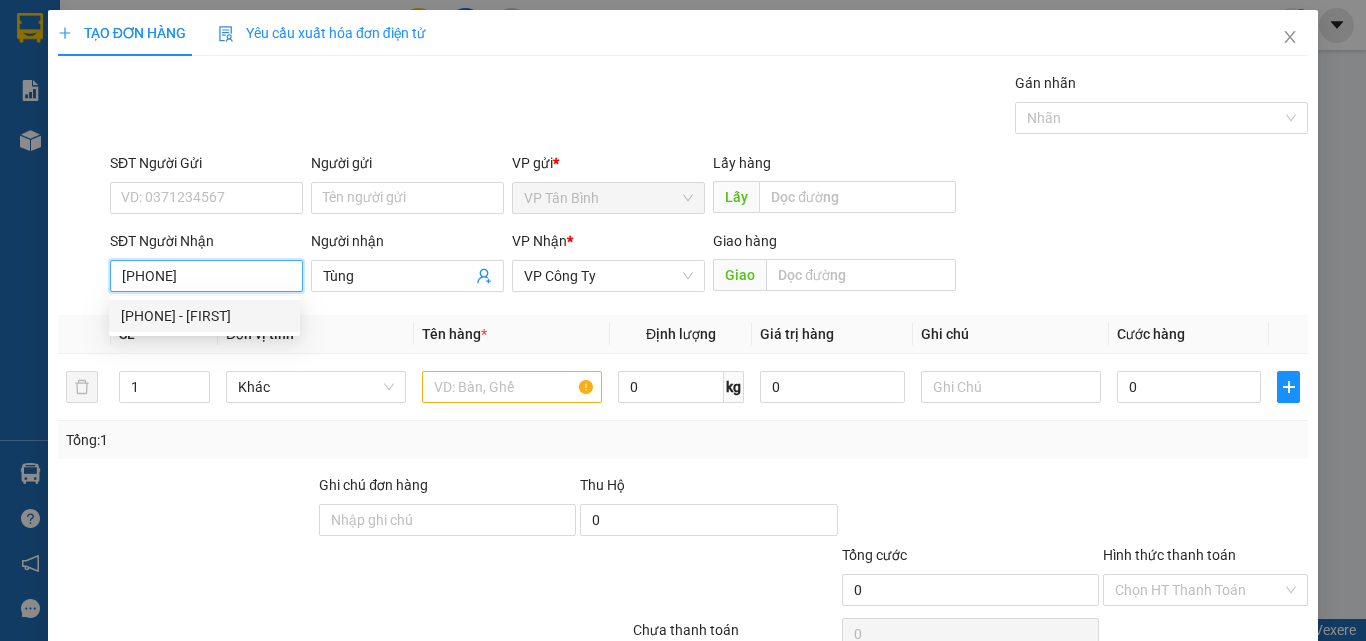 type on "150.000" 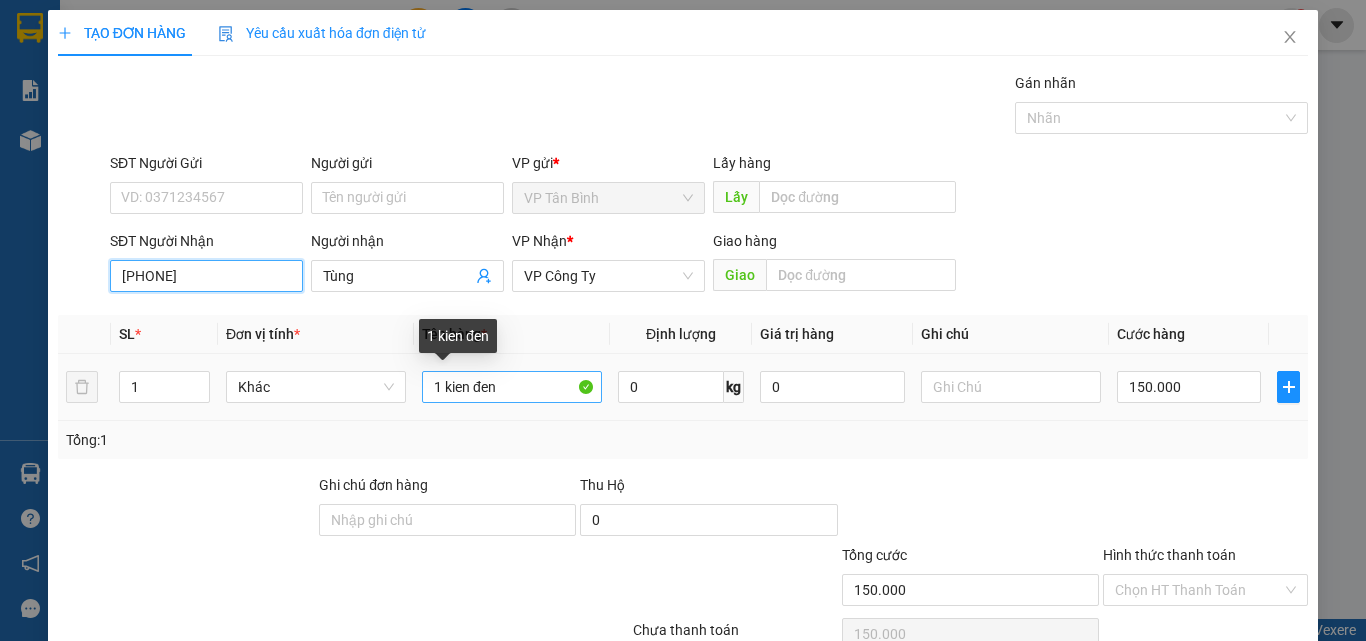 type on "[PHONE]" 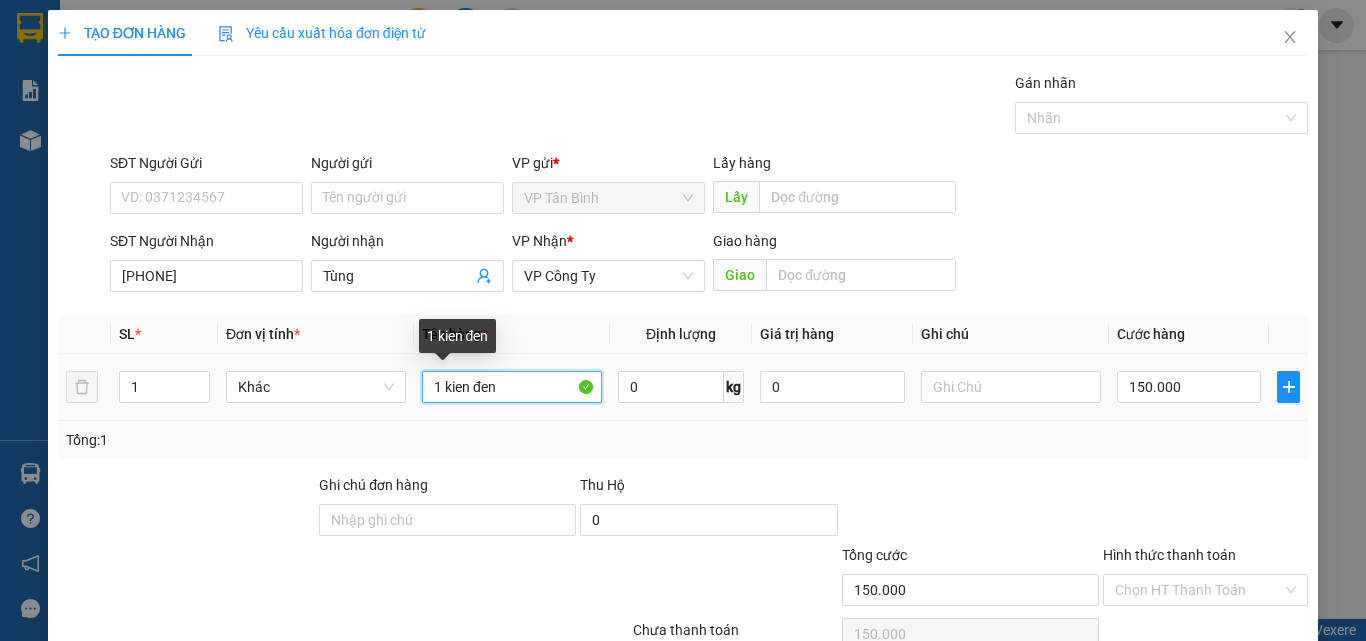 click on "1 kien đen" at bounding box center [512, 387] 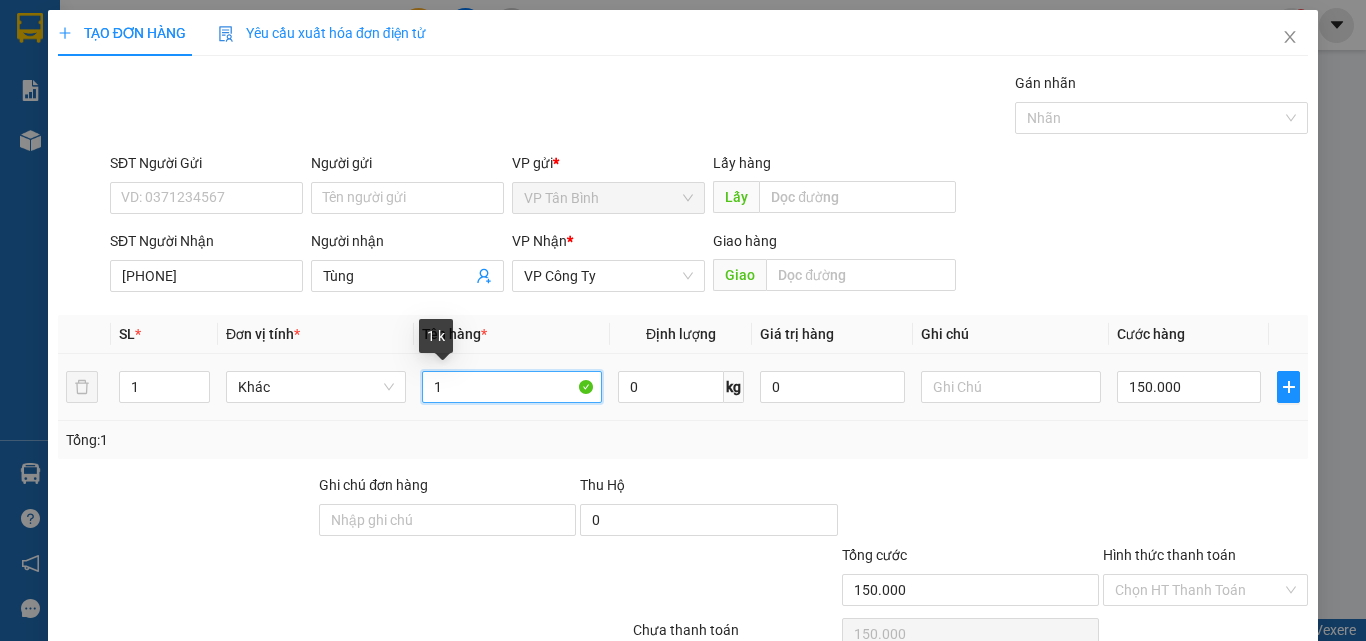 type on "1" 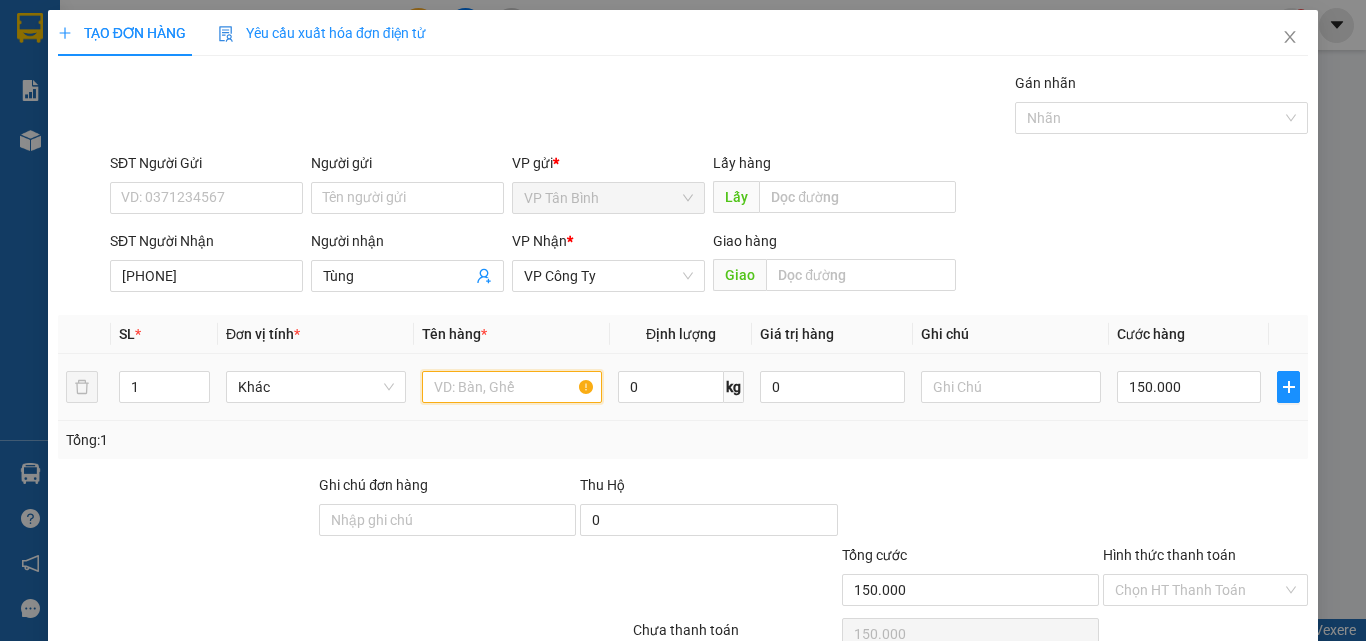 click at bounding box center [512, 387] 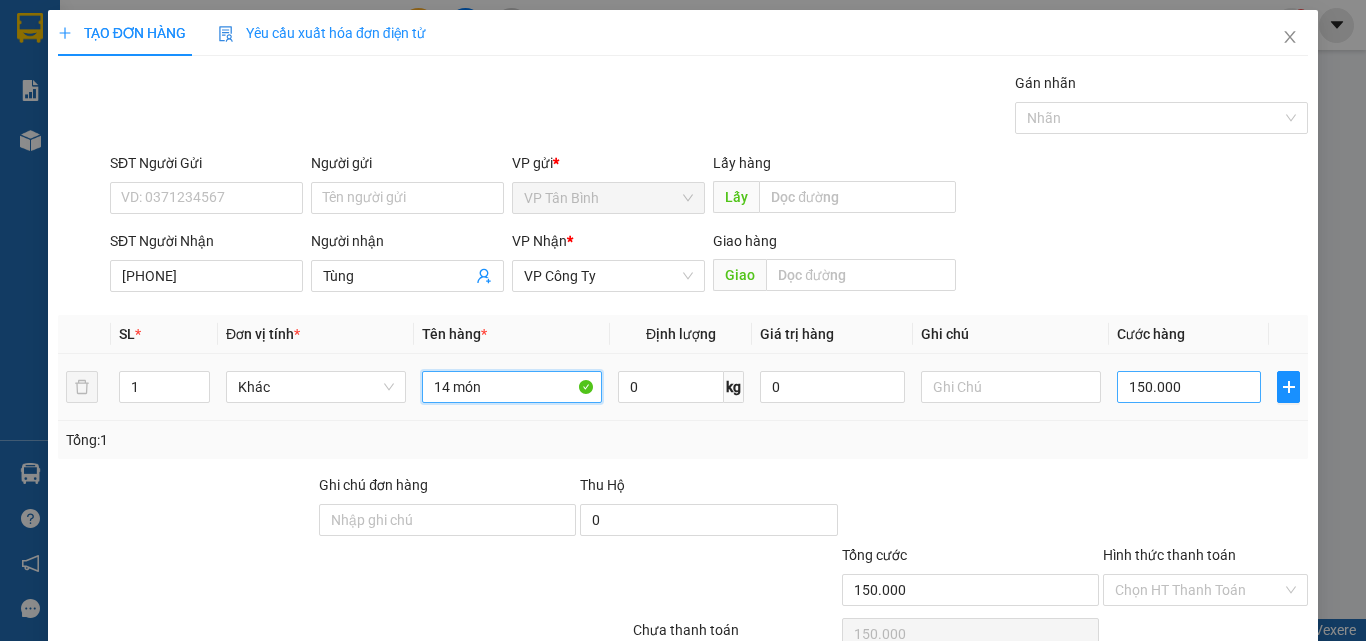 type on "14 món" 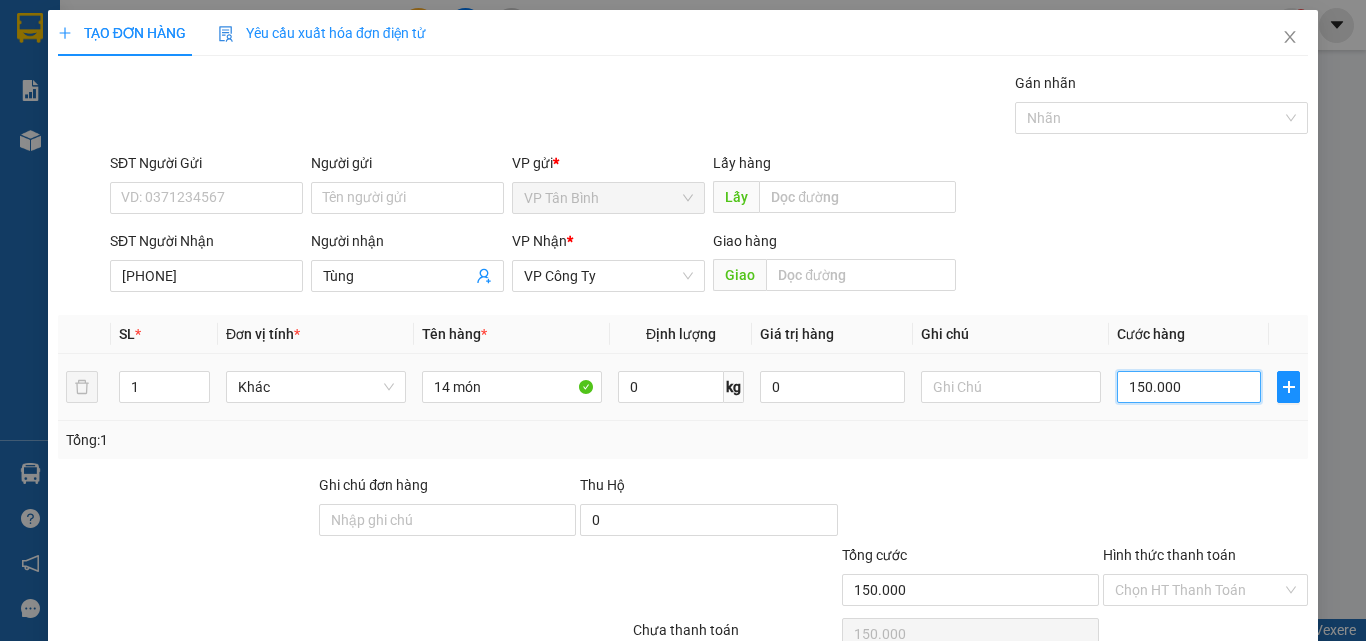 click on "150.000" at bounding box center [1189, 387] 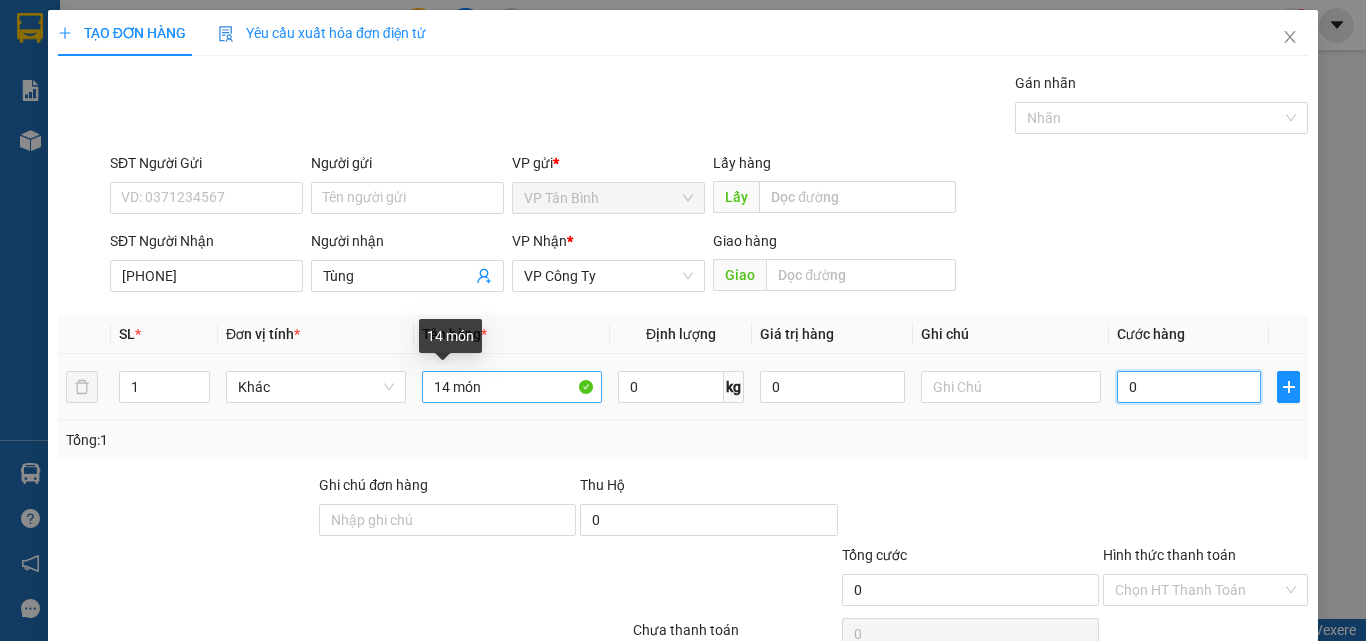 type on "0" 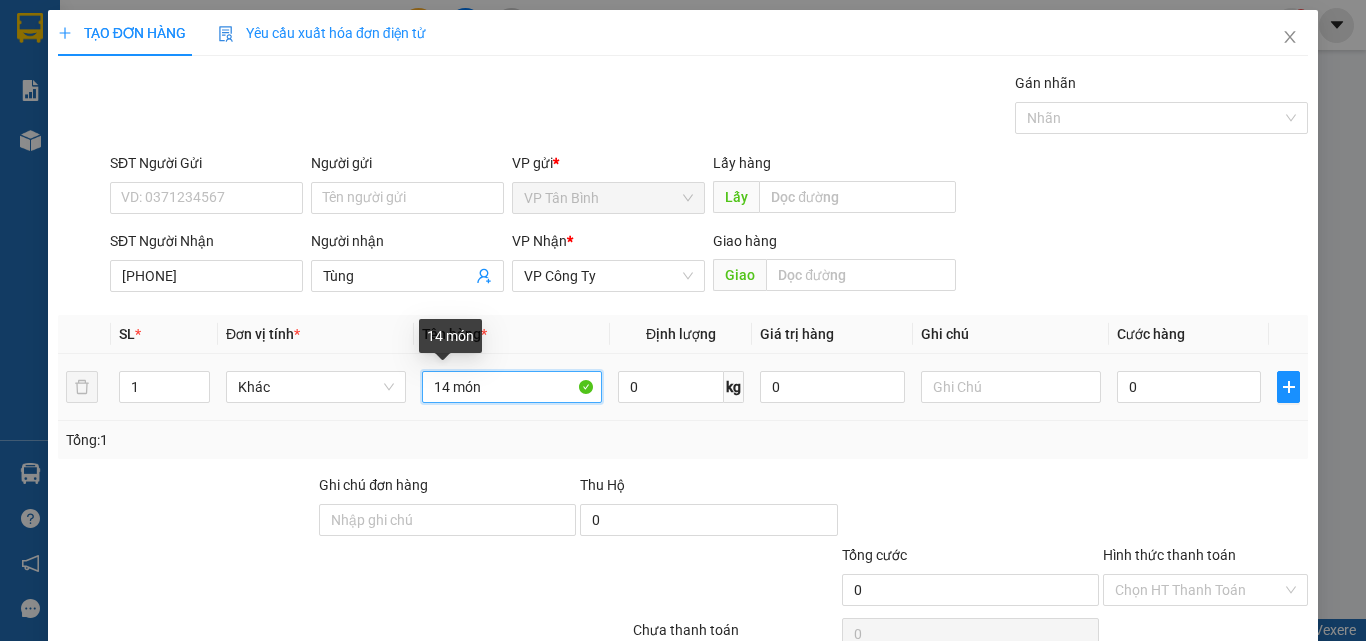 click on "14 món" at bounding box center [512, 387] 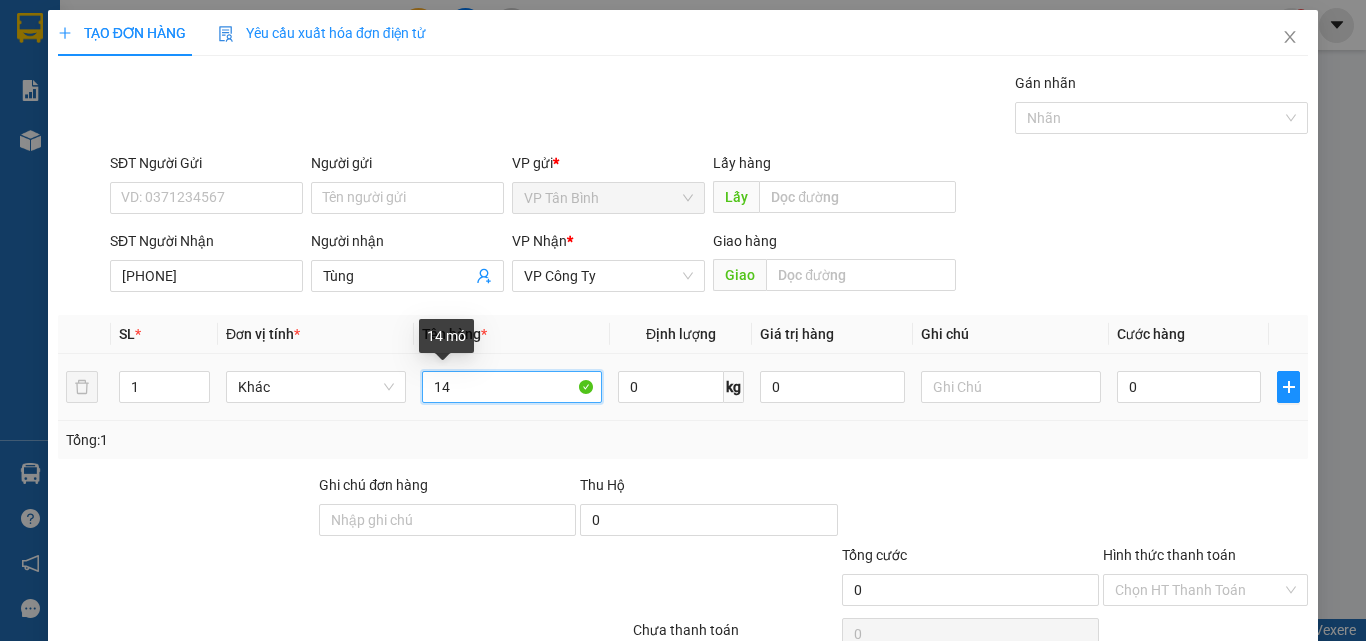 type on "1" 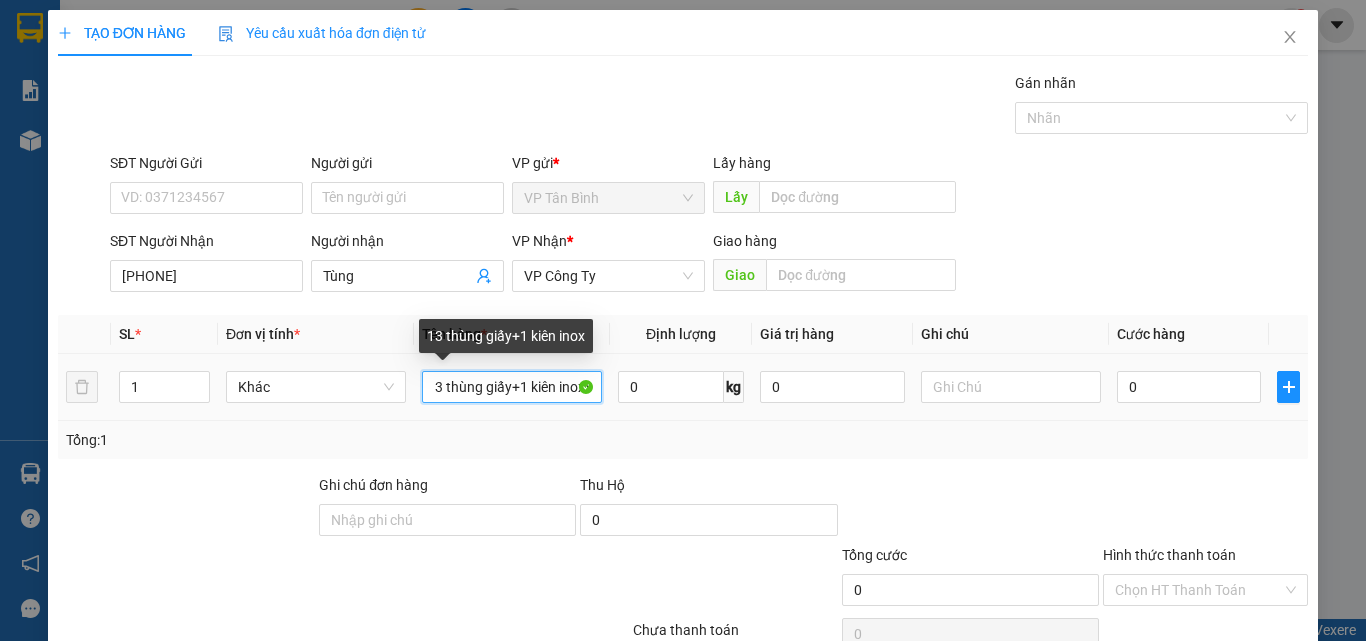 scroll, scrollTop: 0, scrollLeft: 14, axis: horizontal 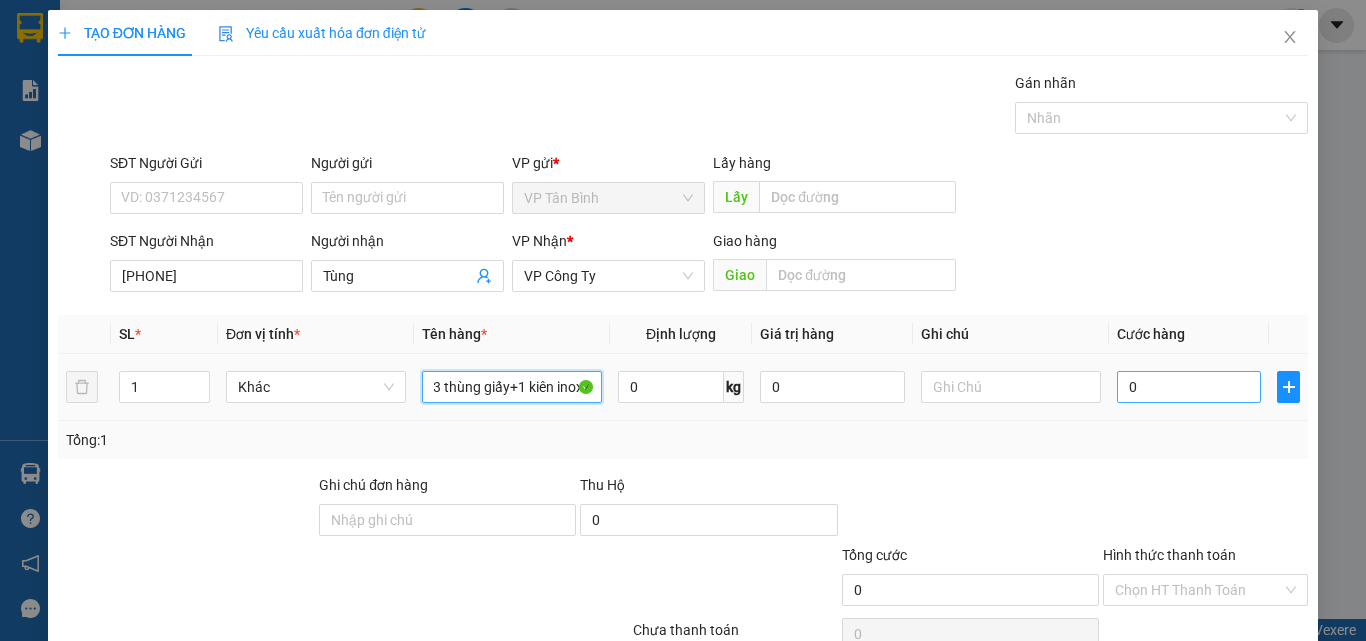 type on "13 thùng giấy+1 kiên inoxx" 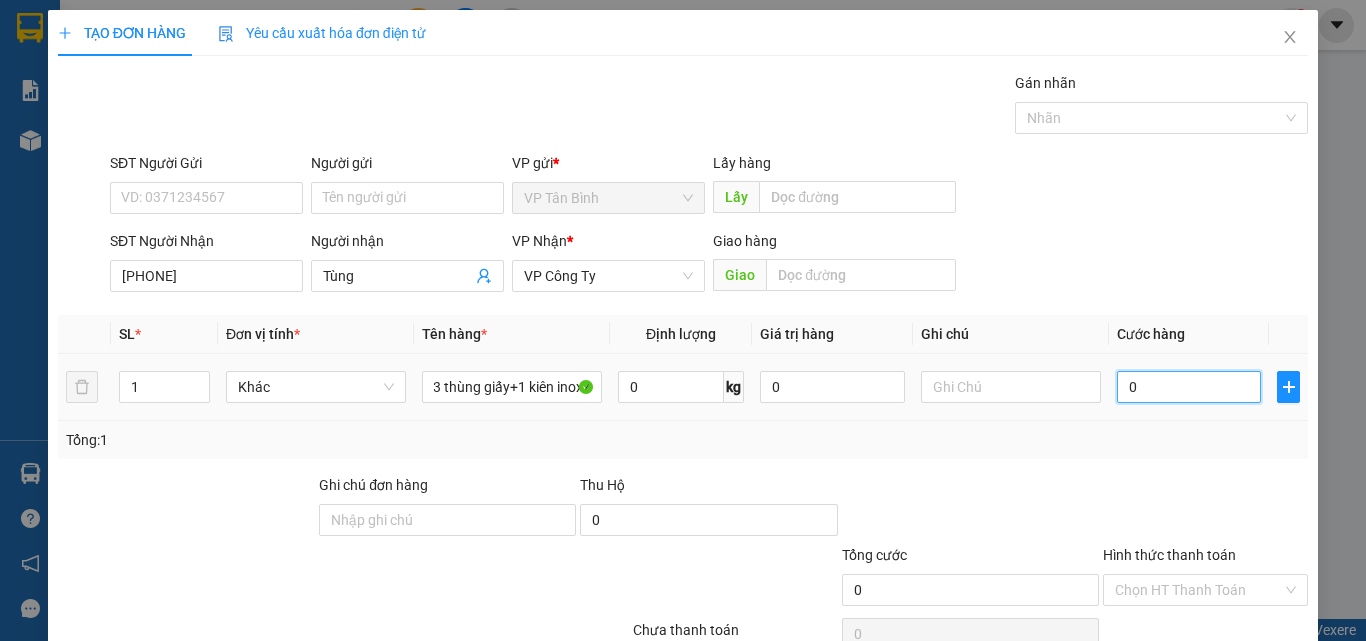 scroll, scrollTop: 0, scrollLeft: 0, axis: both 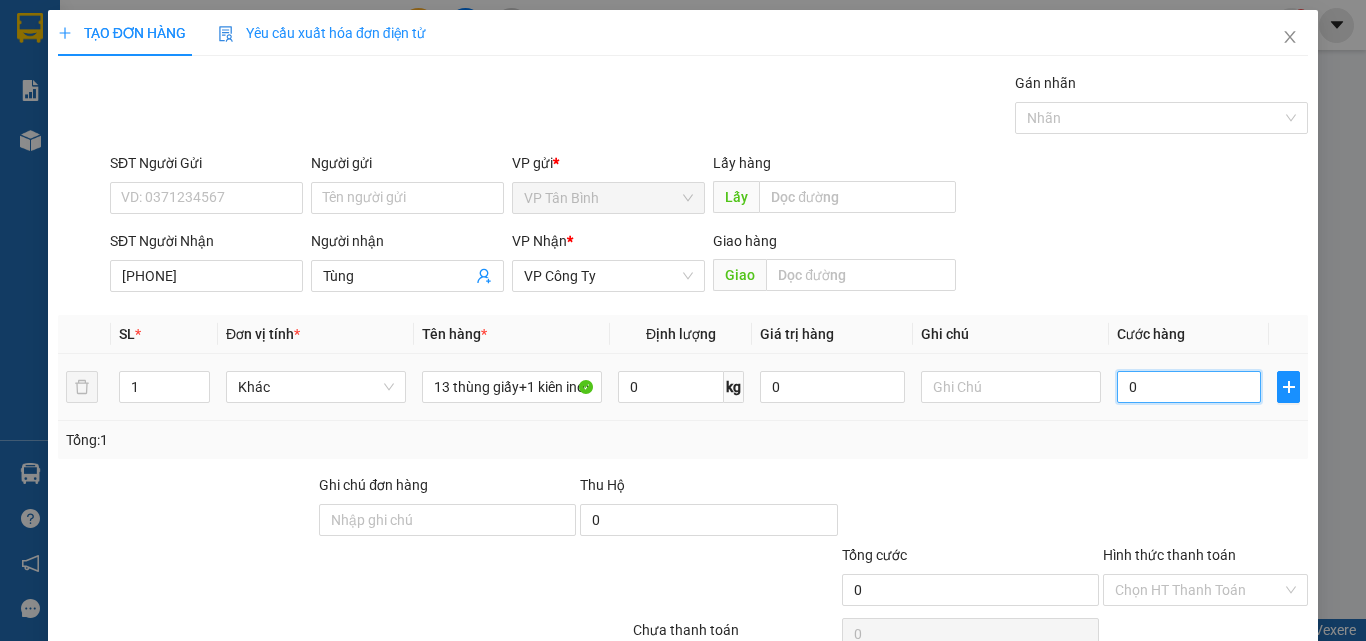 click on "0" at bounding box center [1189, 387] 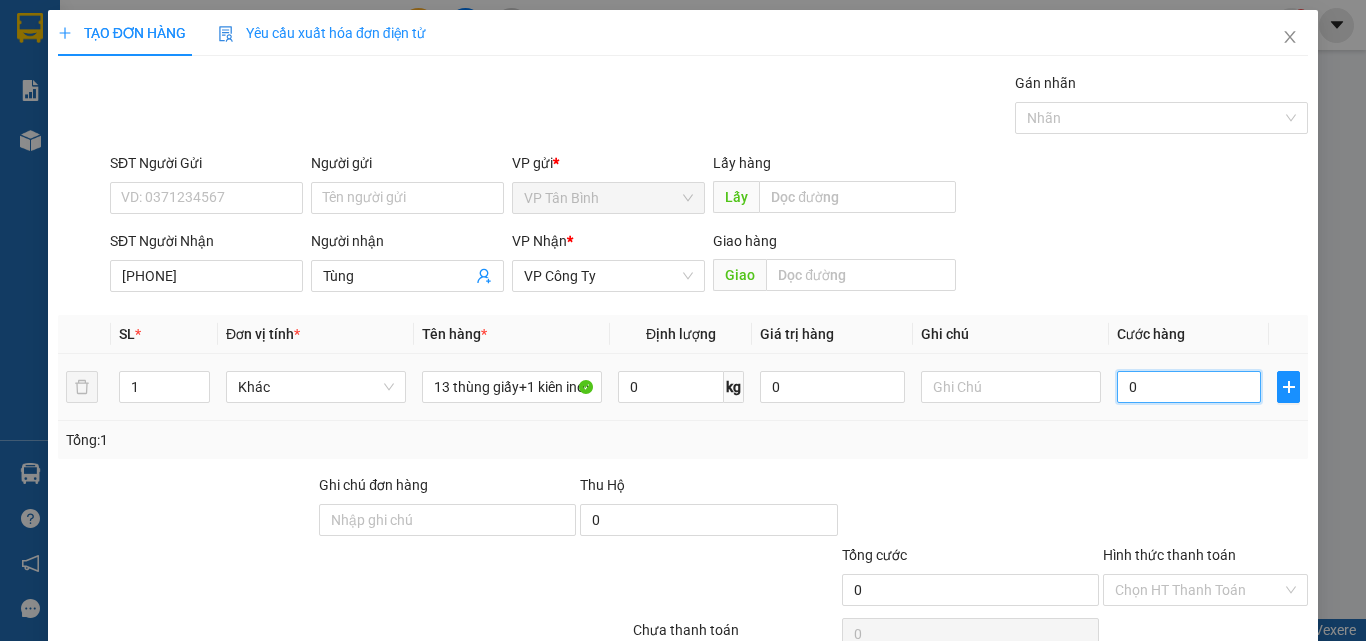type on "5" 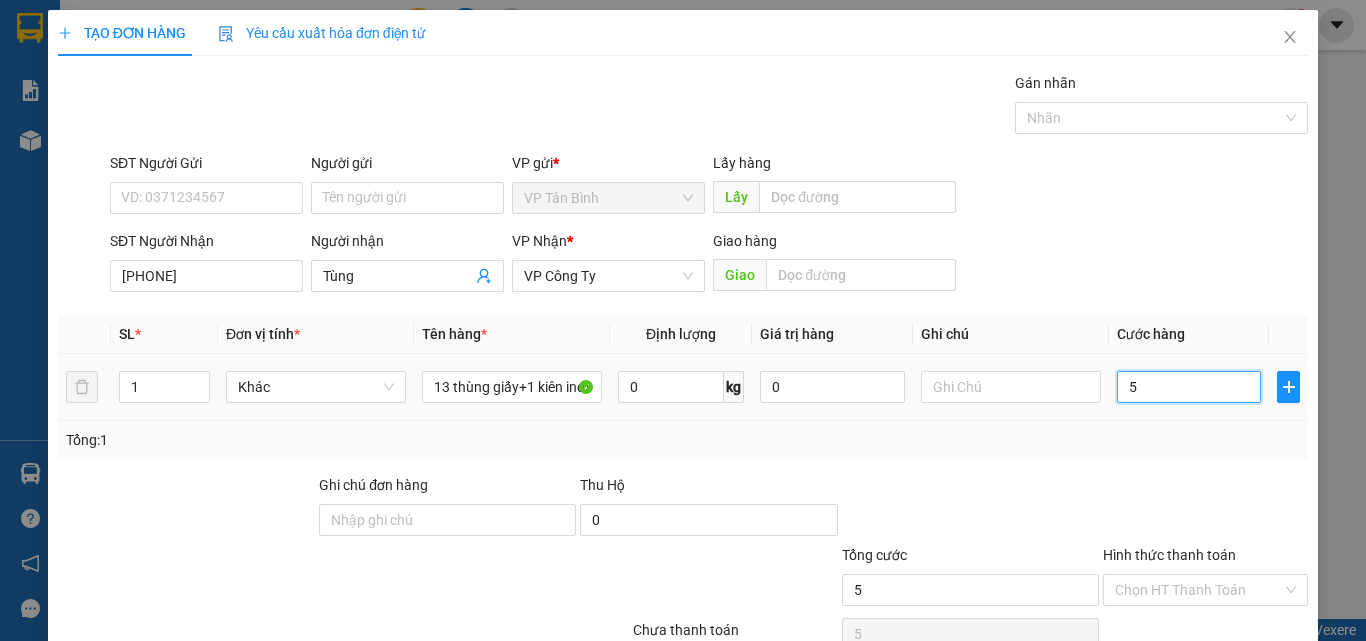 type on "56" 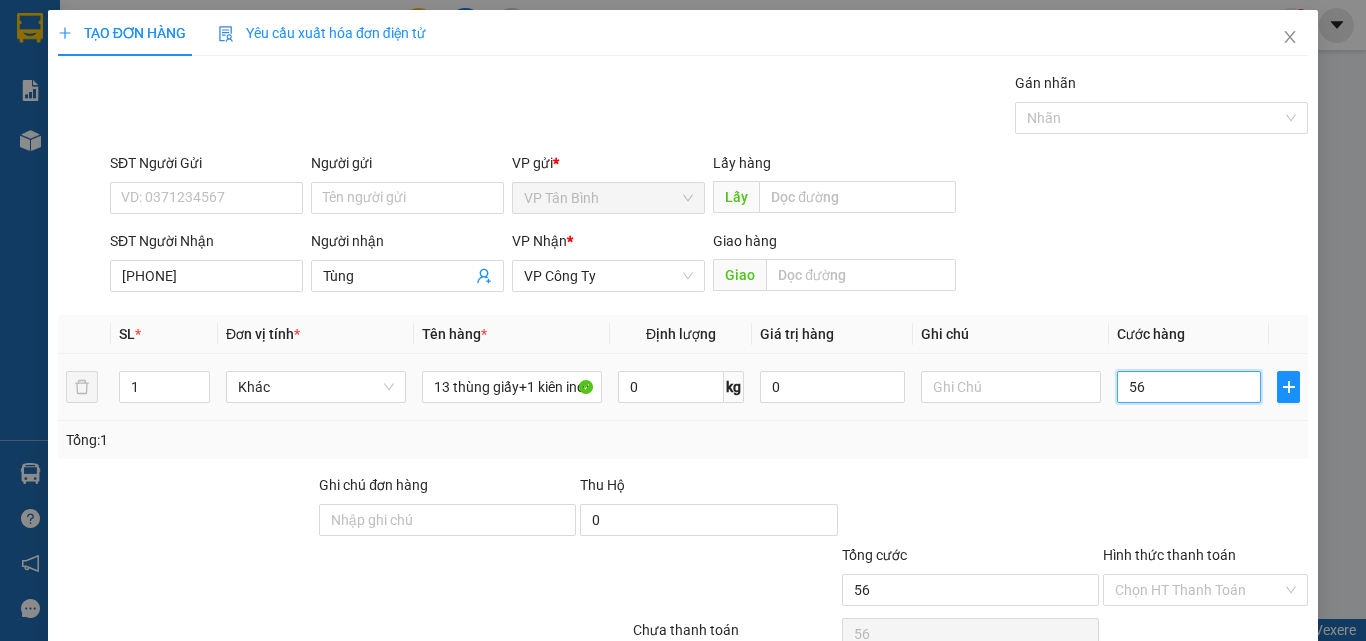 type on "560" 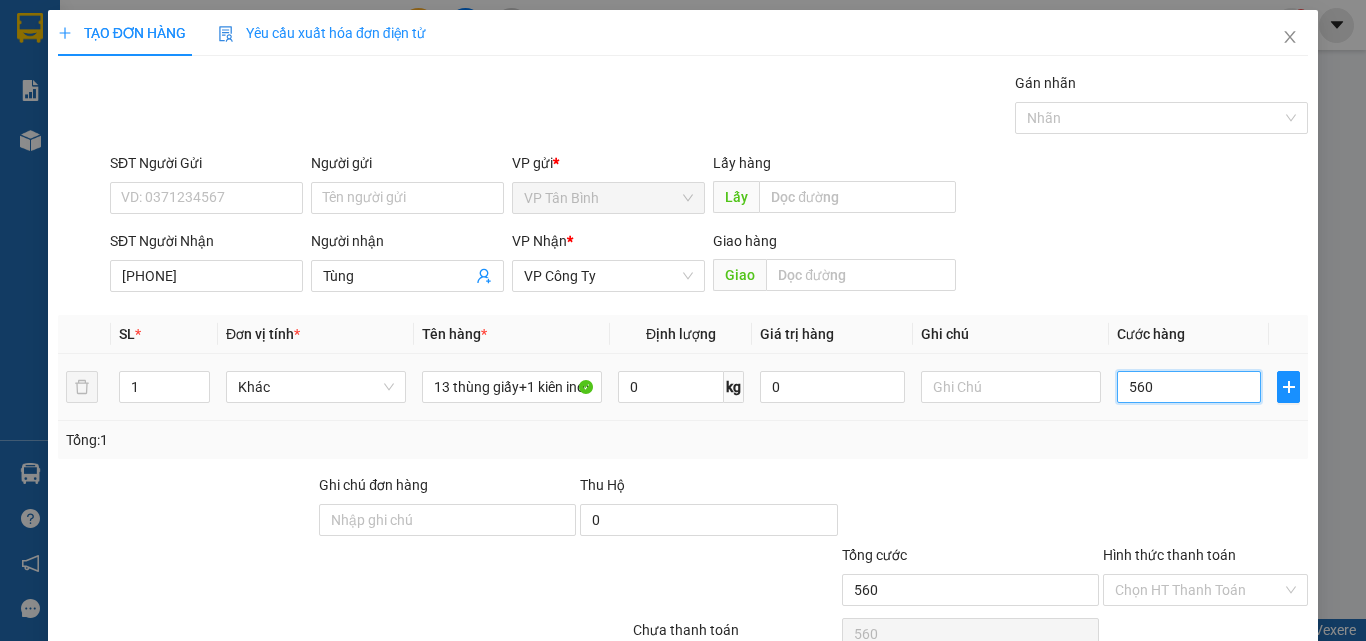 type on "5.600" 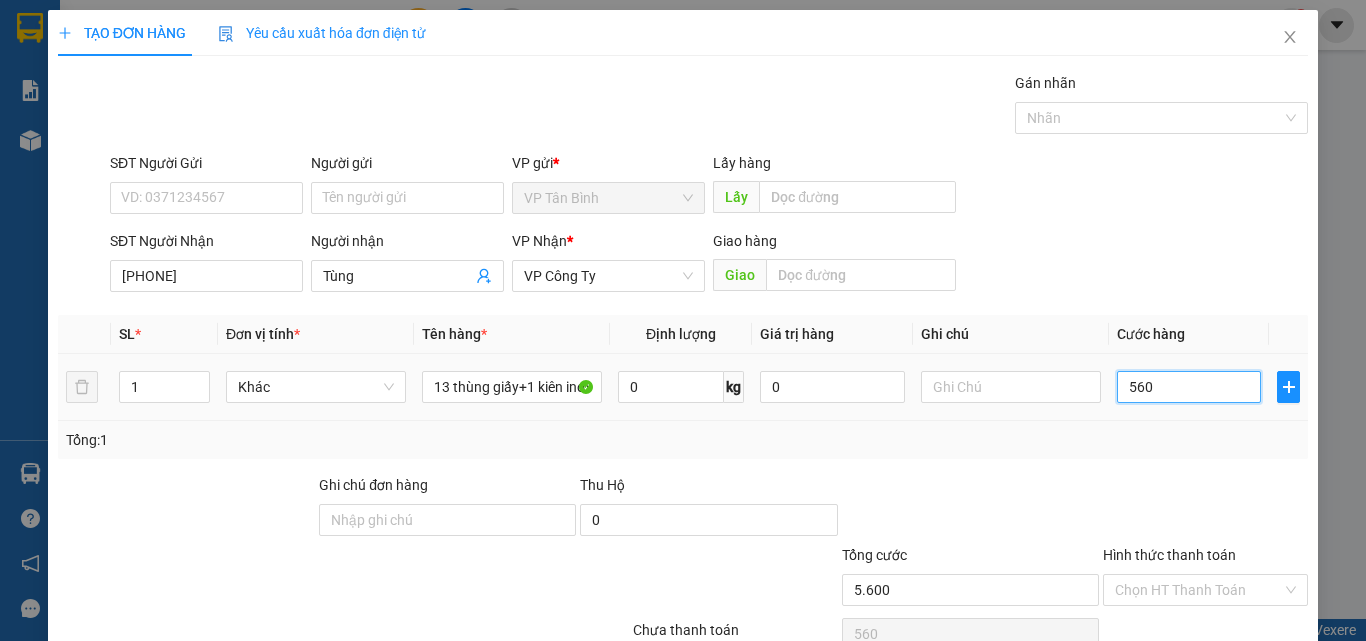type on "5.600" 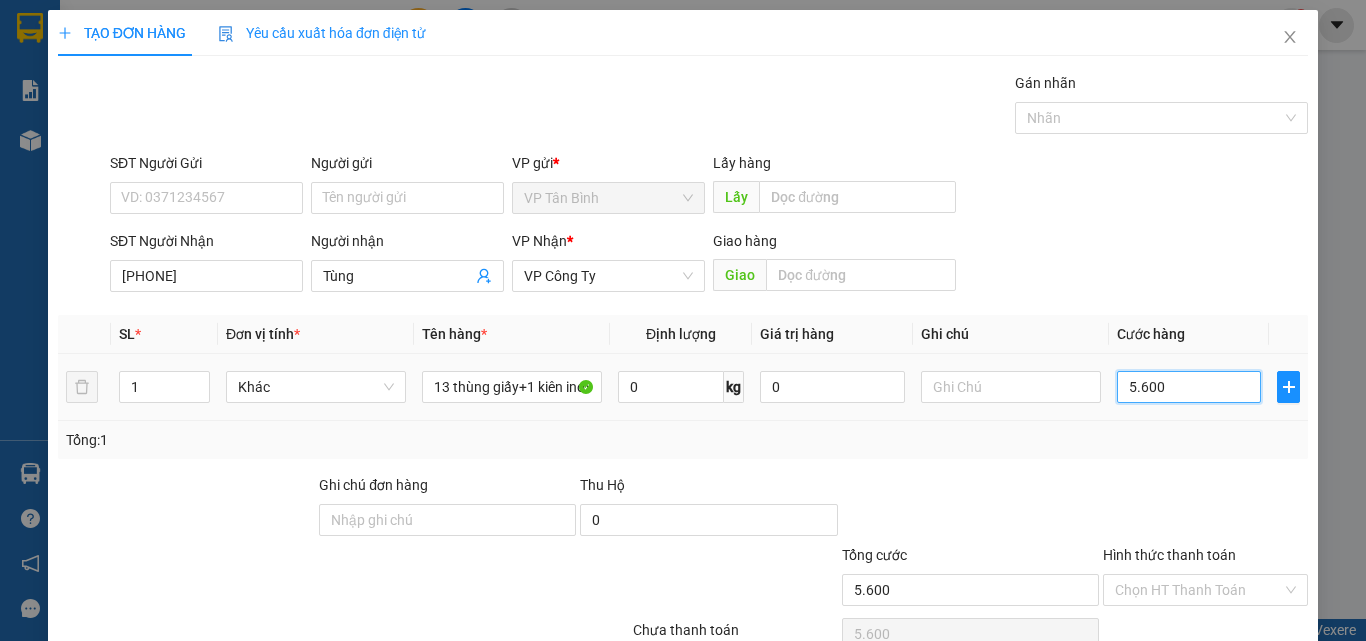 type on "56.000" 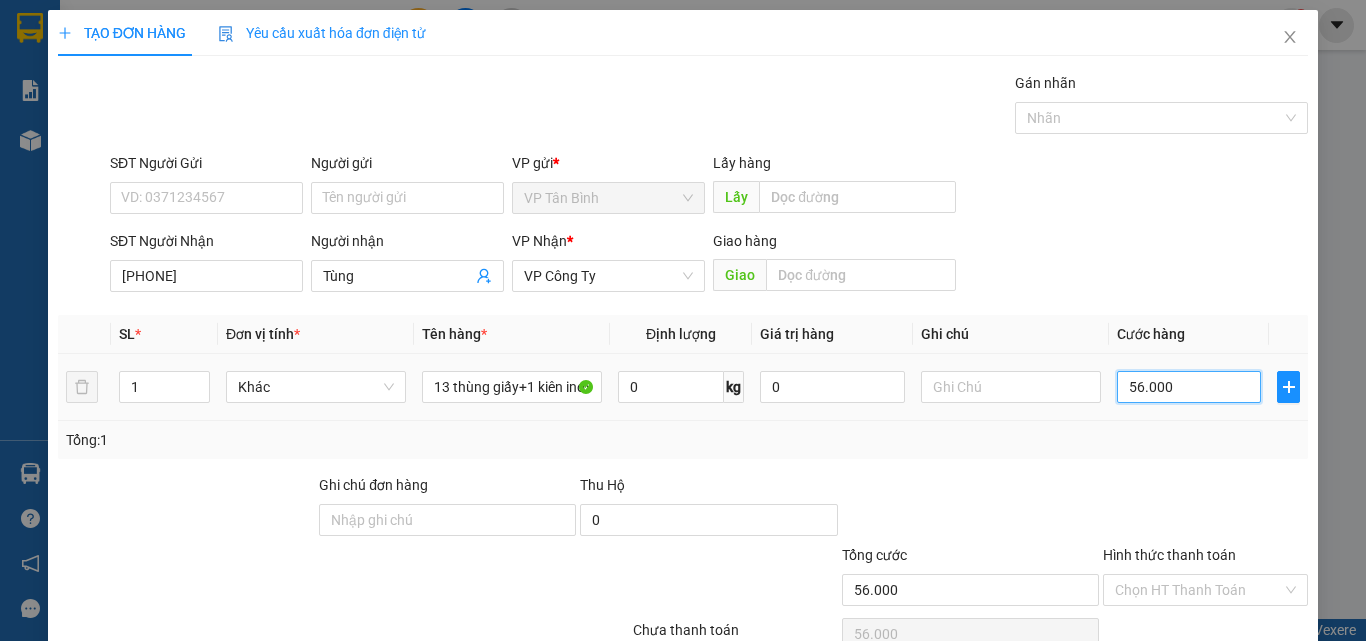 type on "560.000" 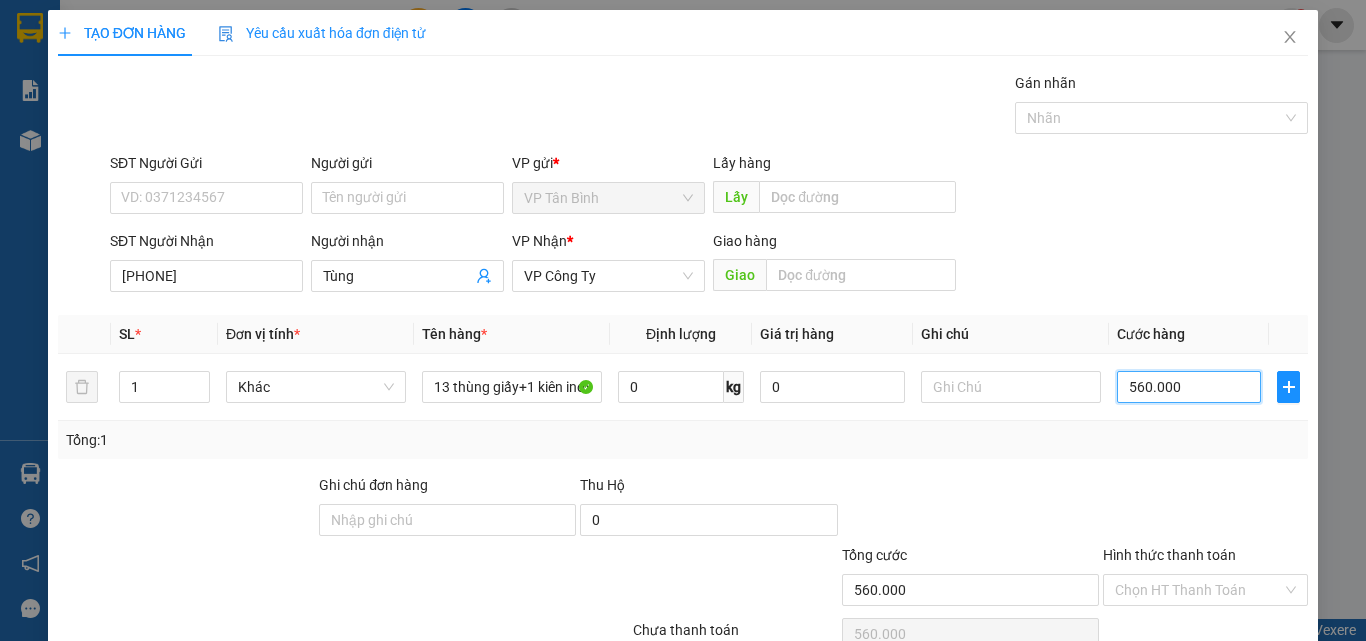scroll, scrollTop: 99, scrollLeft: 0, axis: vertical 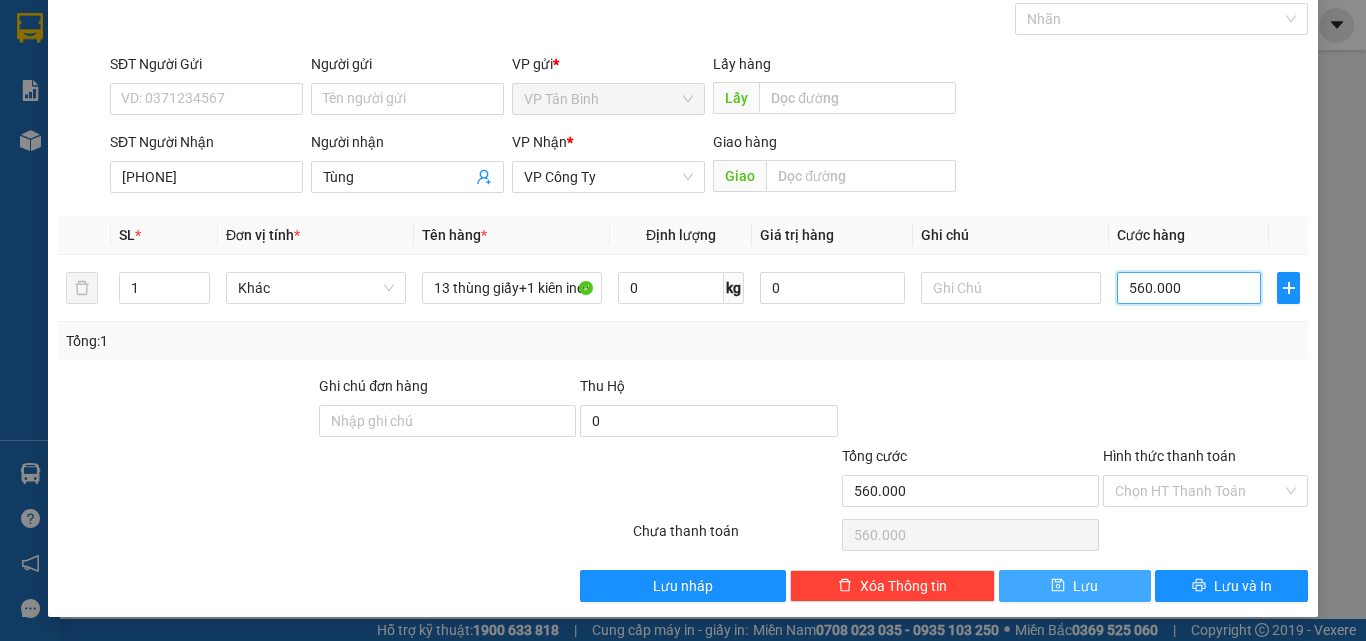 type on "560.000" 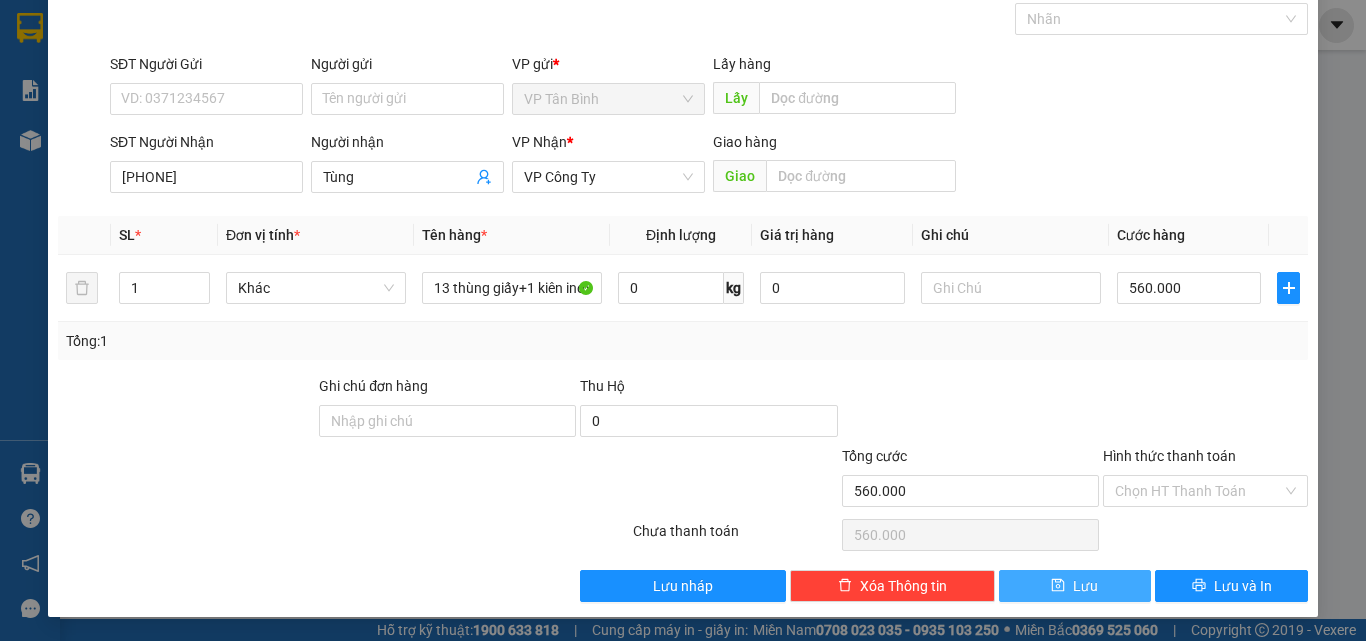 click on "Lưu" at bounding box center [1085, 586] 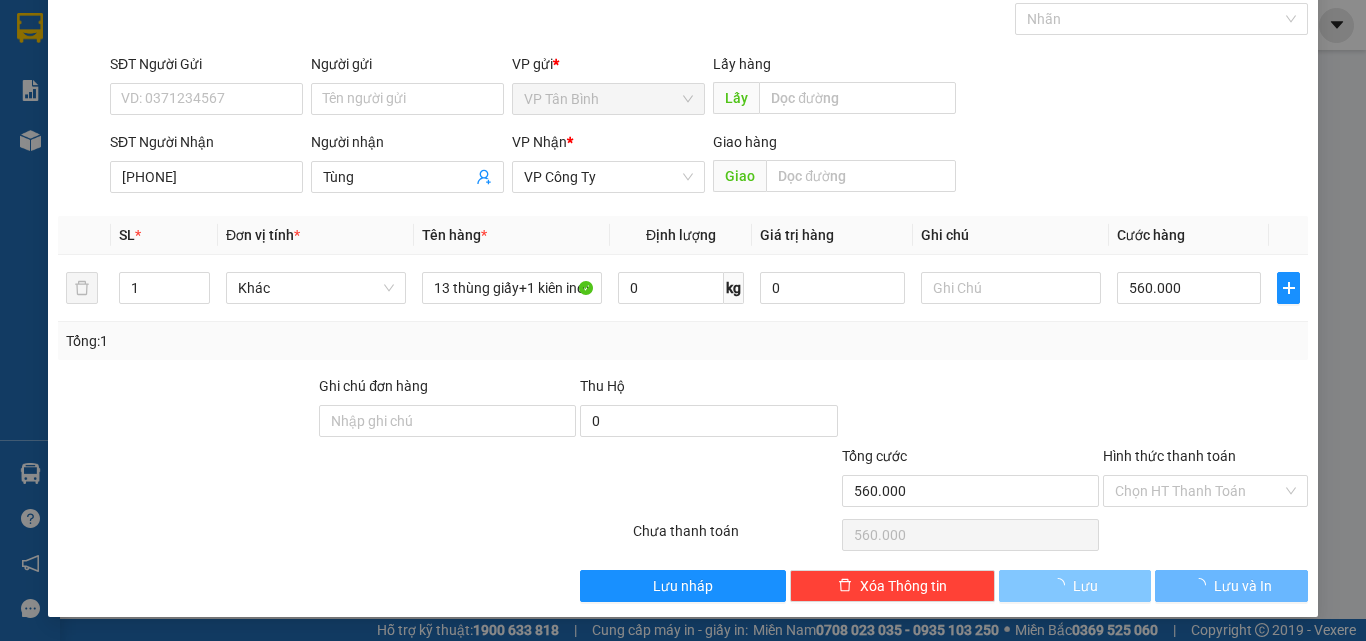type 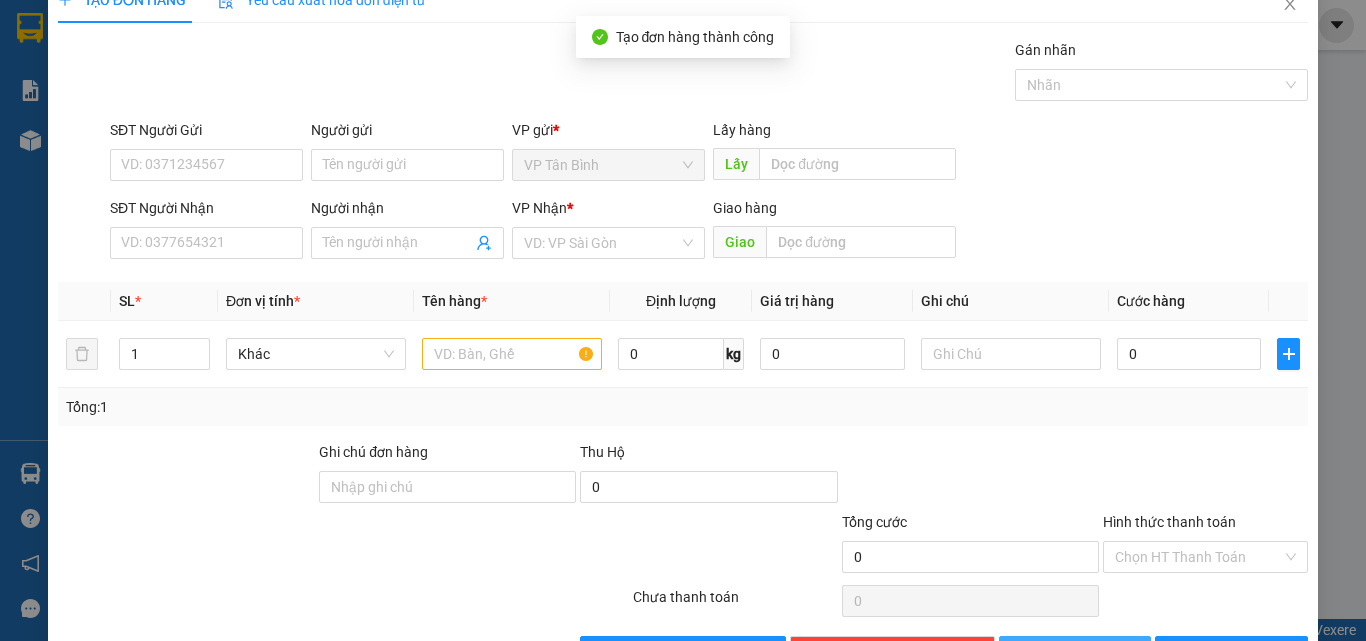 scroll, scrollTop: 0, scrollLeft: 0, axis: both 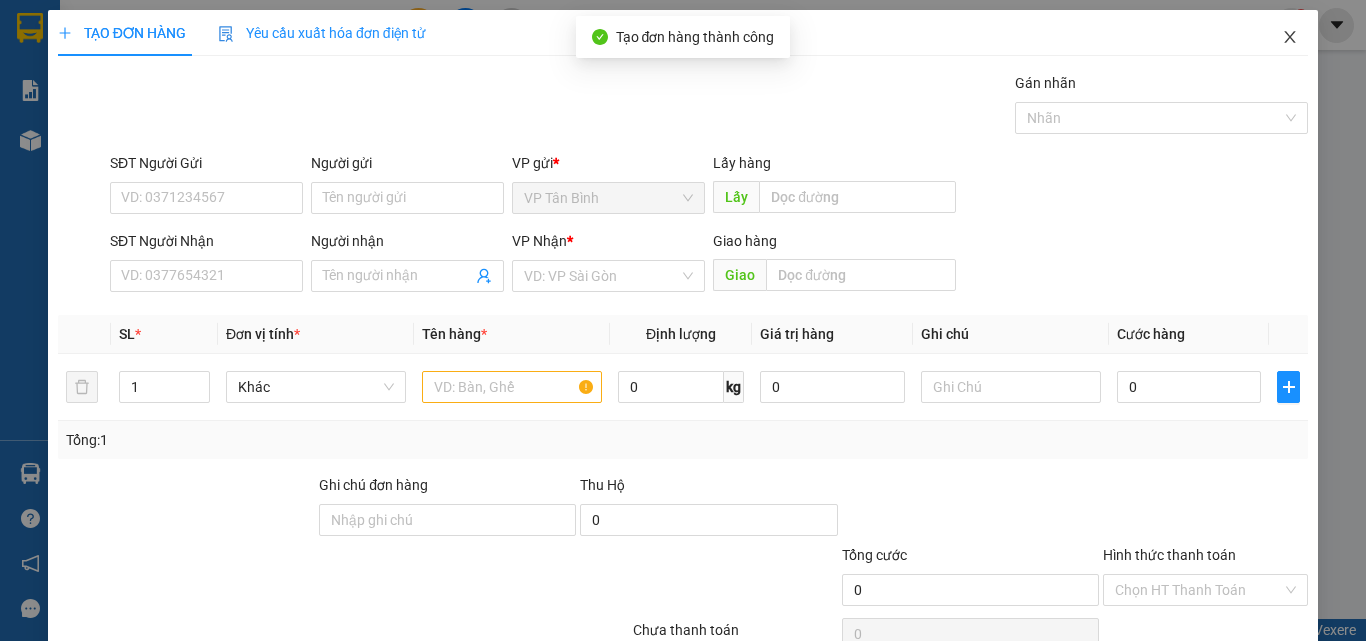 click 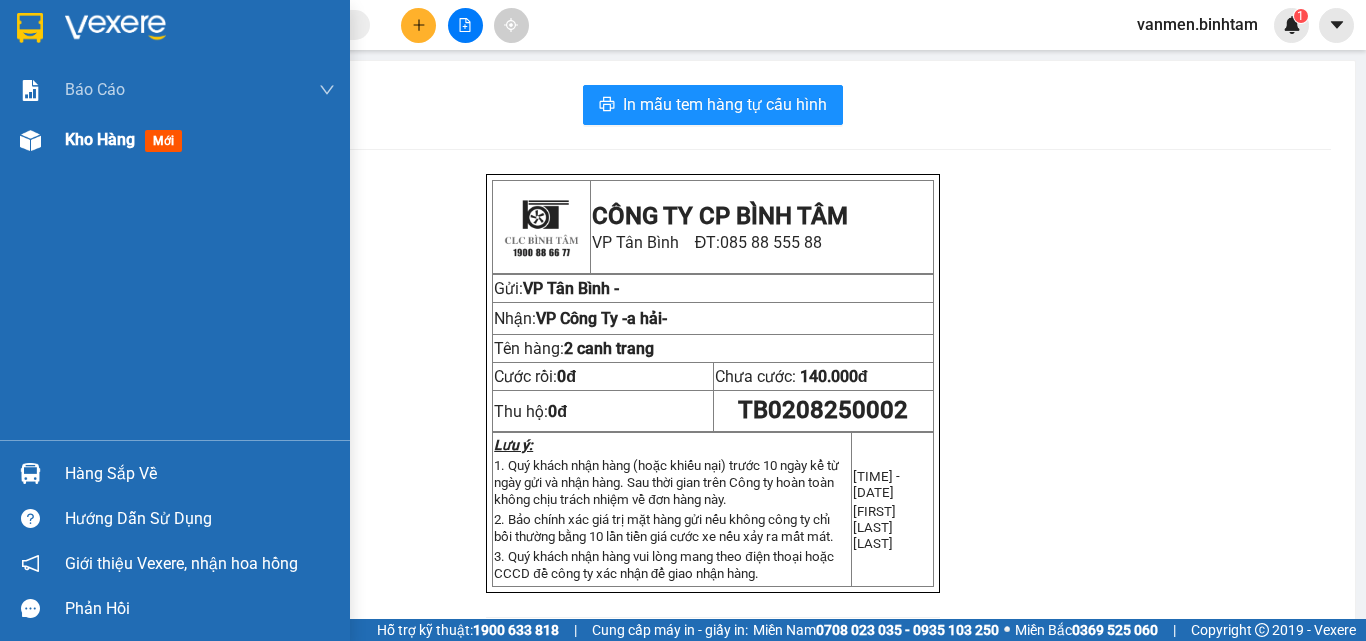 click at bounding box center (30, 140) 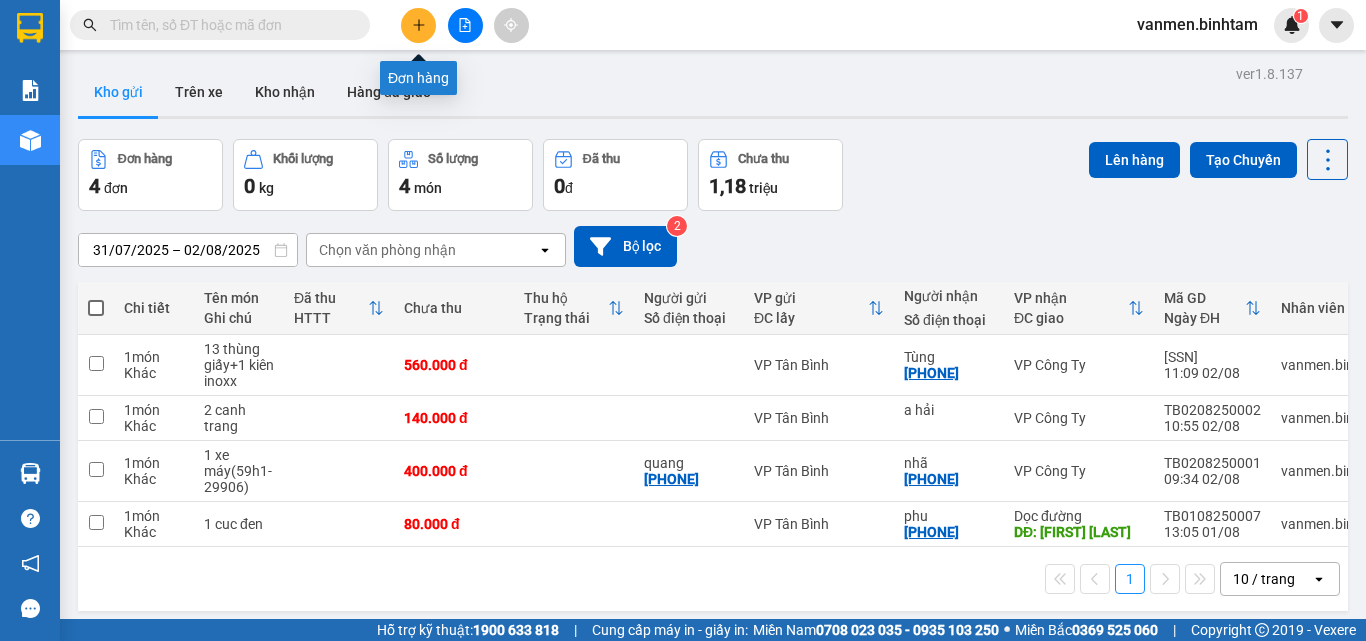 click at bounding box center (418, 25) 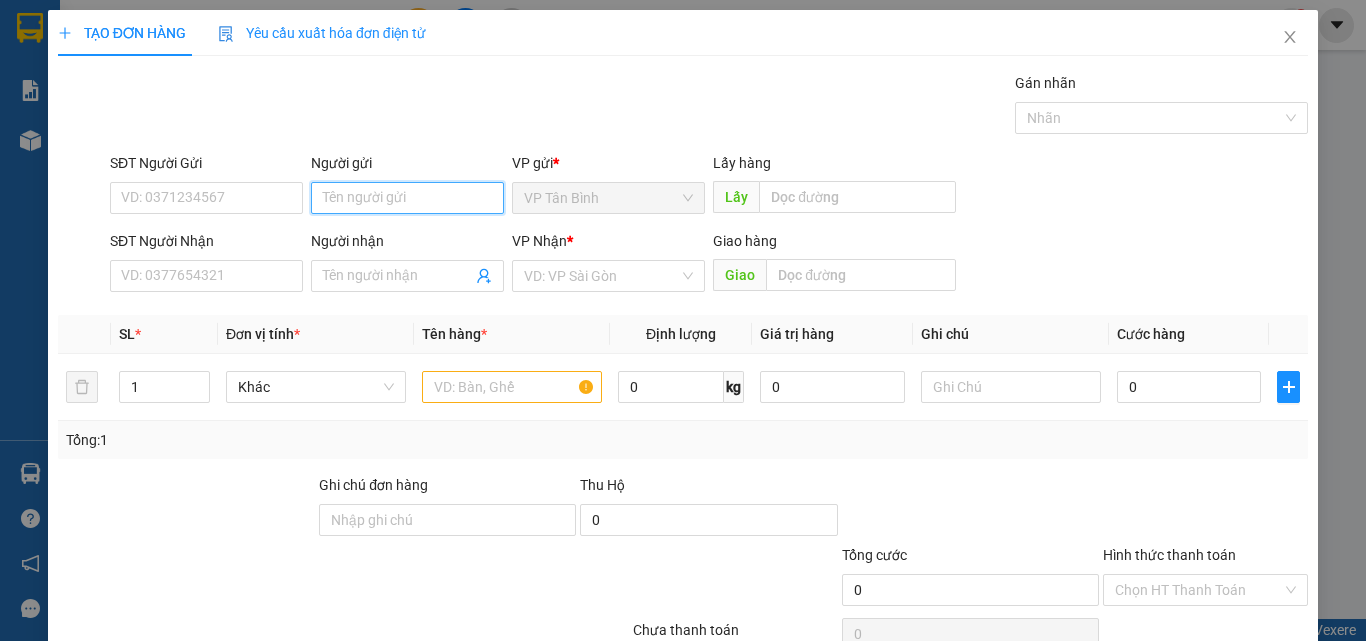 click on "Người gửi" at bounding box center [407, 198] 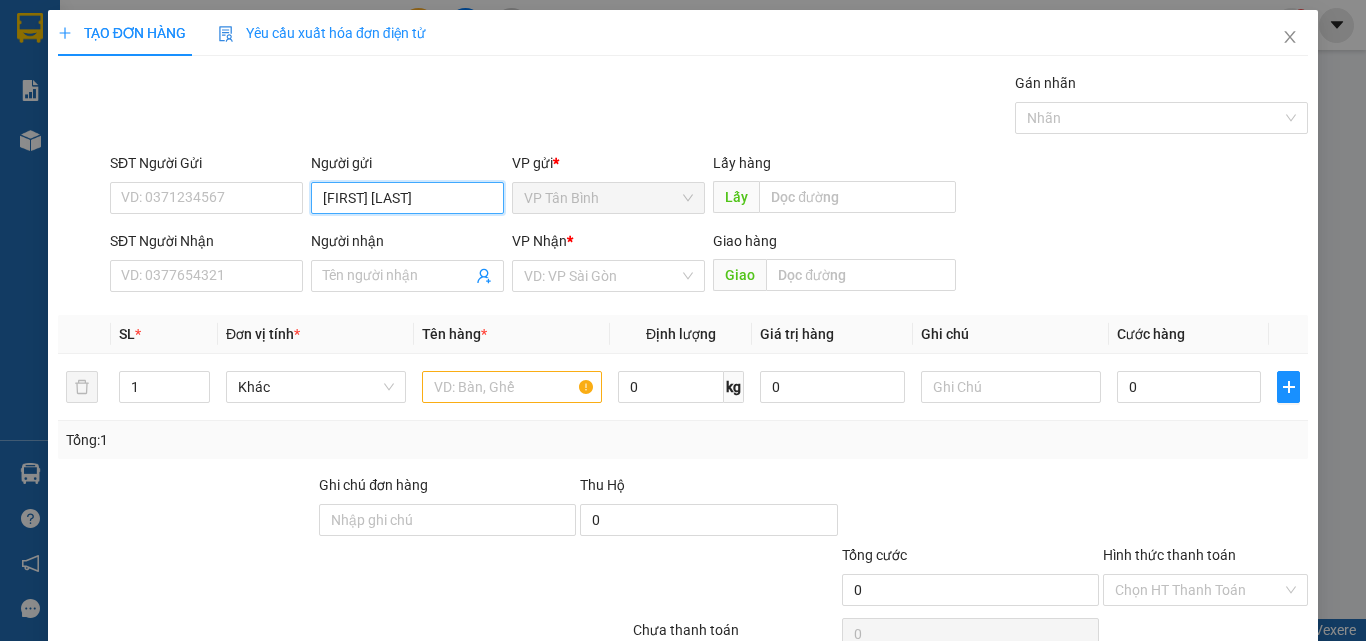 type on "thanh bình" 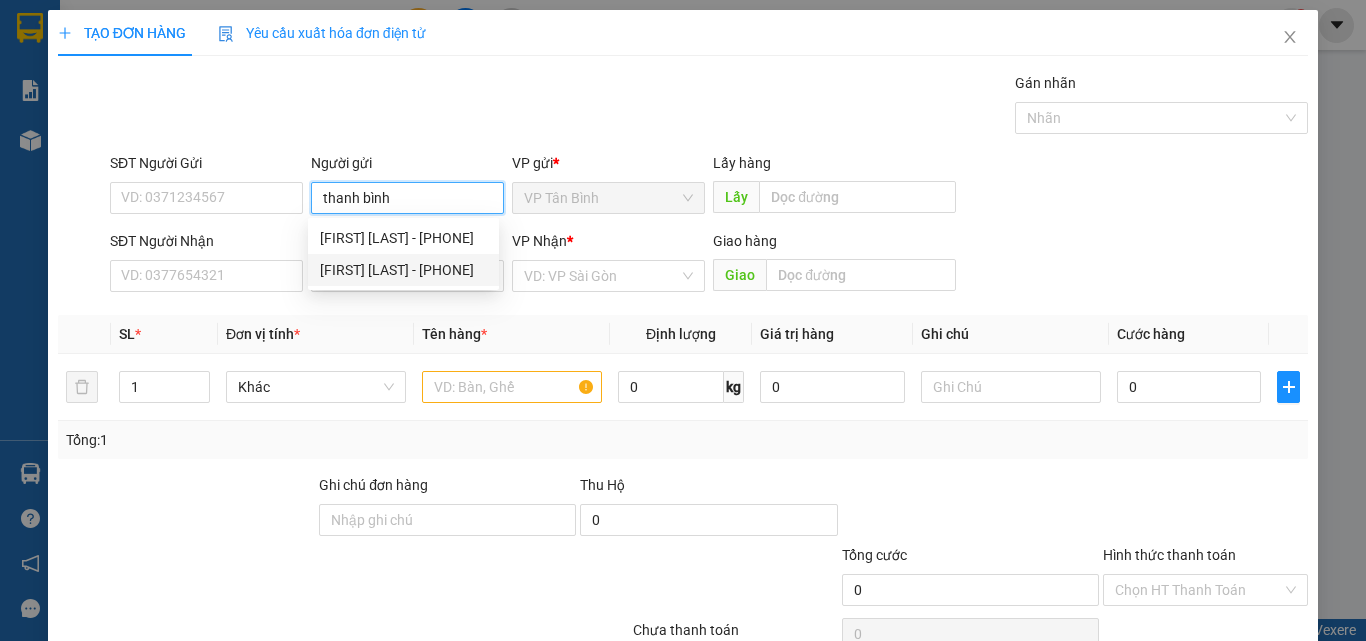 click on "[FIRST] [LAST] - [PHONE]" at bounding box center [403, 270] 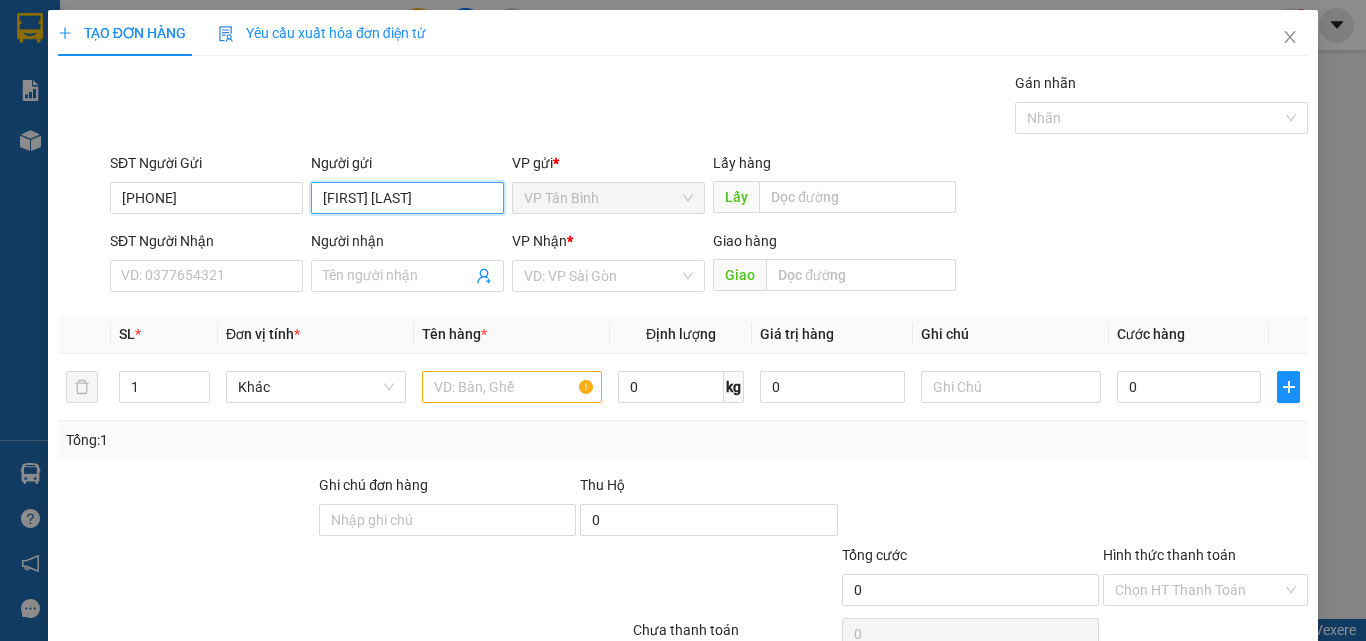 click on "[FIRST] [LAST]" at bounding box center [407, 198] 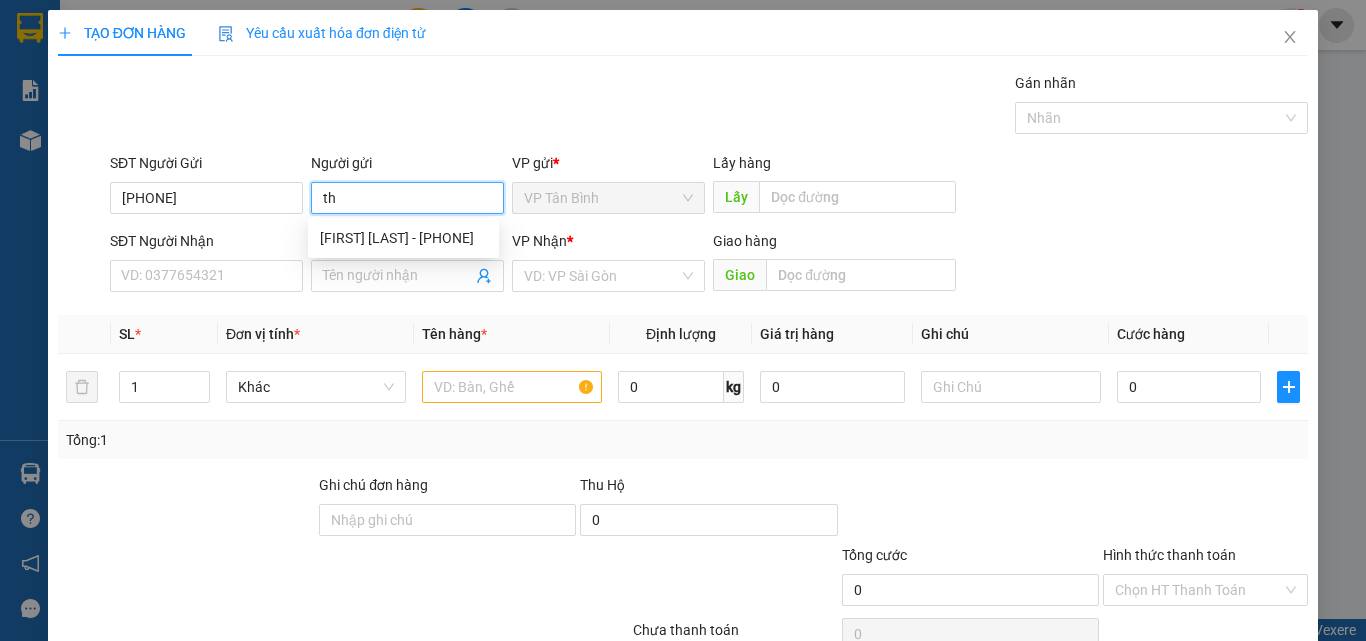 type on "t" 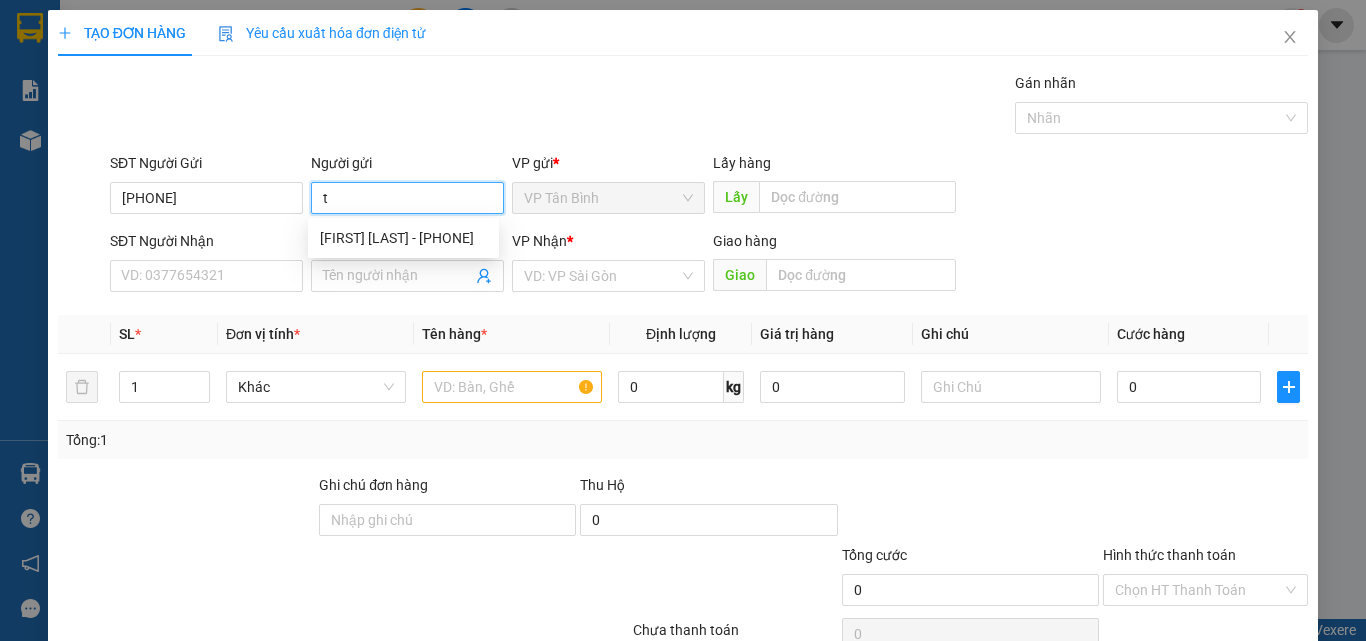 type 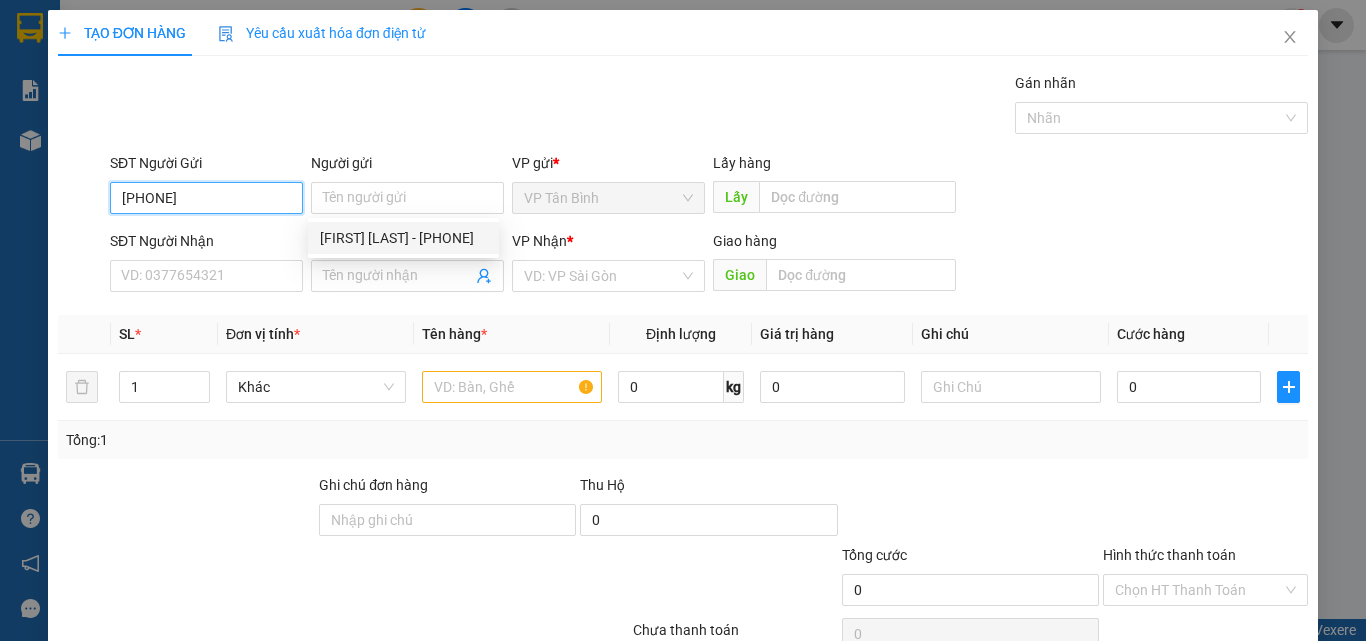 click on "[PHONE]" at bounding box center [206, 198] 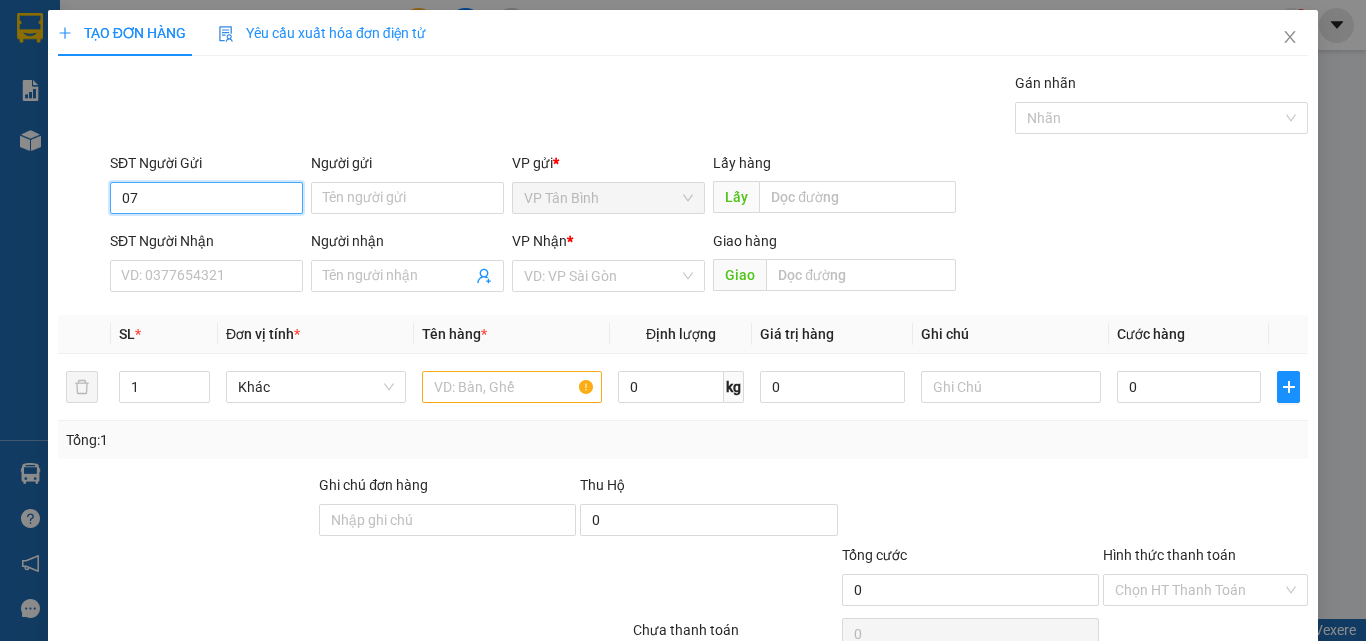 type on "0" 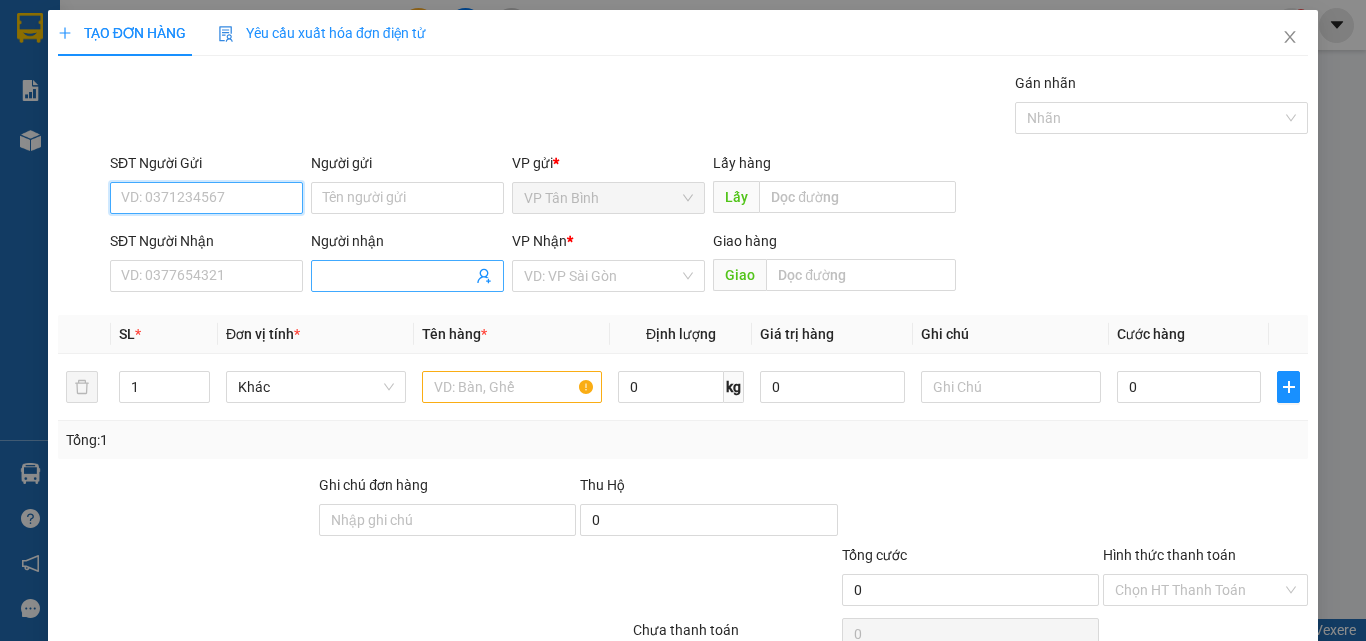 type 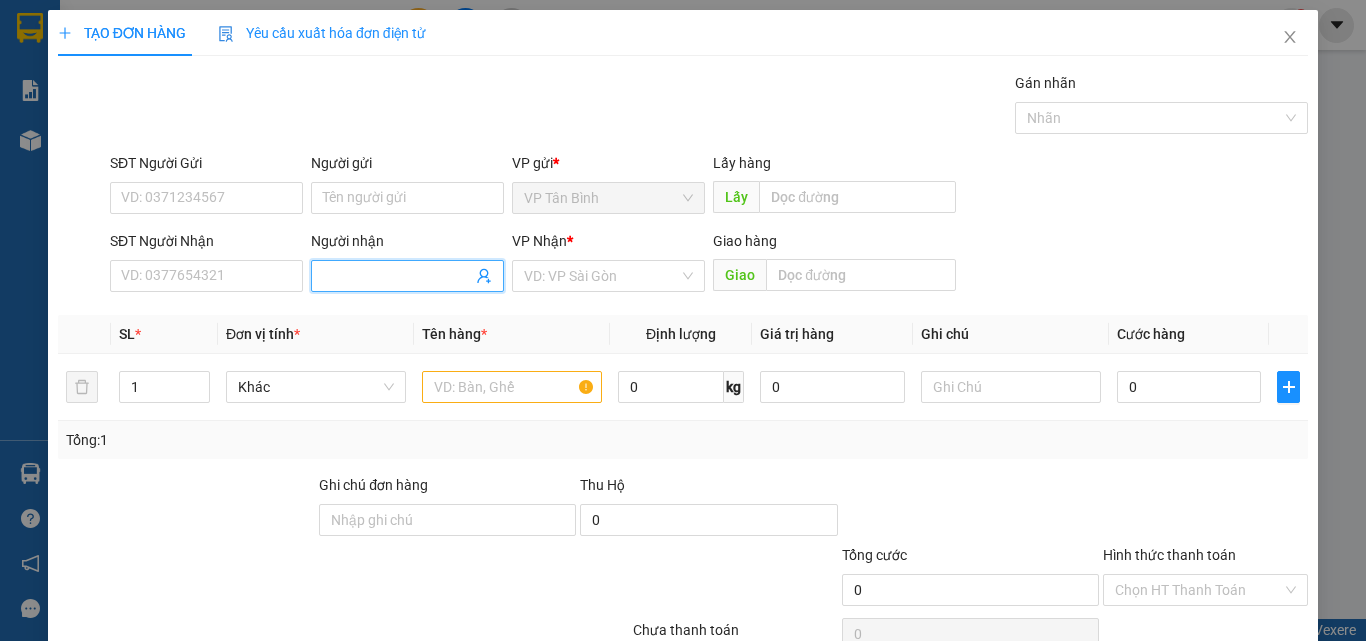click on "Người nhận" at bounding box center (397, 276) 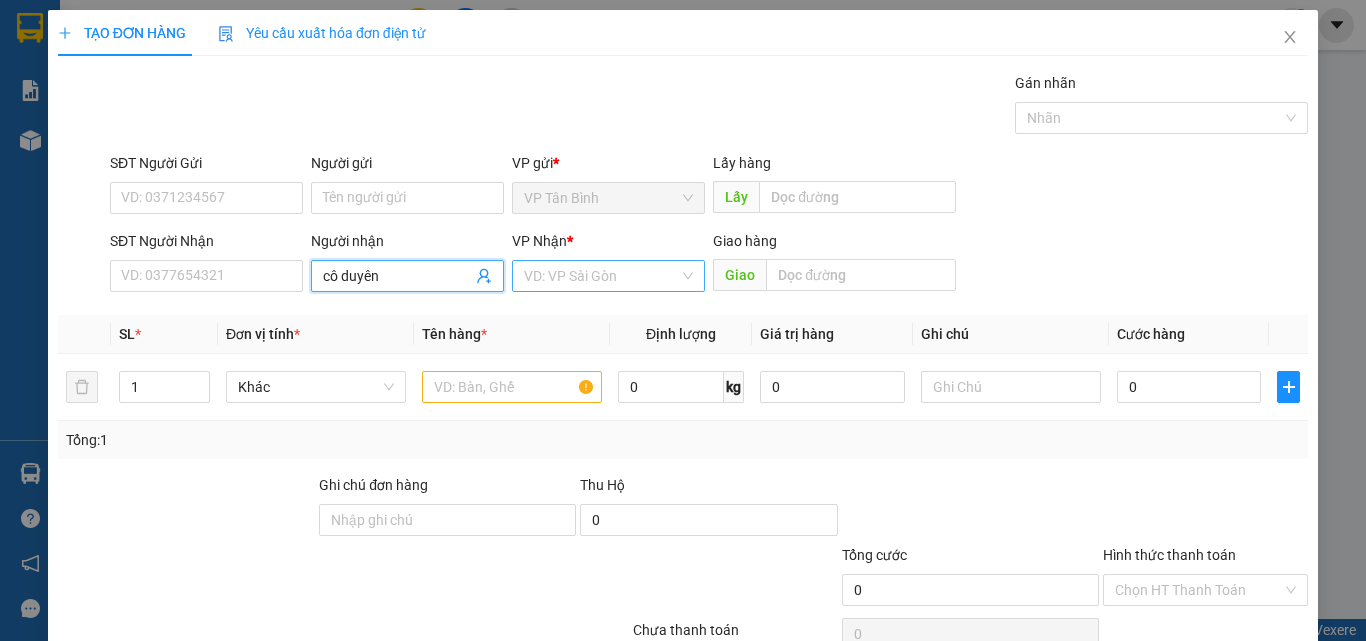 type on "cô duyên" 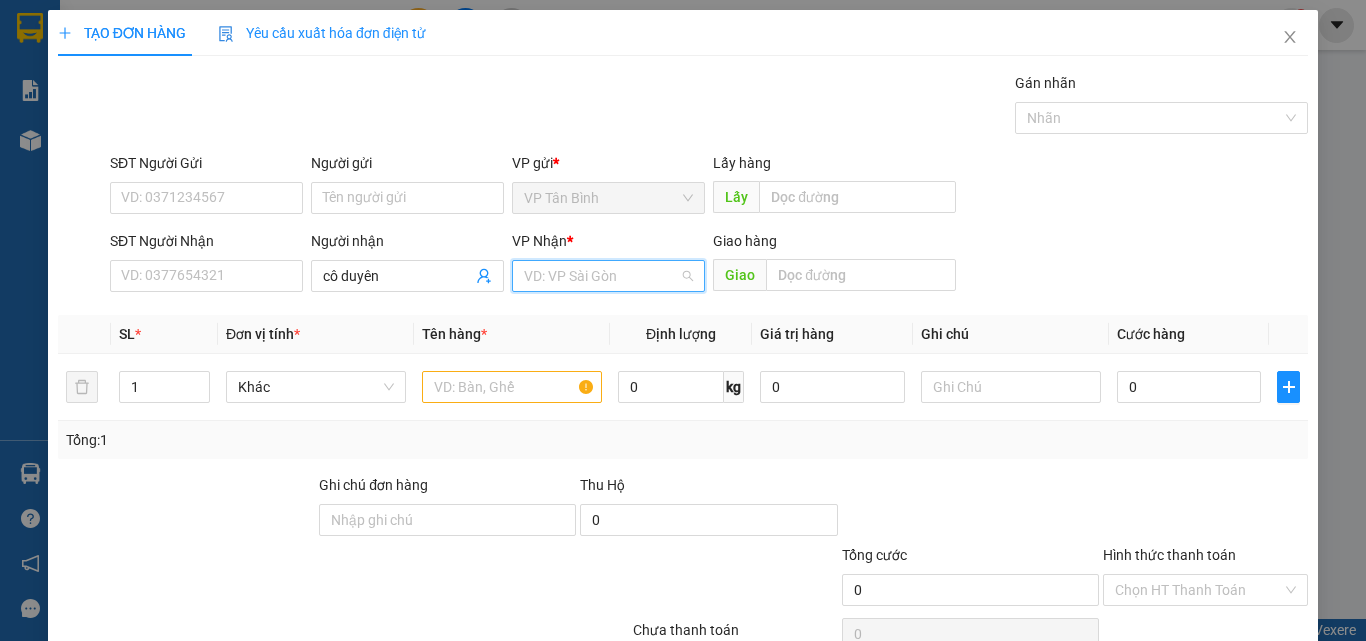 click at bounding box center (601, 276) 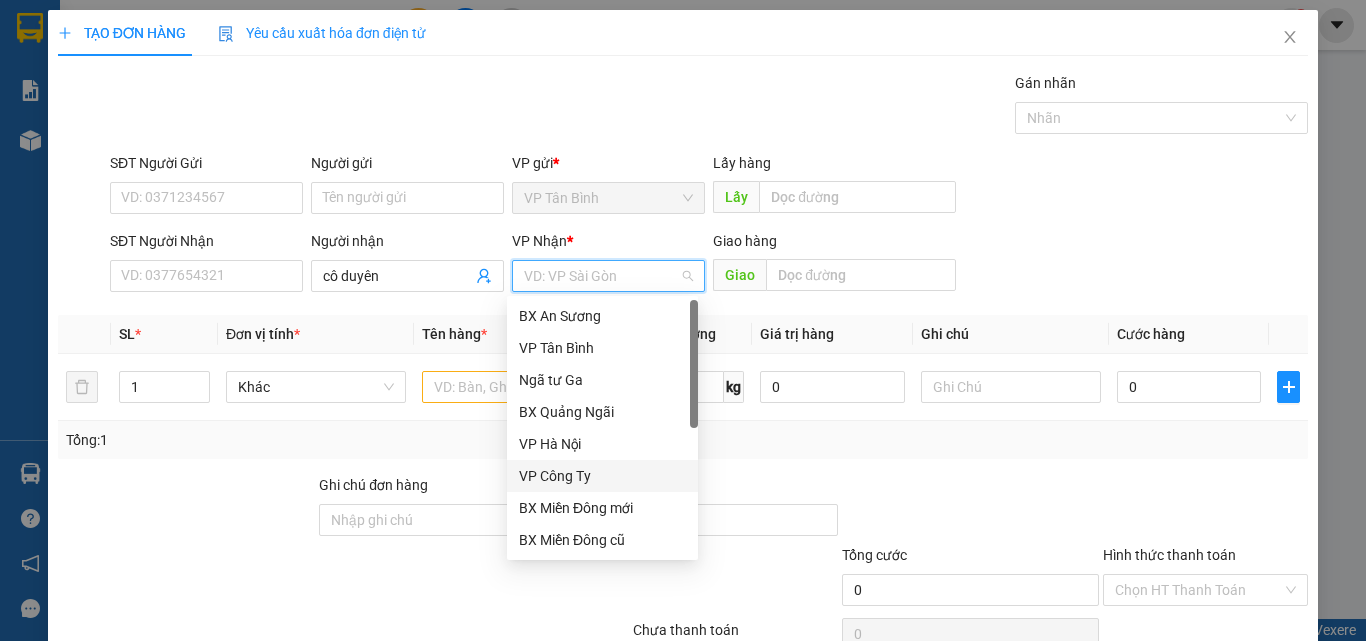 drag, startPoint x: 534, startPoint y: 477, endPoint x: 473, endPoint y: 406, distance: 93.60555 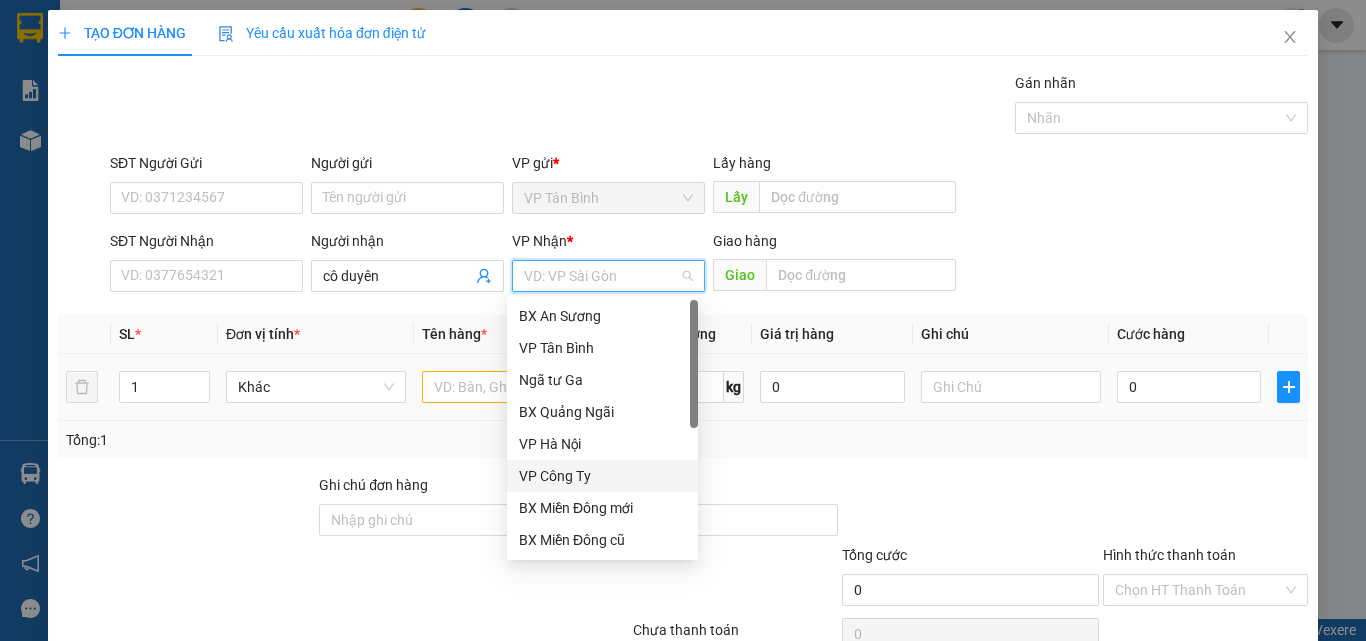 click on "VP Công Ty" at bounding box center [602, 476] 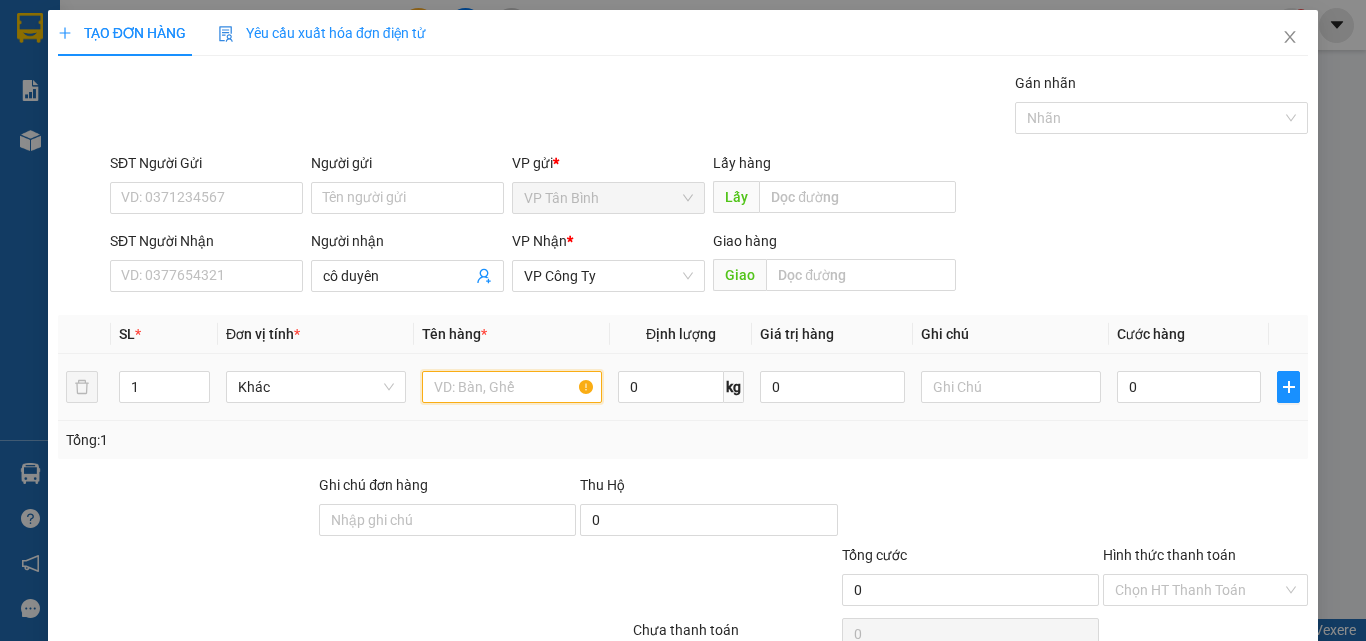 click at bounding box center [512, 387] 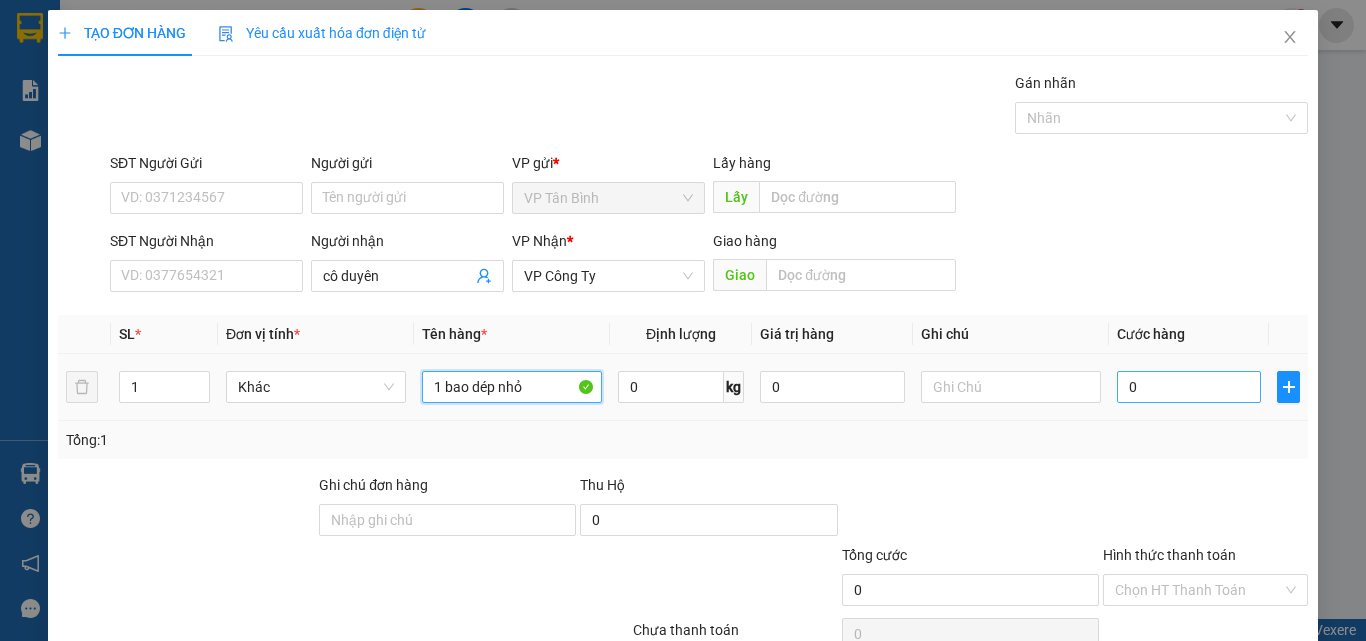 type on "1 bao dép nhỏ" 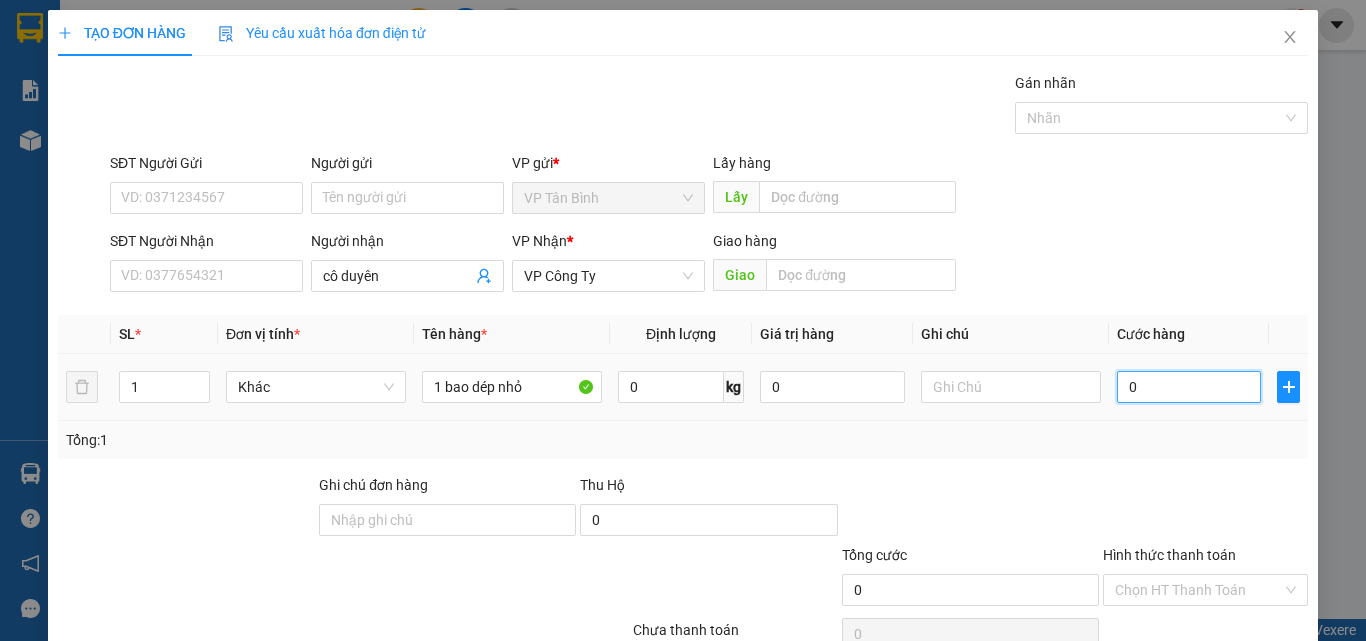 click on "0" at bounding box center (1189, 387) 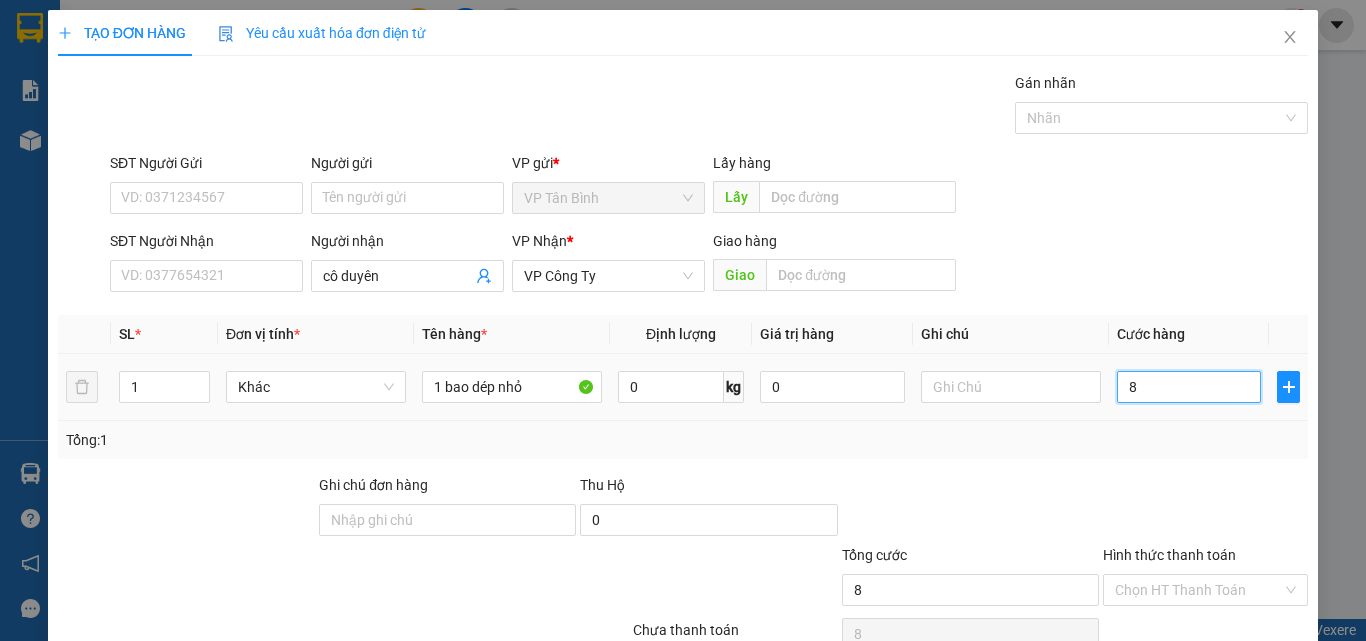 type on "80" 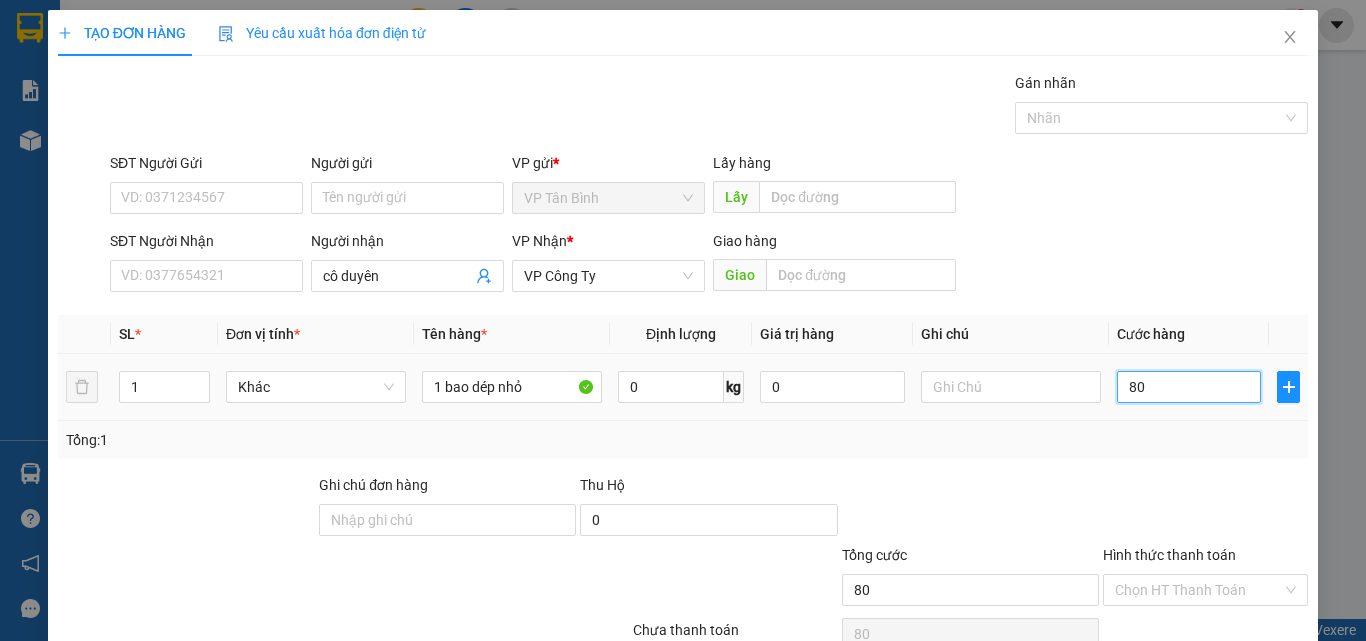 type on "800" 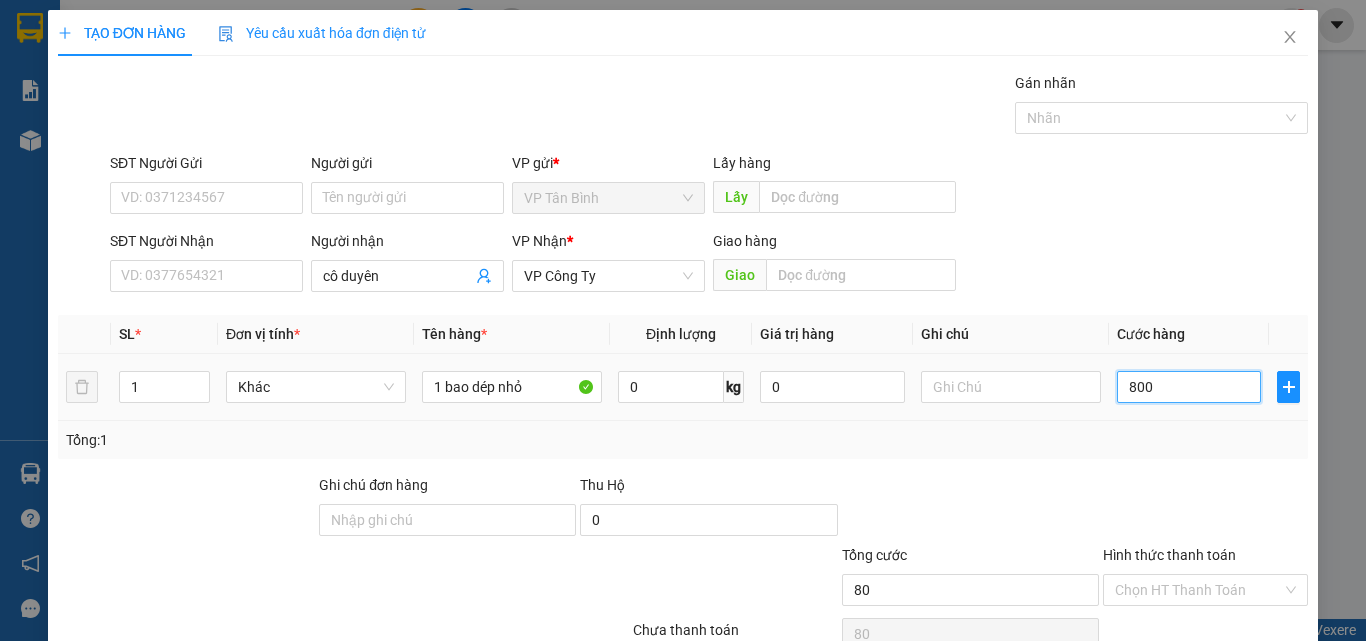 type on "800" 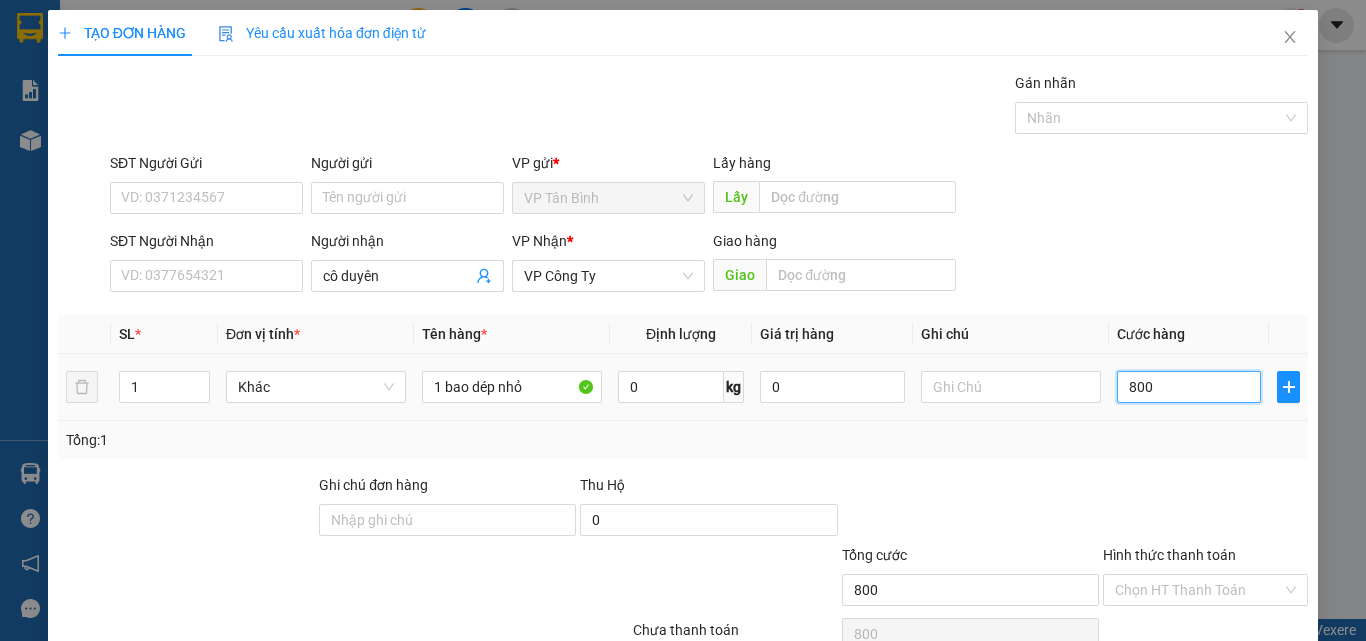 type on "8.000" 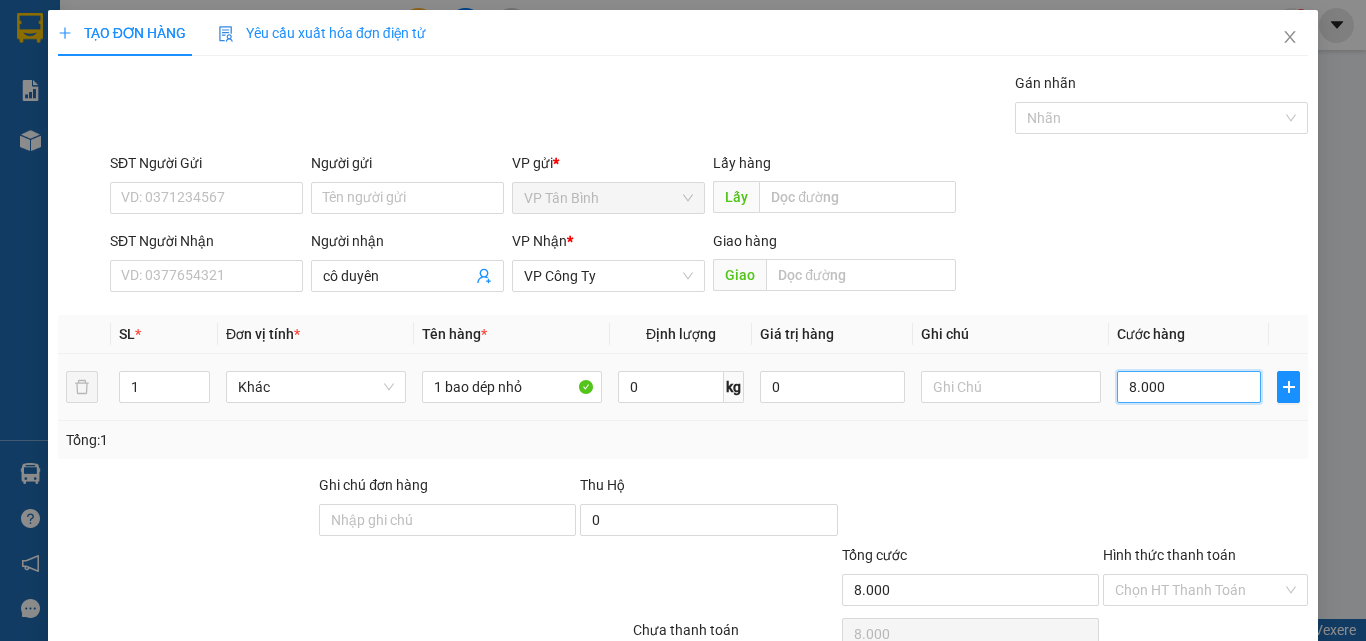 type on "80.000" 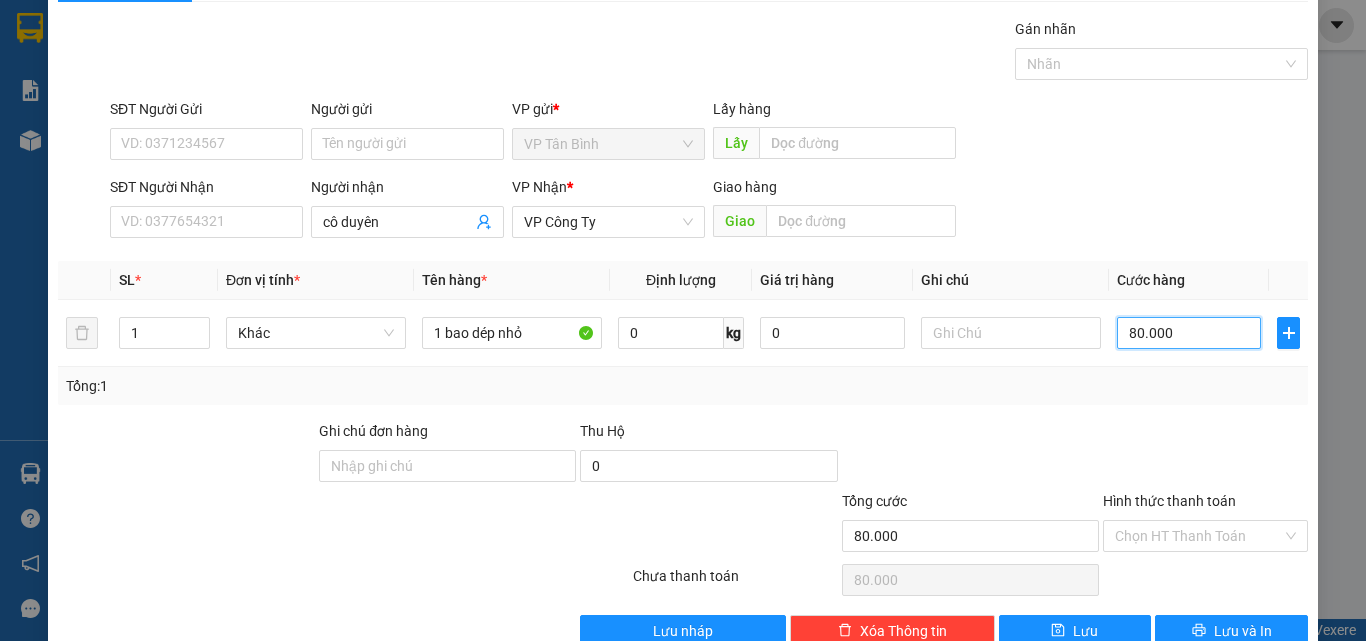 scroll, scrollTop: 99, scrollLeft: 0, axis: vertical 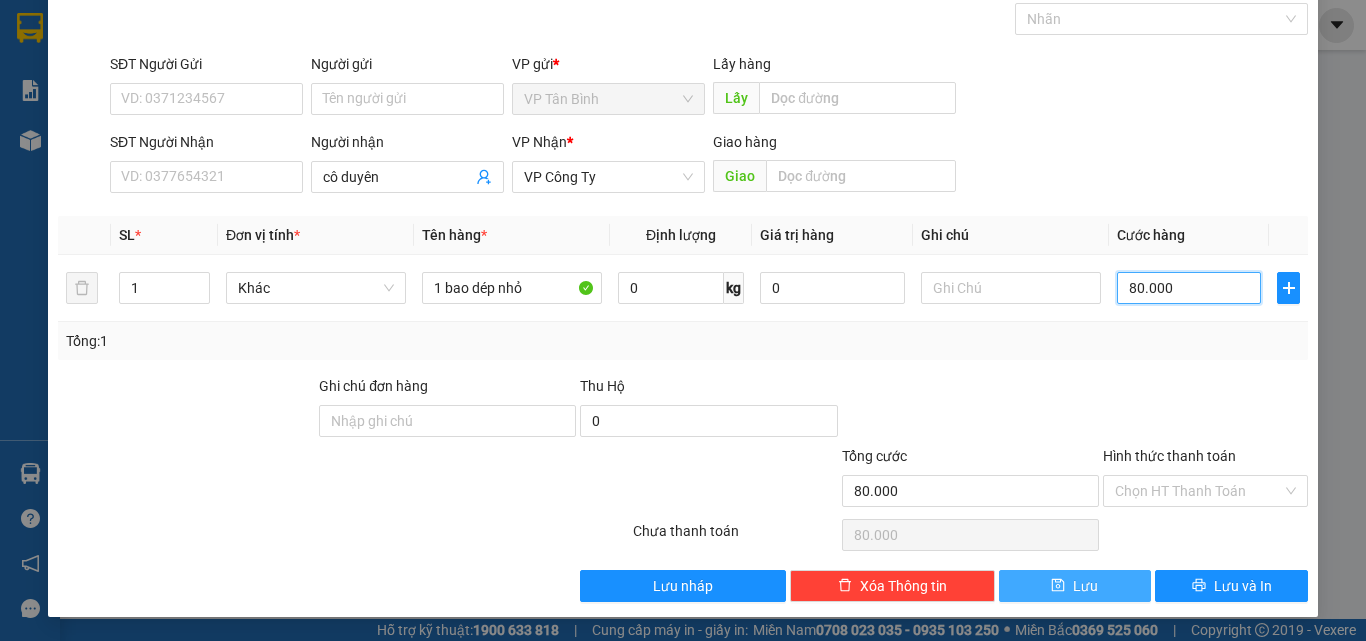 type on "80.000" 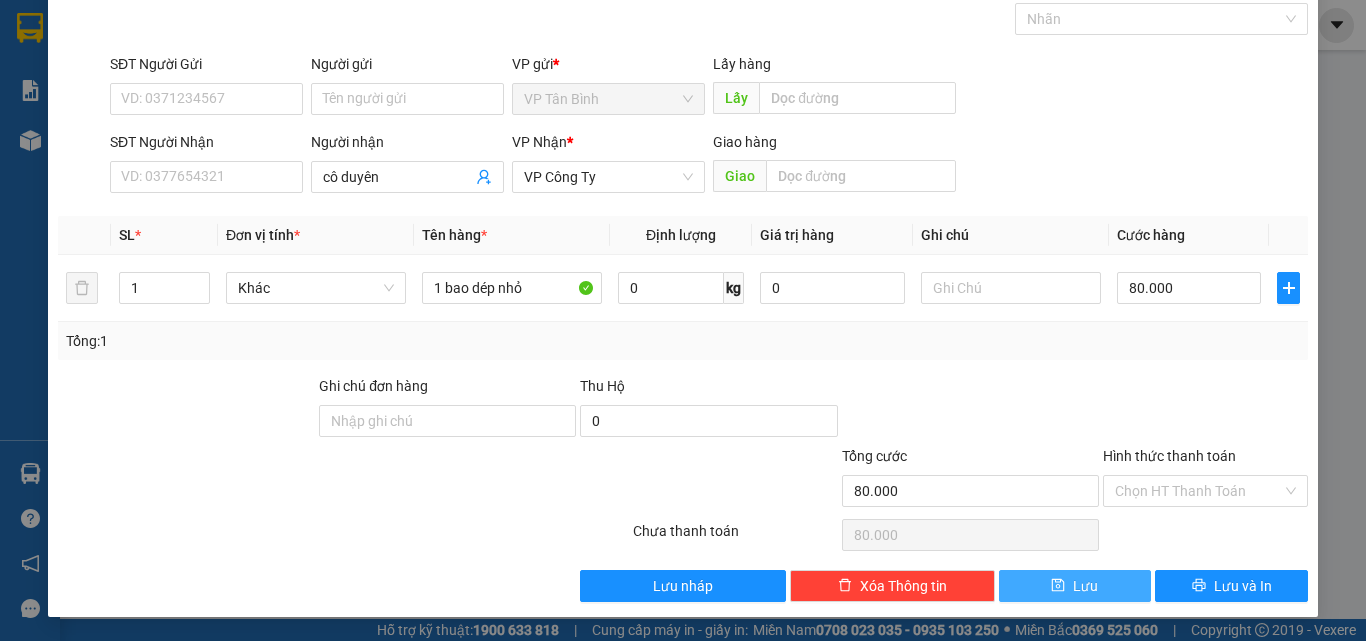 click on "Lưu" at bounding box center [1075, 586] 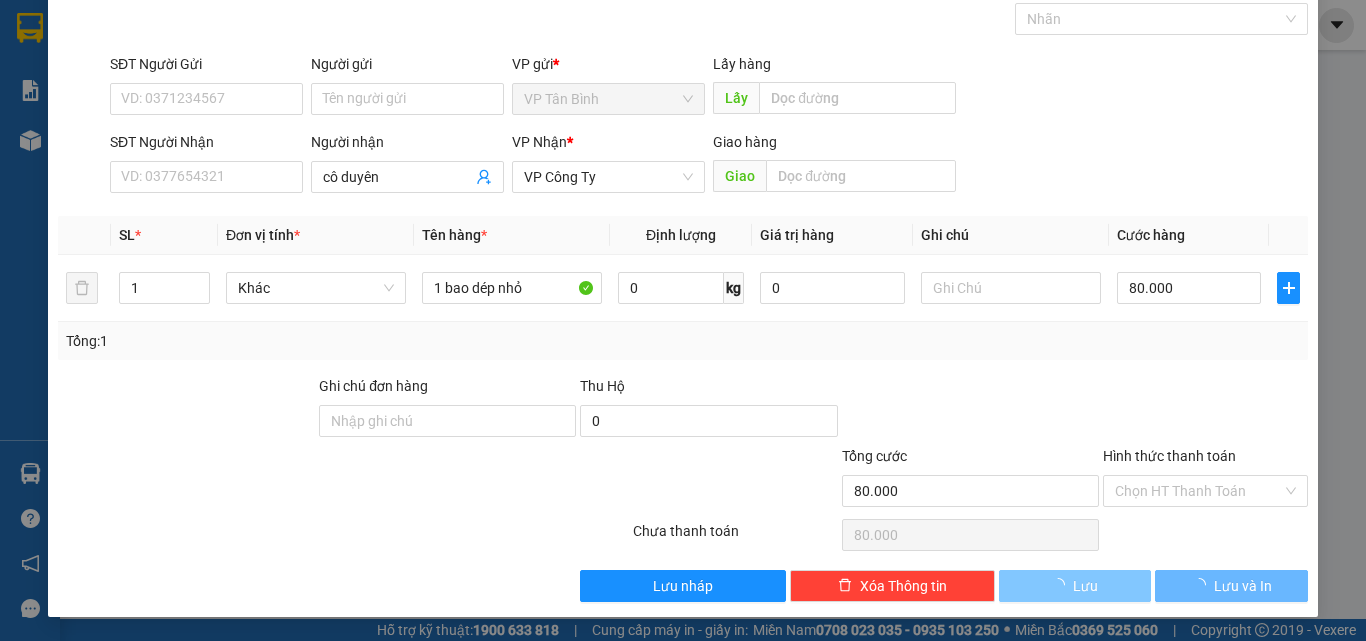 type 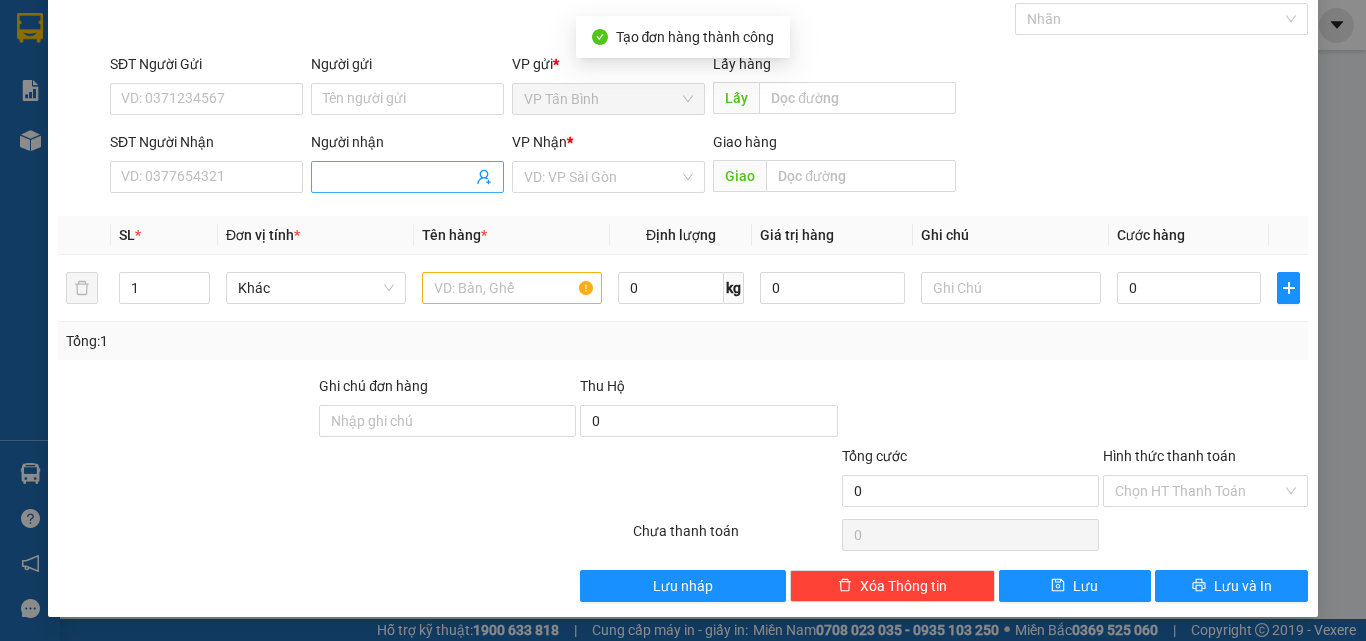 click on "Người nhận" at bounding box center [397, 177] 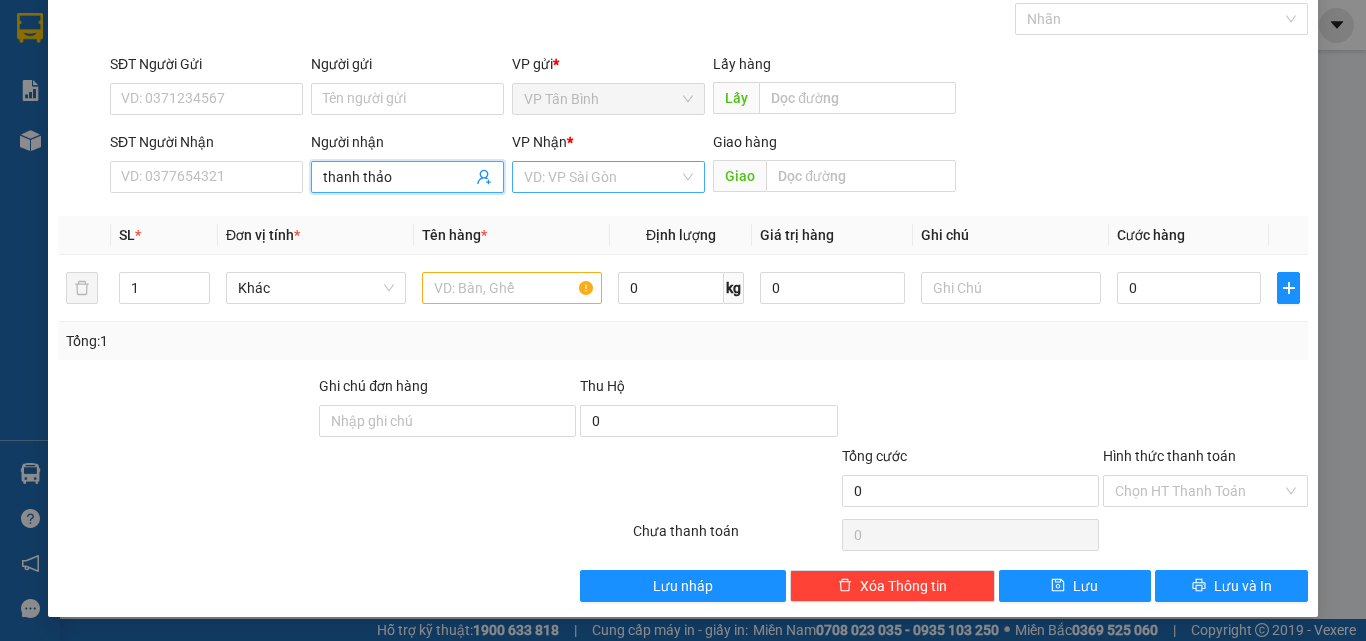 type on "thanh thảo" 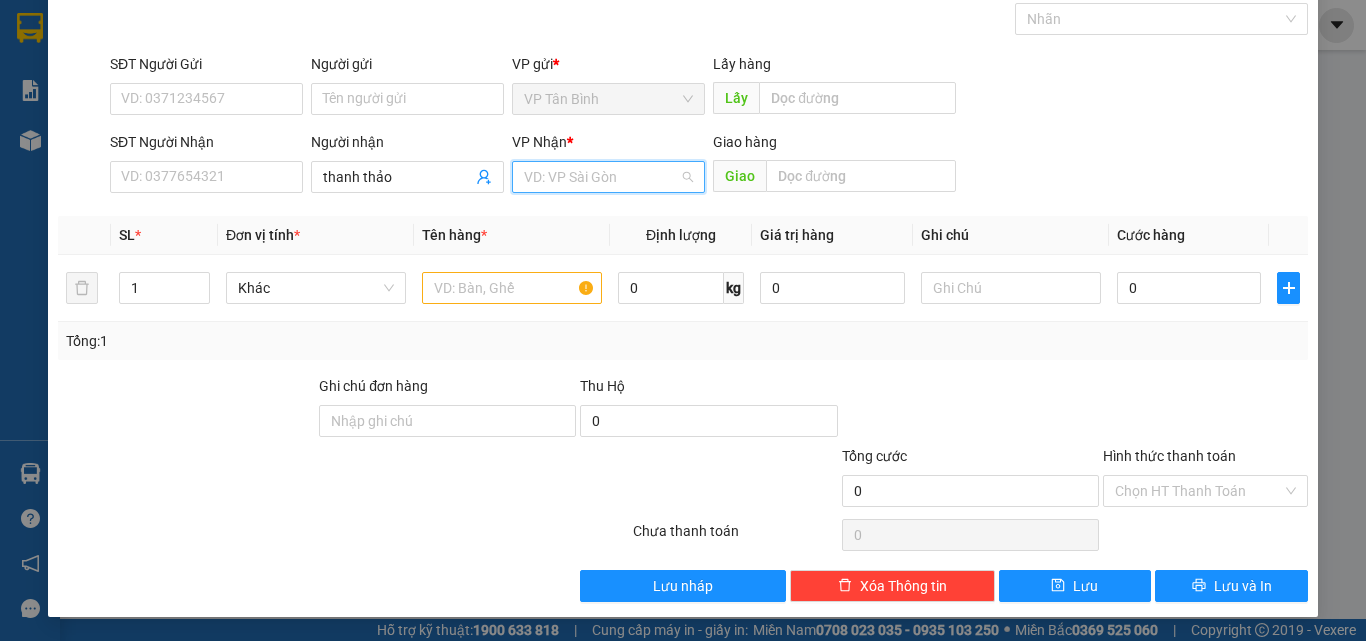 click at bounding box center (601, 177) 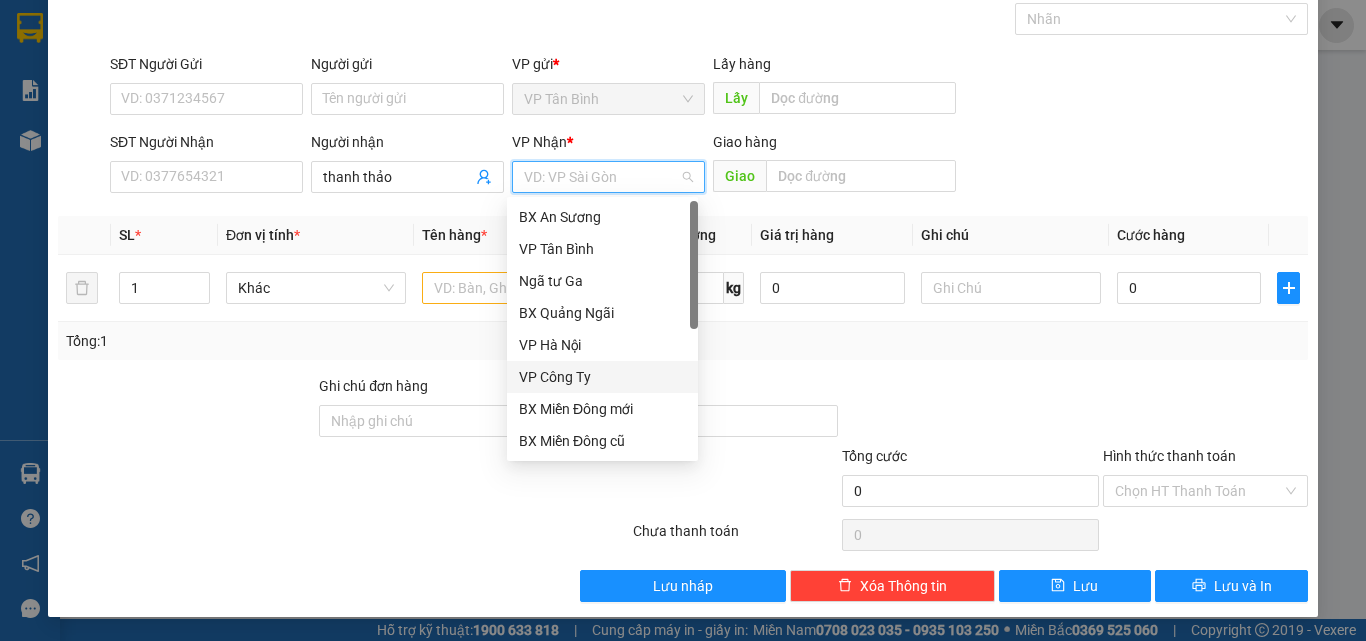 drag, startPoint x: 547, startPoint y: 374, endPoint x: 475, endPoint y: 324, distance: 87.658424 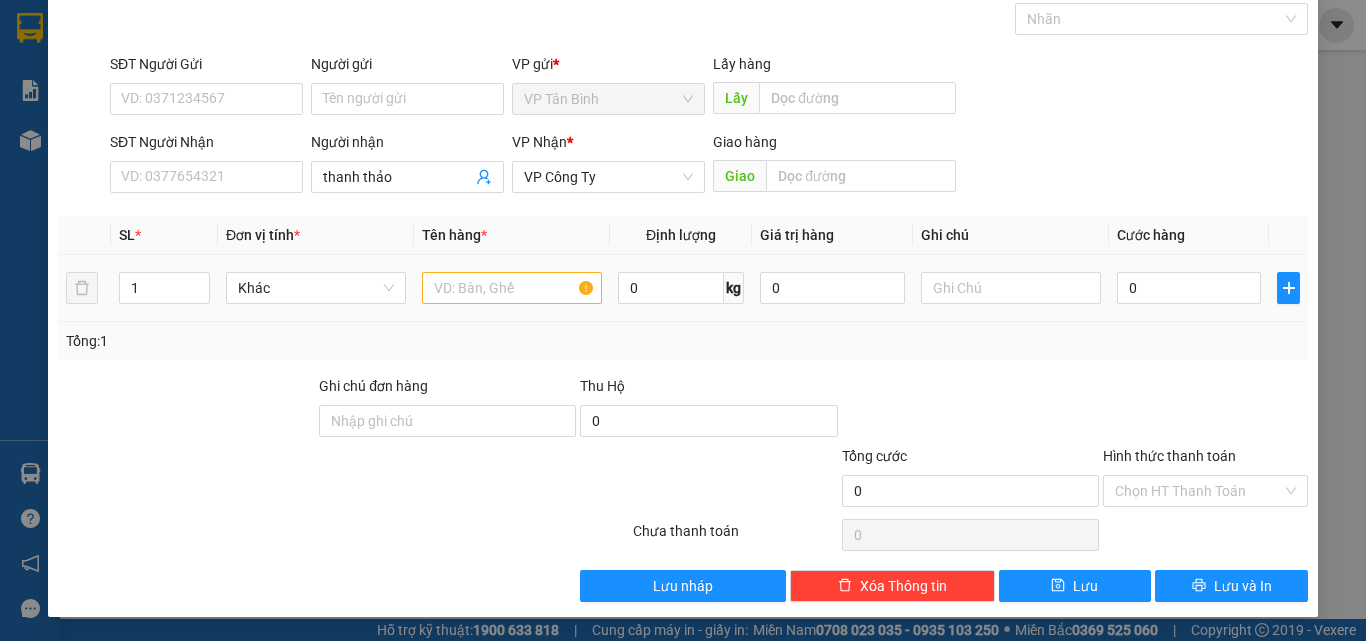 click at bounding box center (512, 288) 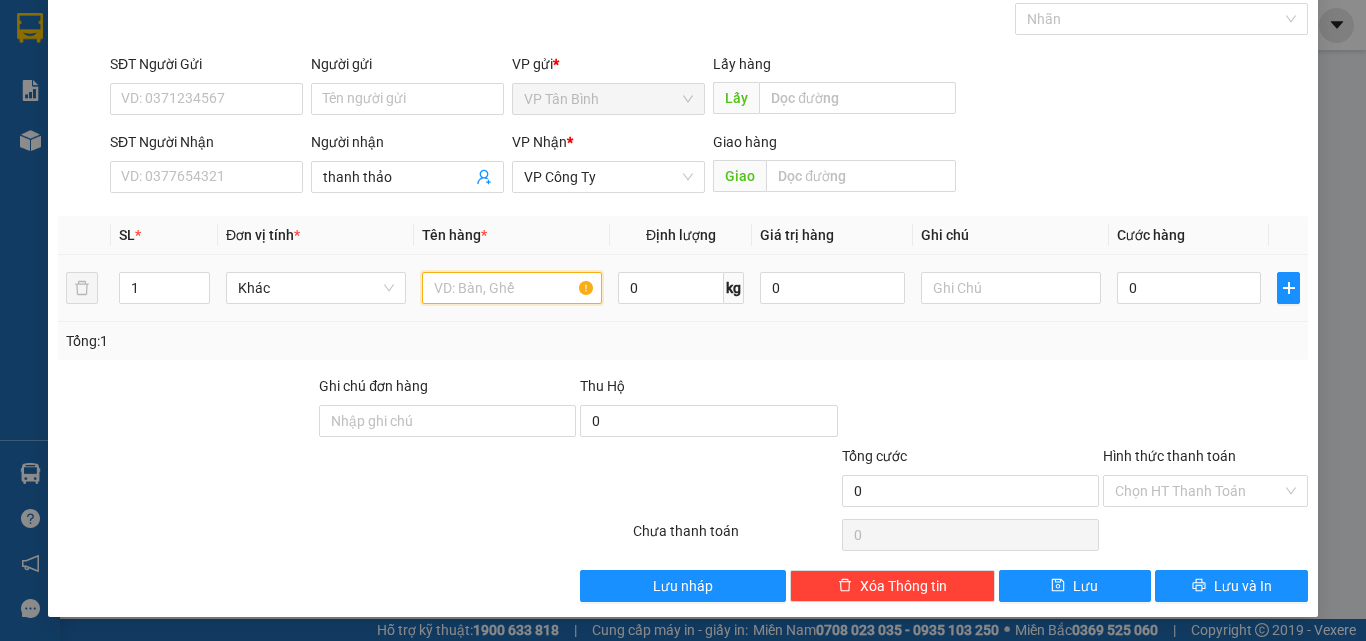 click at bounding box center [512, 288] 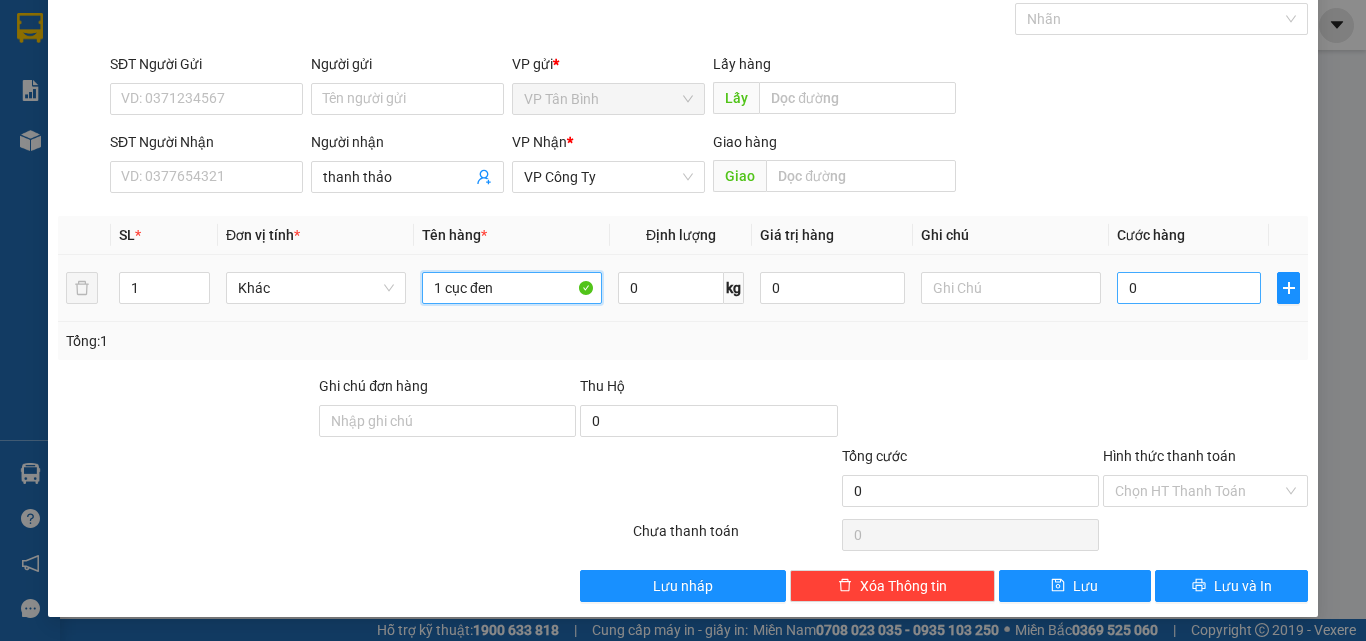 type on "1 cục đen" 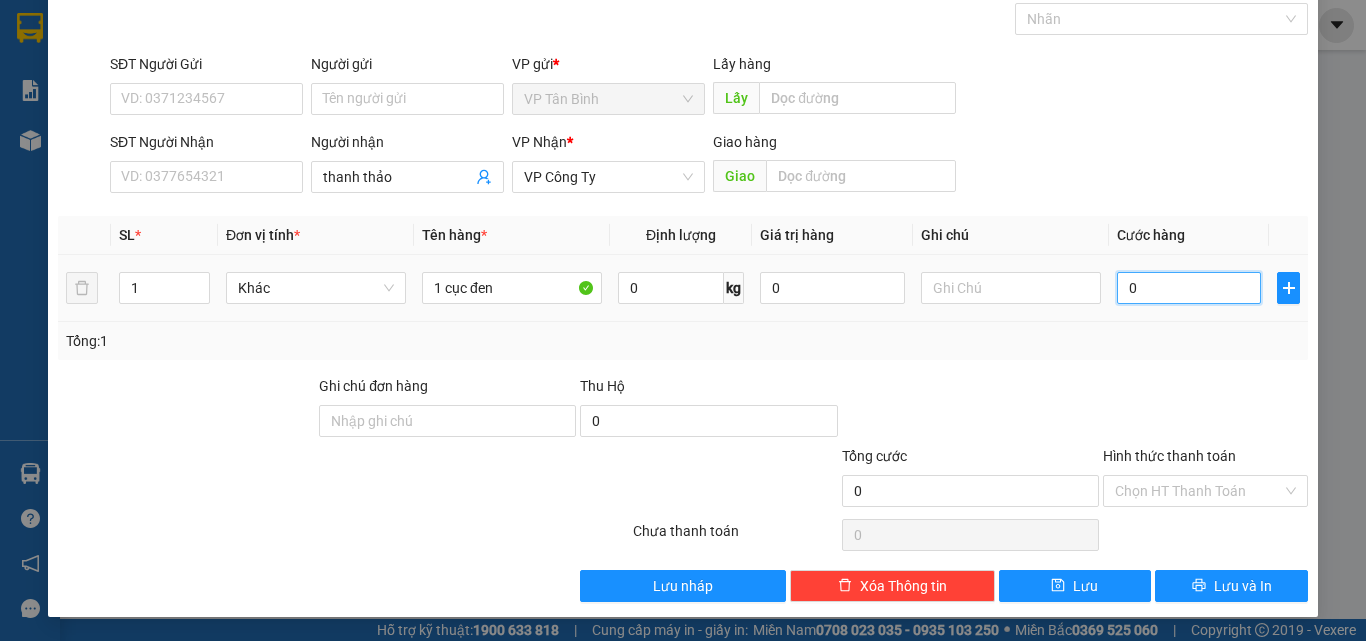 click on "0" at bounding box center [1189, 288] 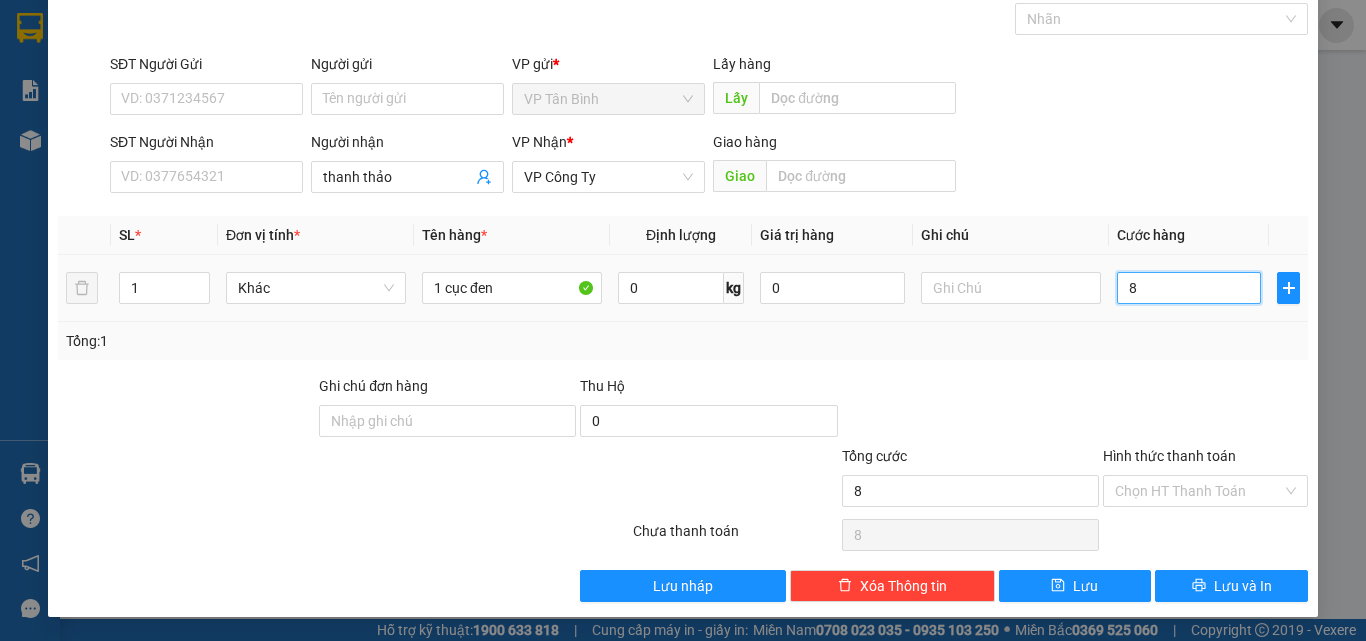 type on "80" 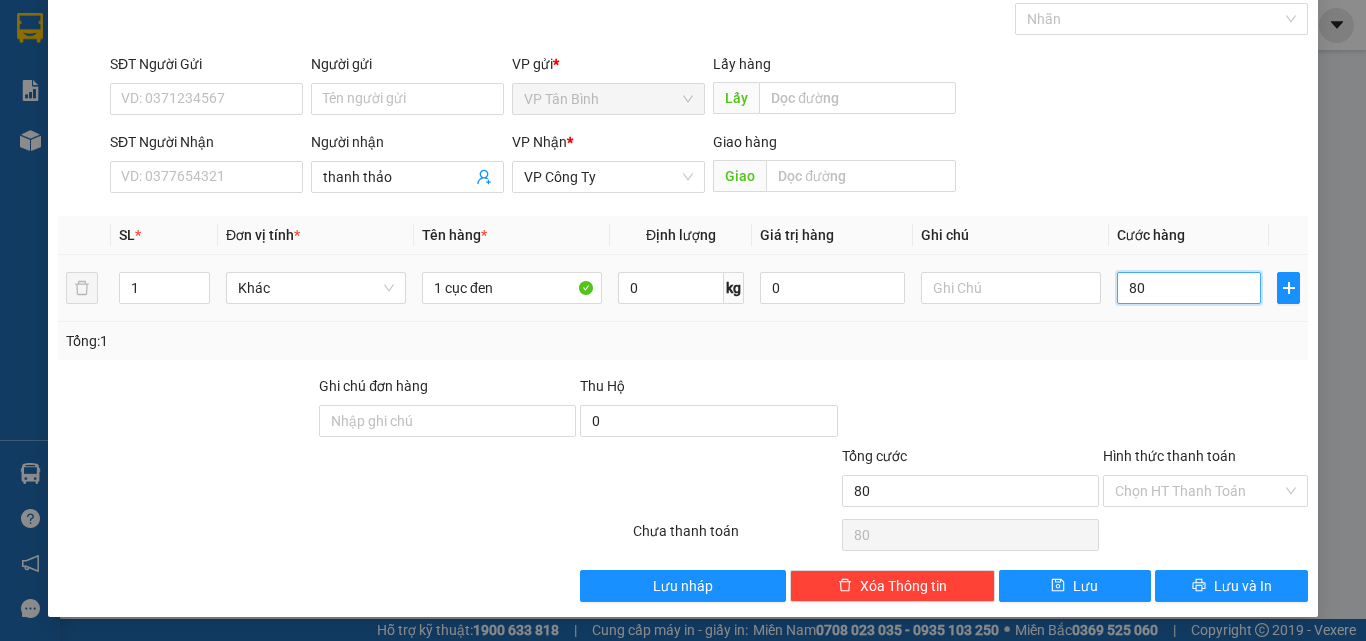 type on "800" 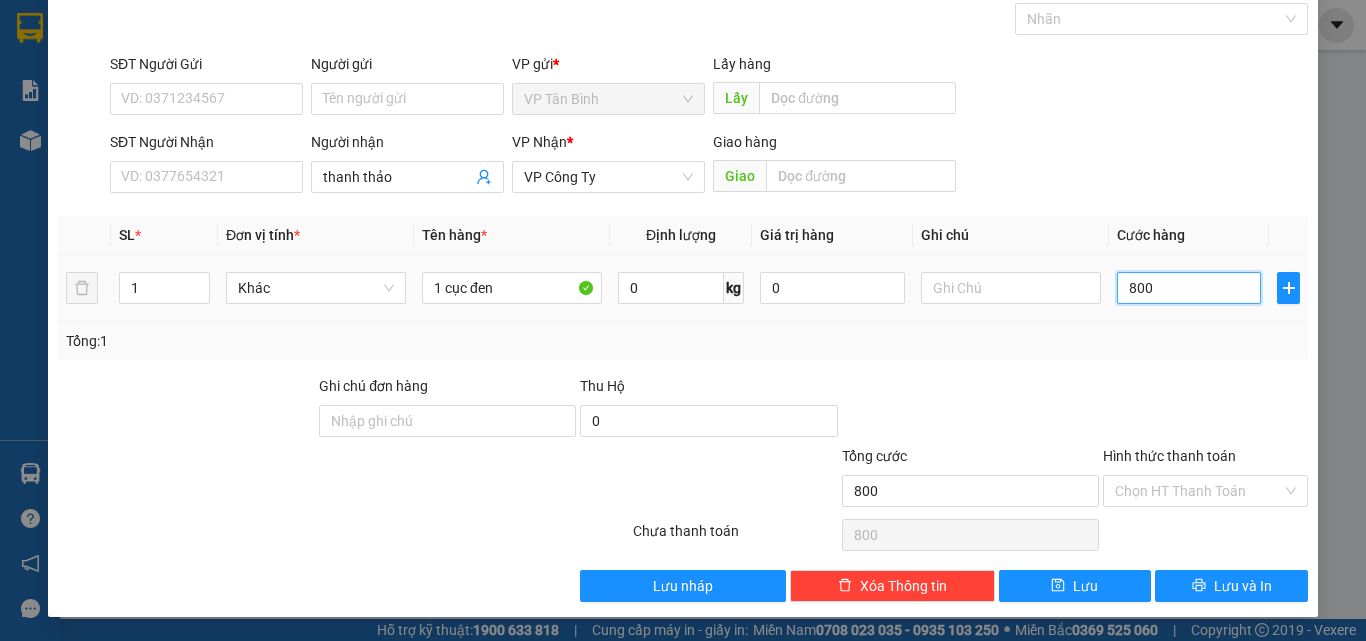 type on "8.000" 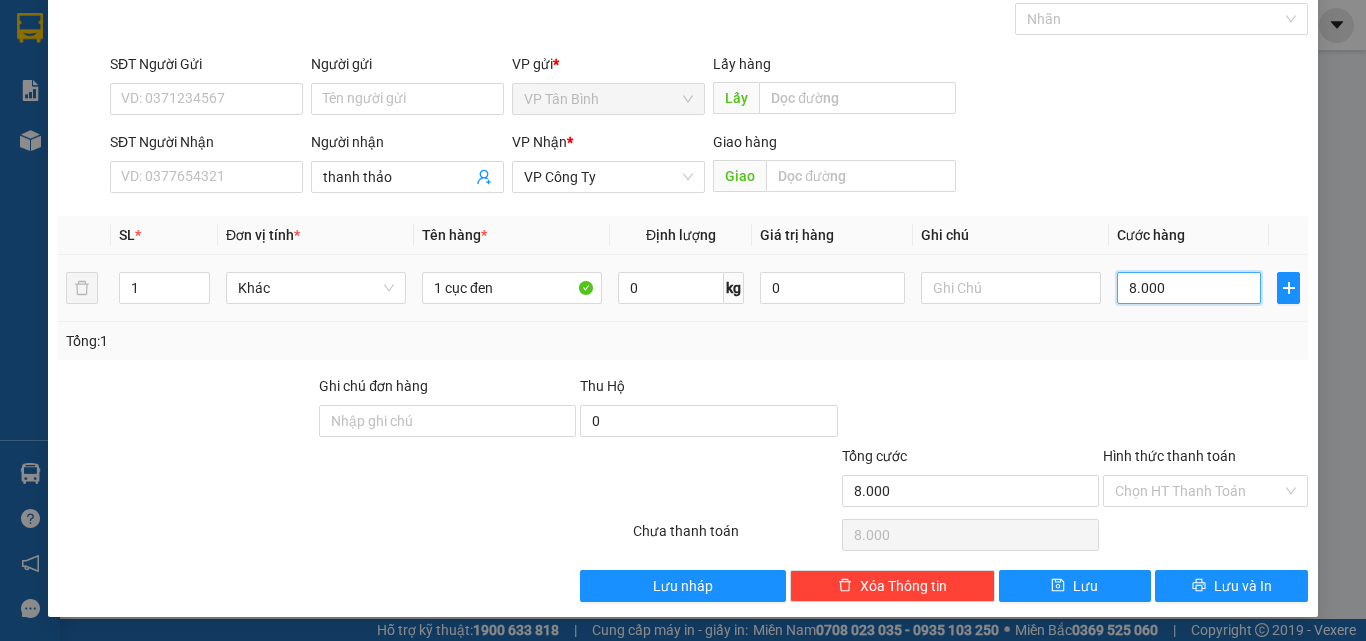 type on "80.000" 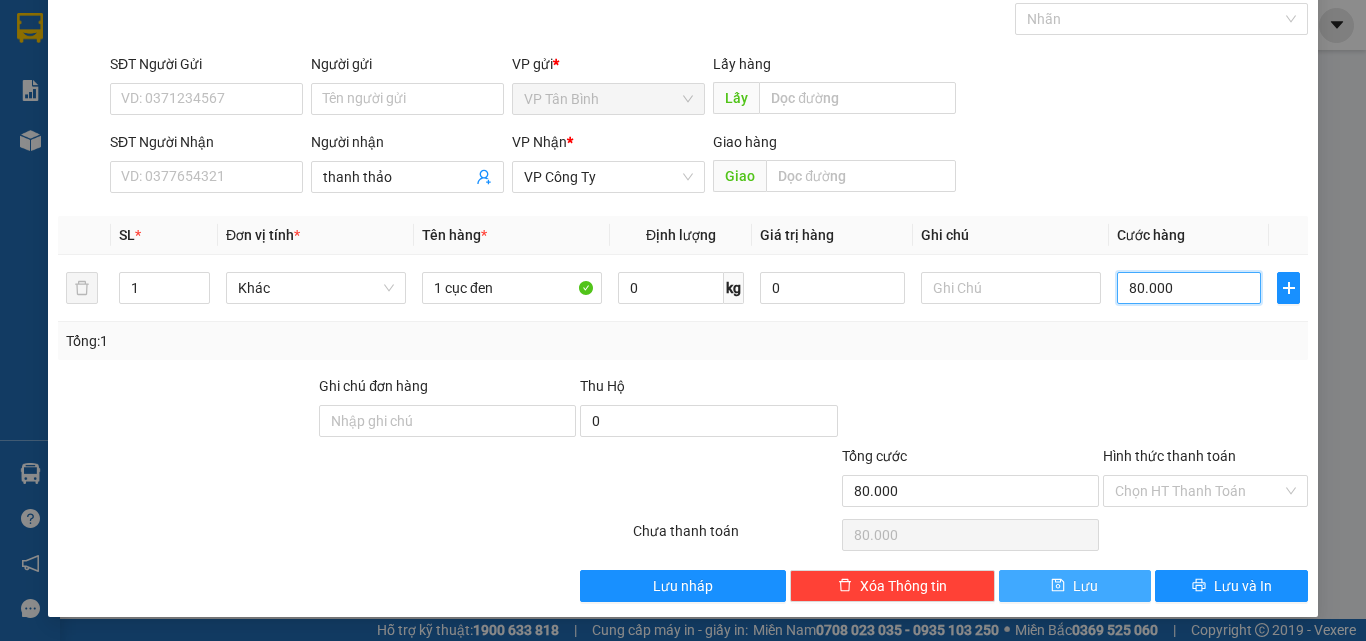 type on "80.000" 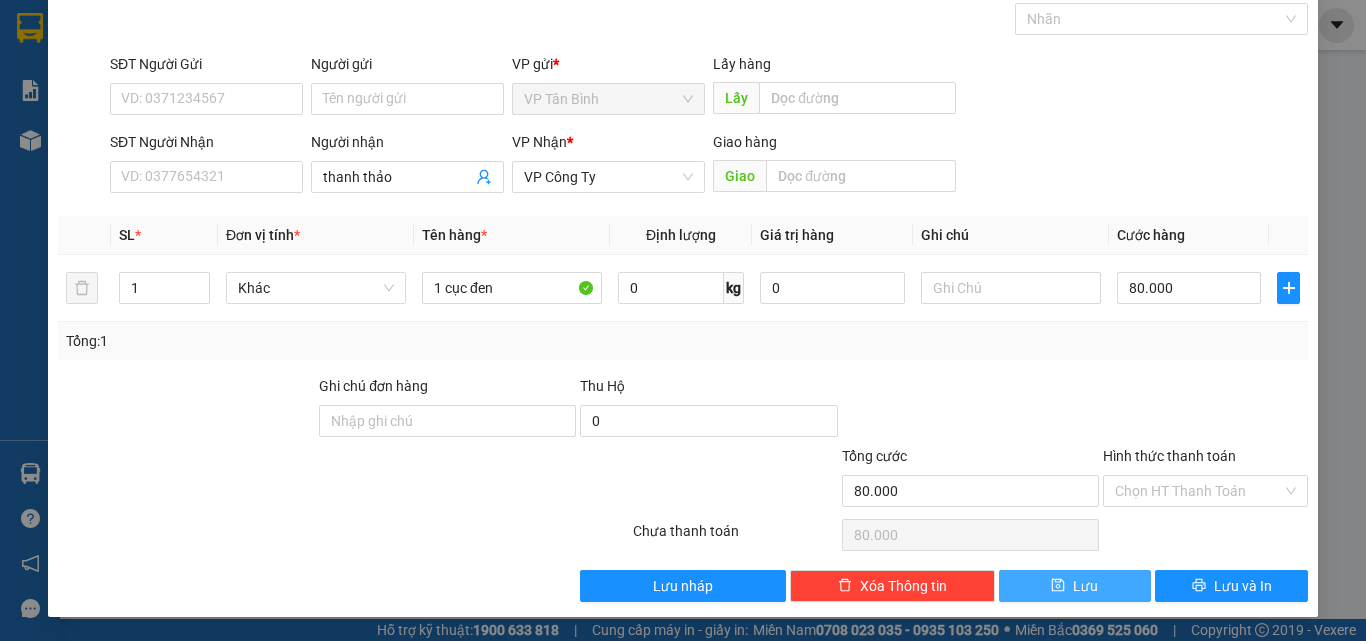 click on "Lưu" at bounding box center [1075, 586] 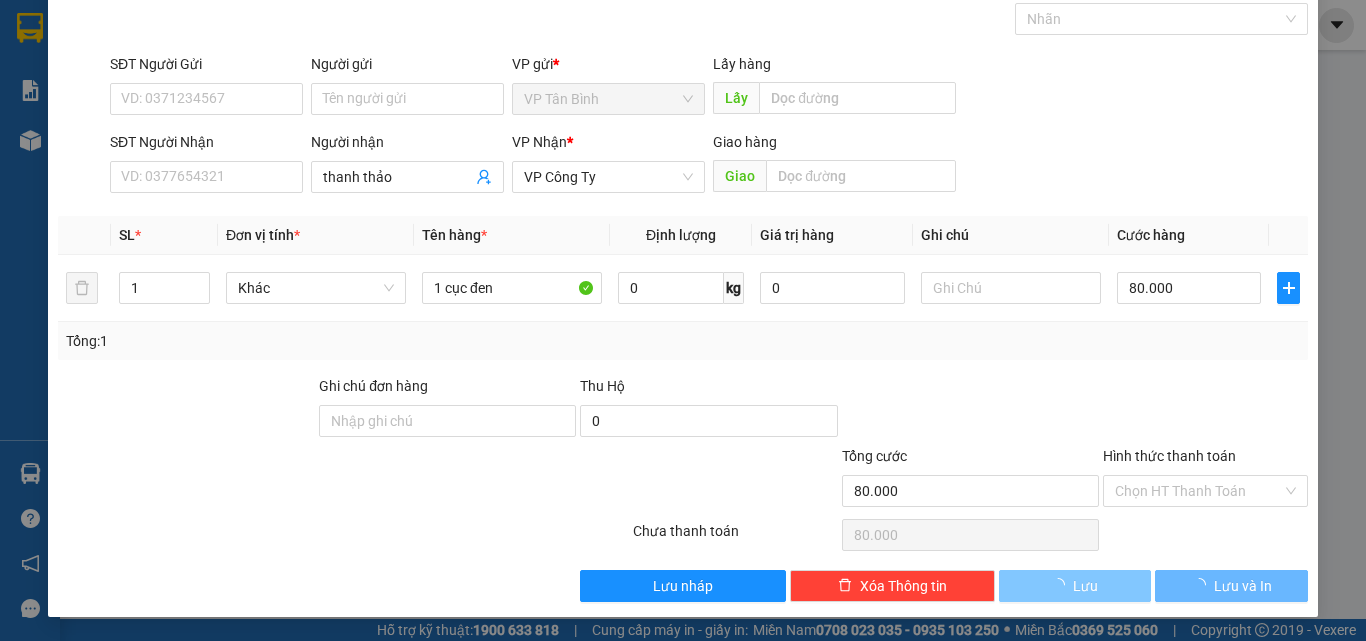type 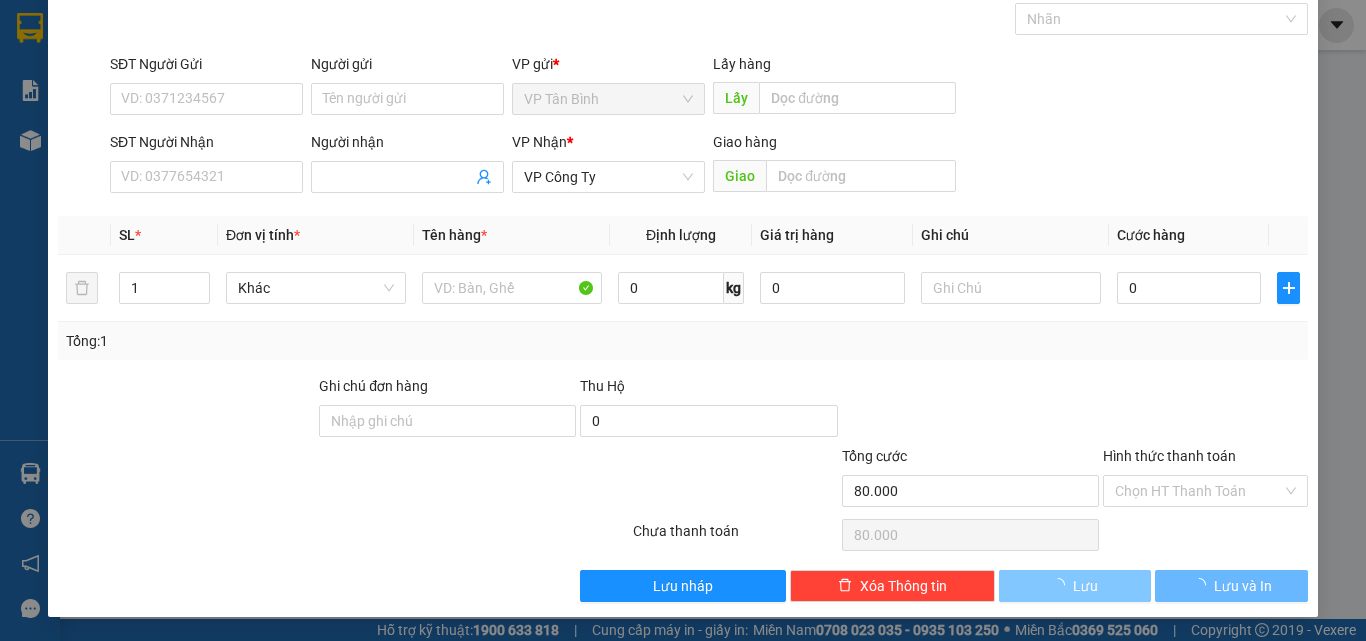 type on "0" 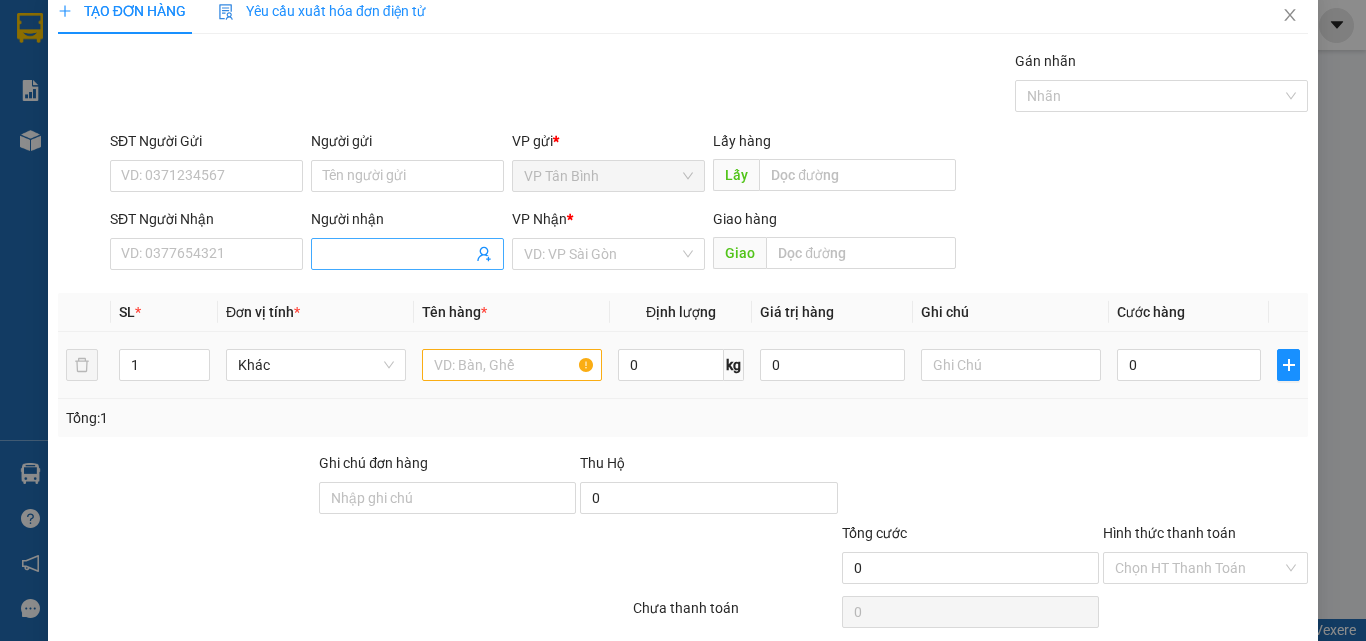scroll, scrollTop: 0, scrollLeft: 0, axis: both 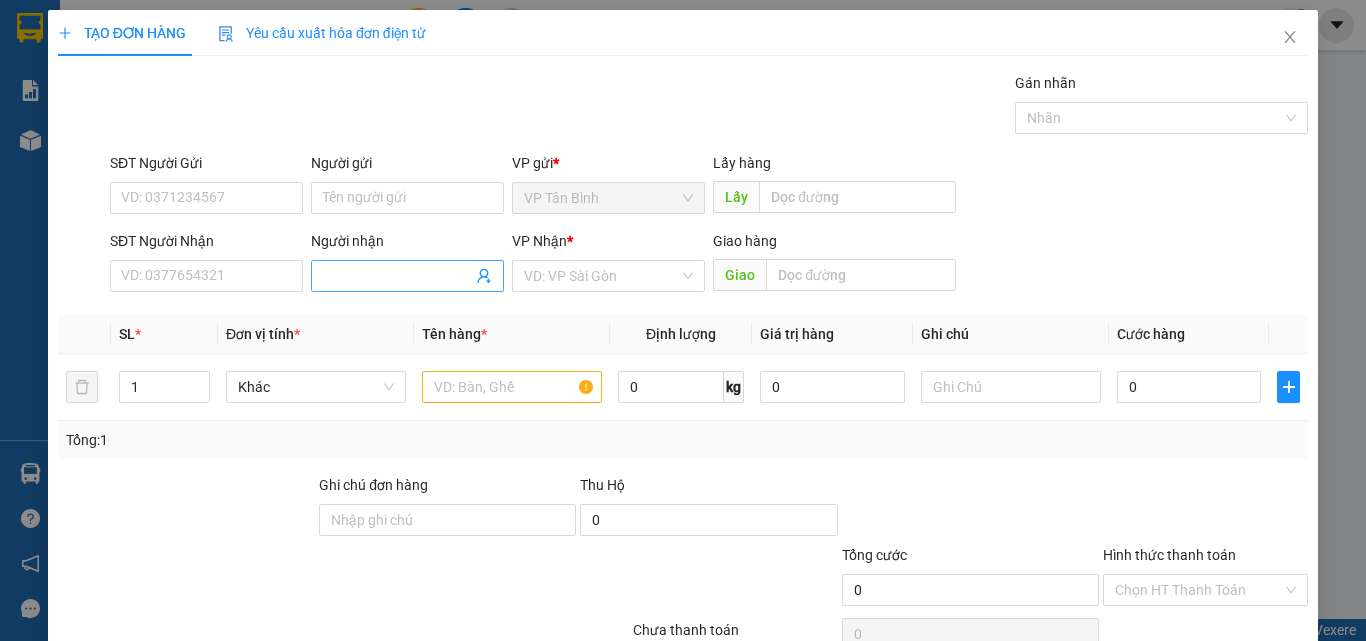 click on "Người nhận" at bounding box center [397, 276] 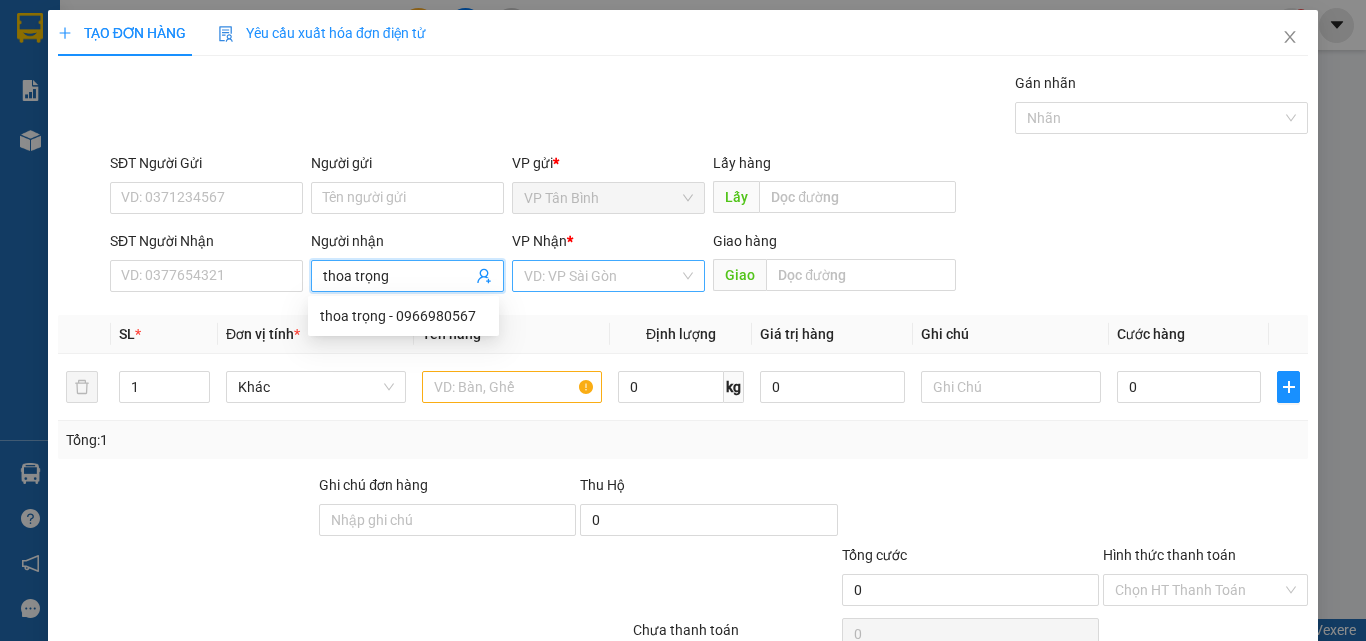 type on "thoa trọng" 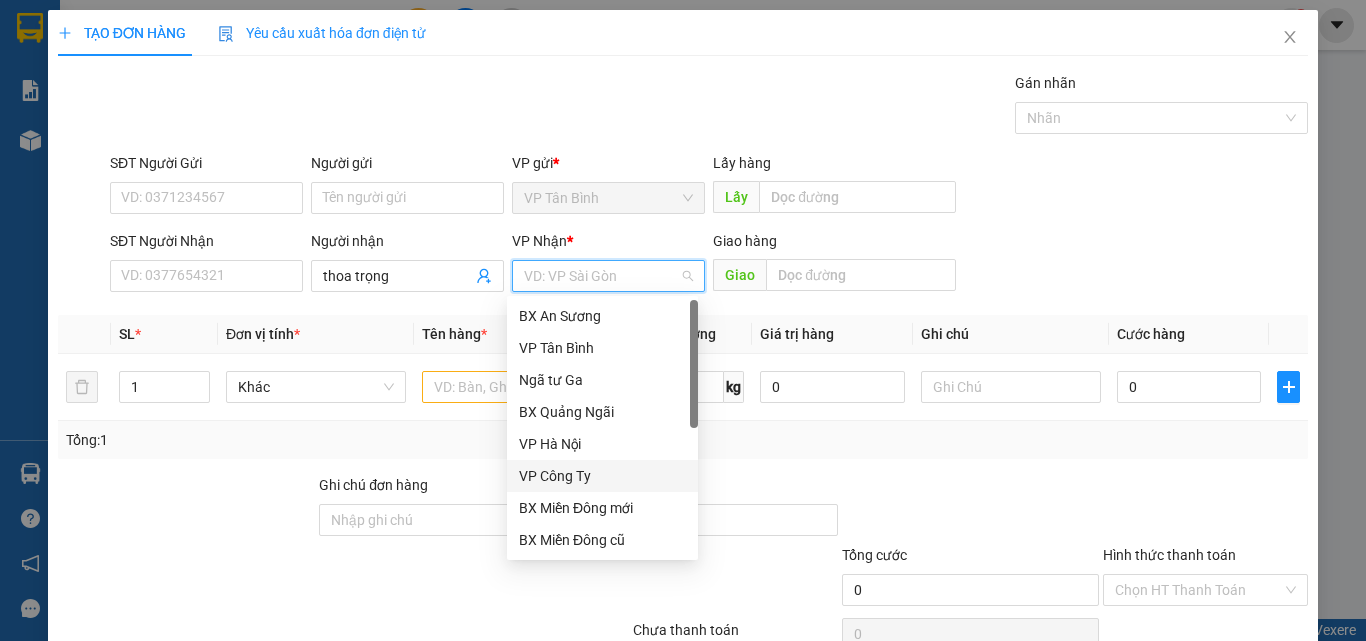 click on "VP Công Ty" at bounding box center [602, 476] 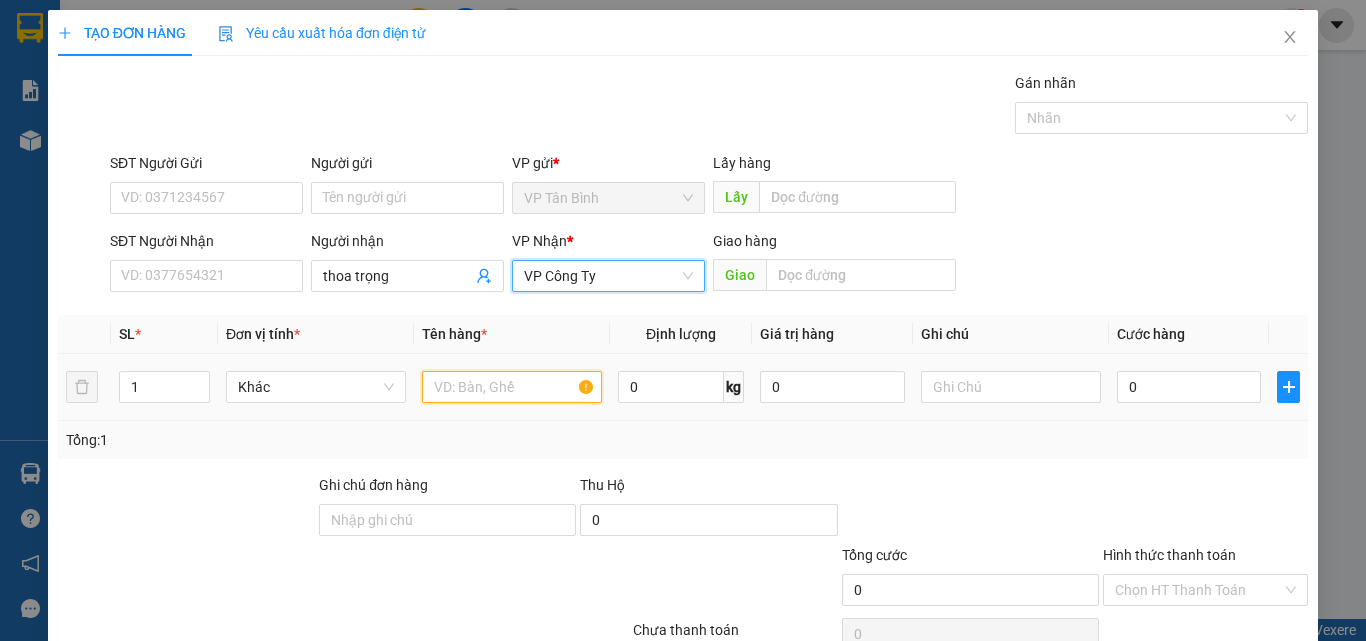 click at bounding box center (512, 387) 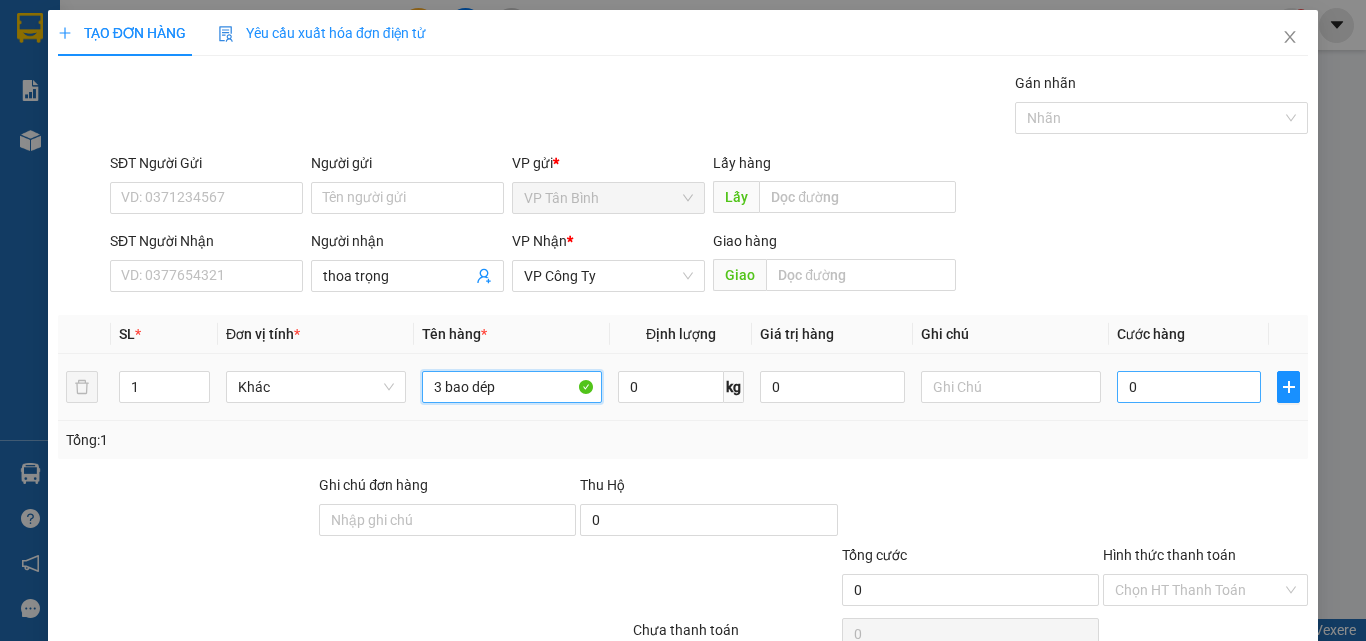 type on "3 bao dép" 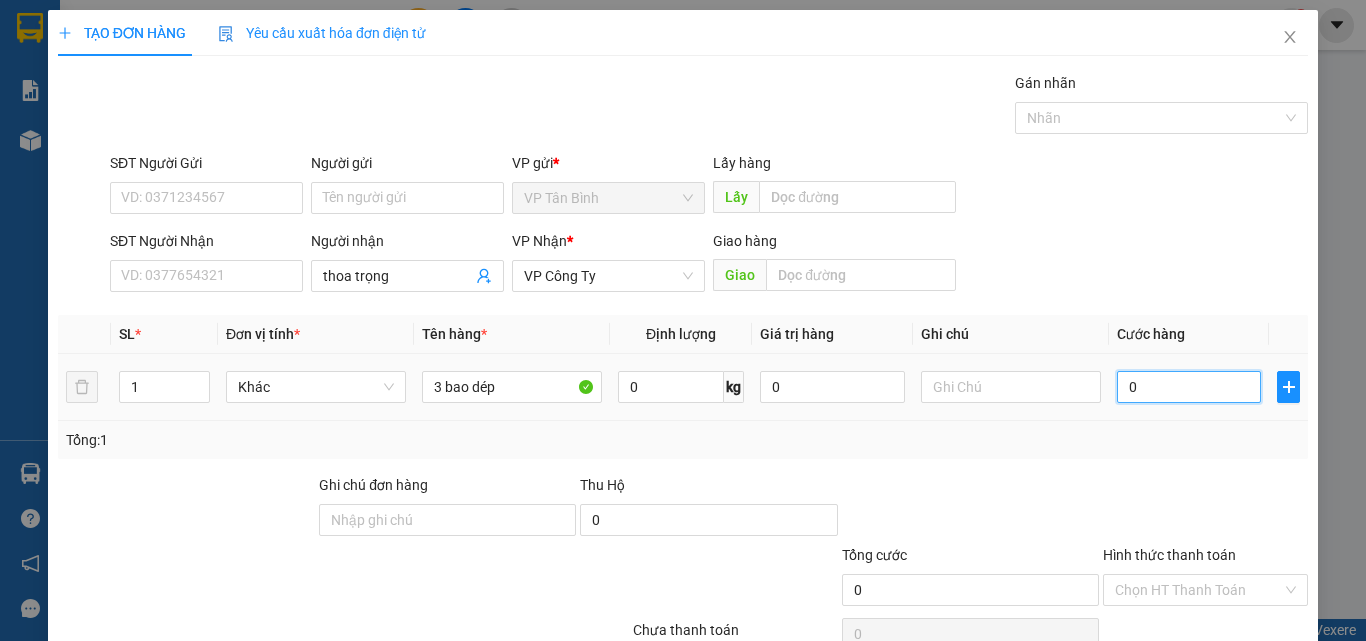 click on "0" at bounding box center [1189, 387] 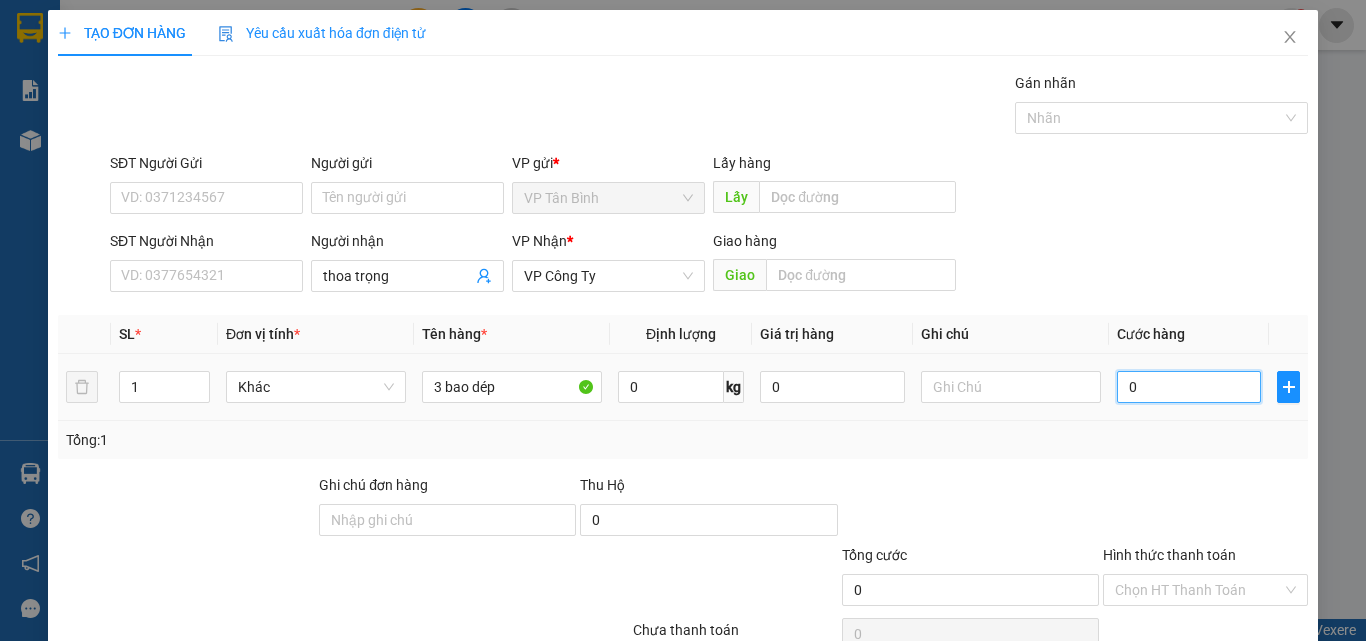 type on "2" 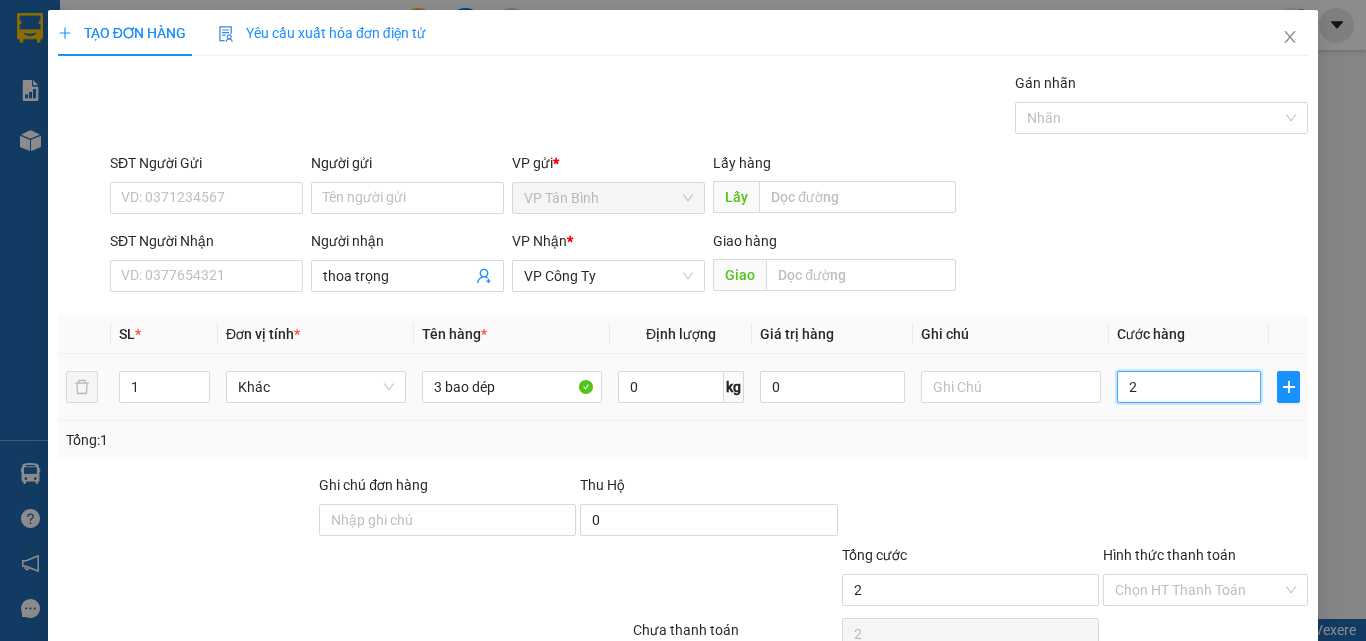 type on "24" 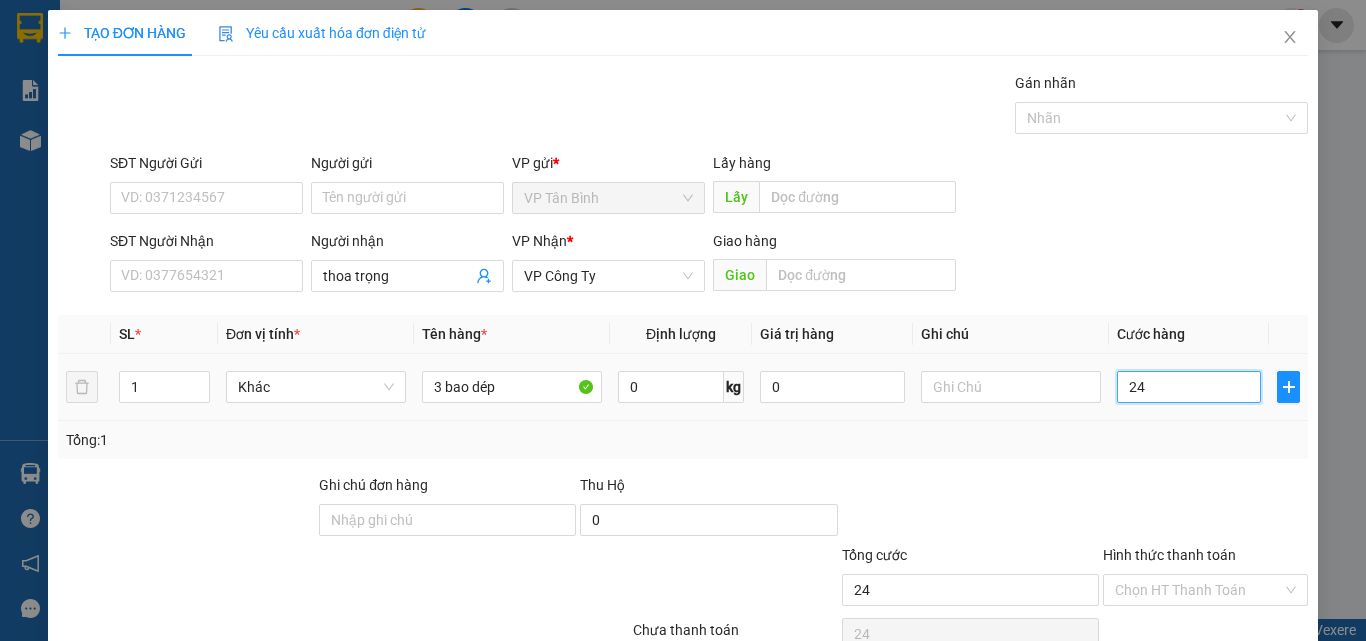 type on "240" 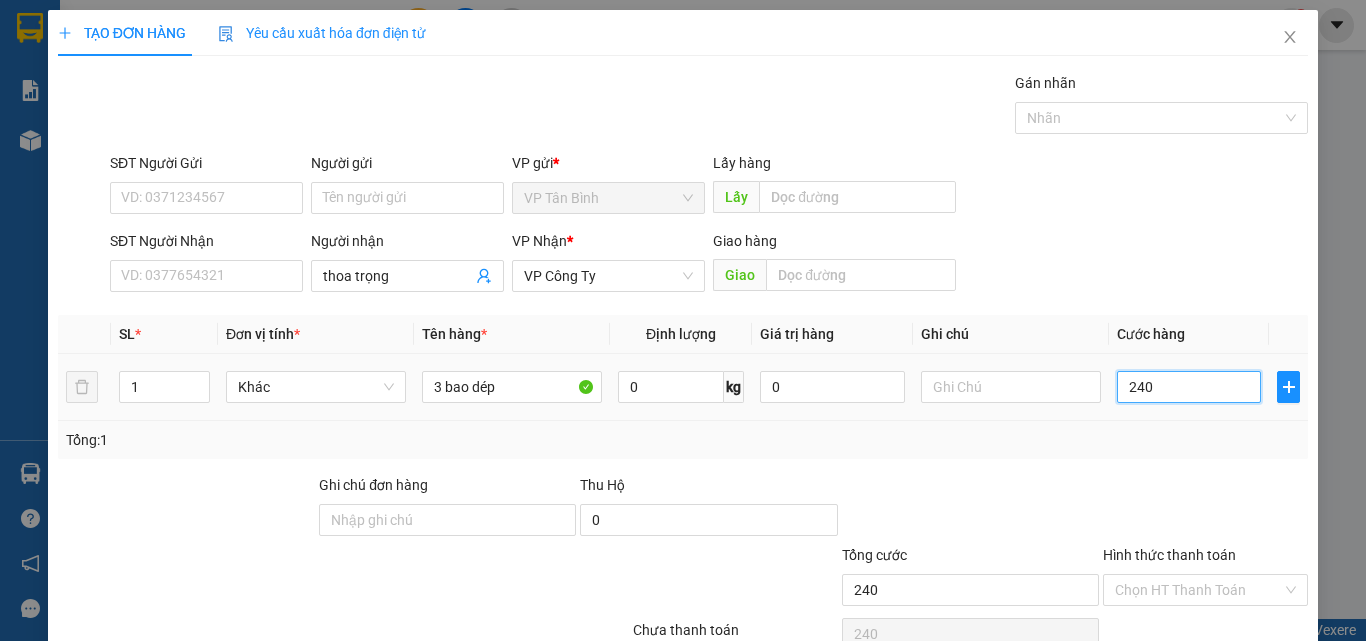 type on "2.400" 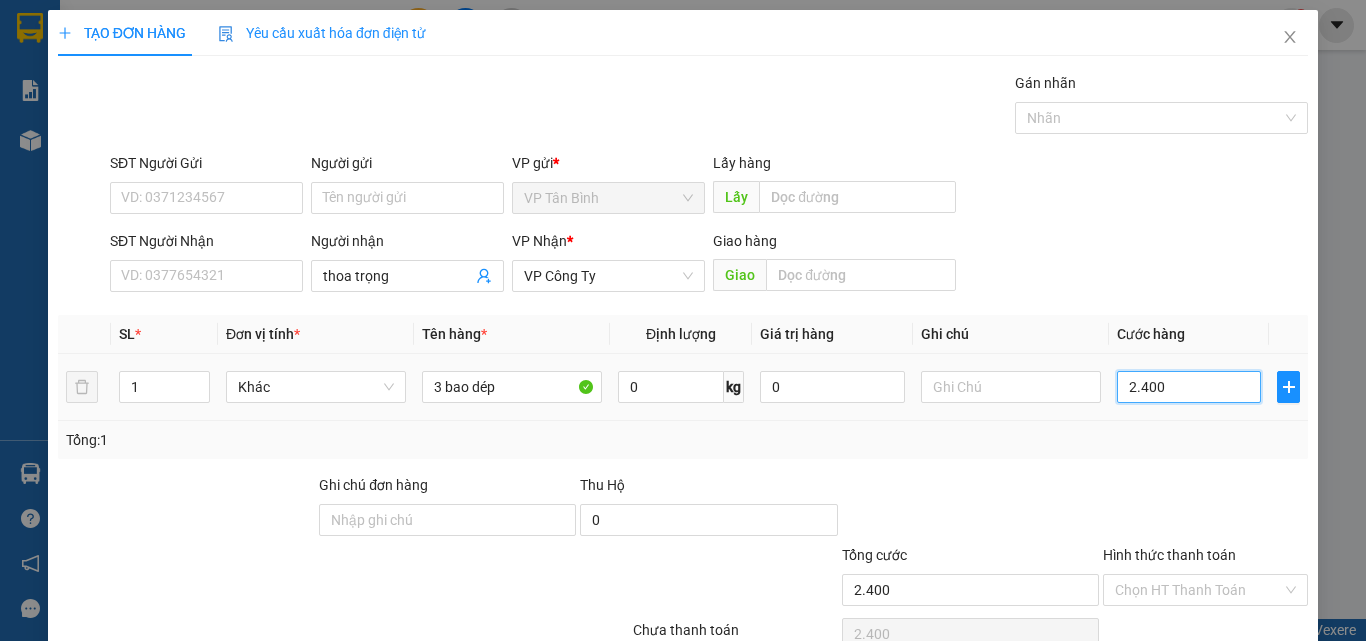 type on "24.000" 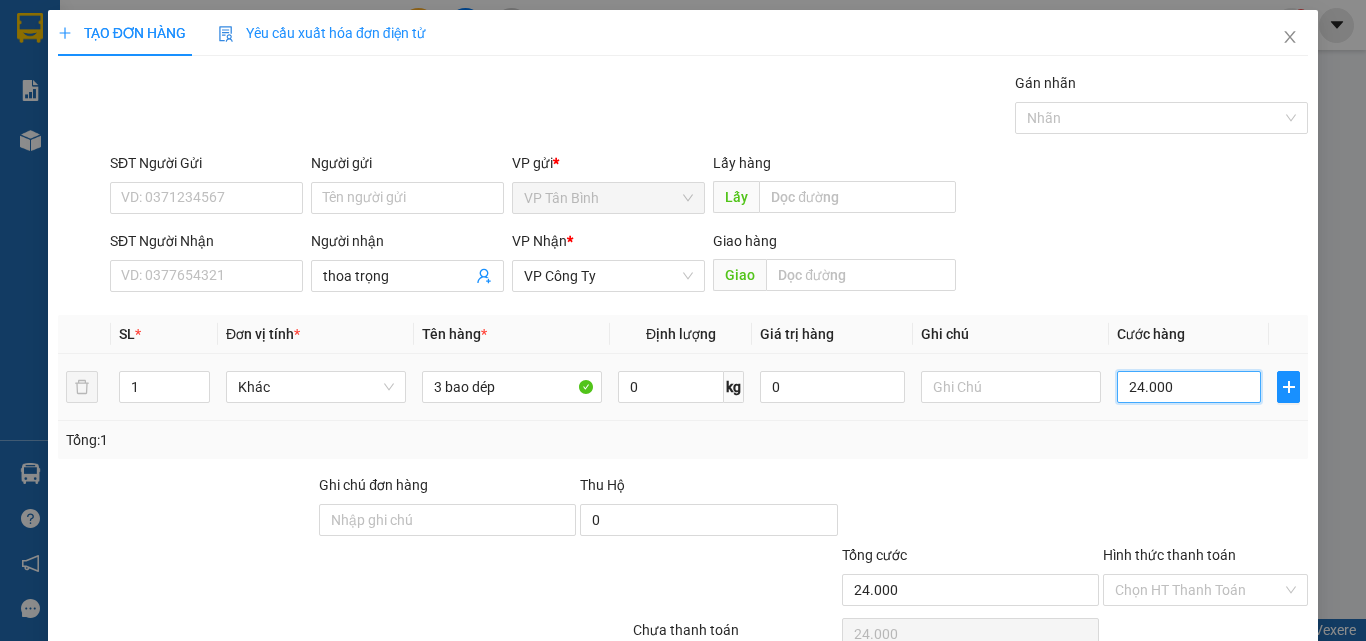 type on "240.000" 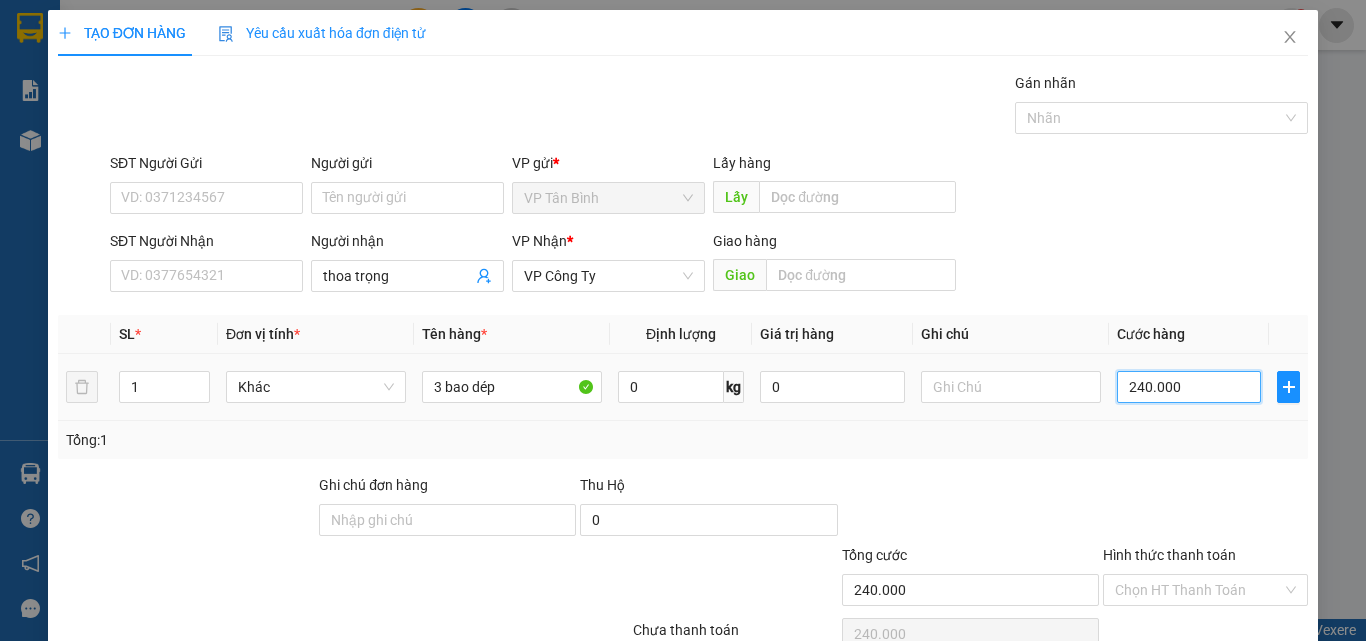 scroll, scrollTop: 99, scrollLeft: 0, axis: vertical 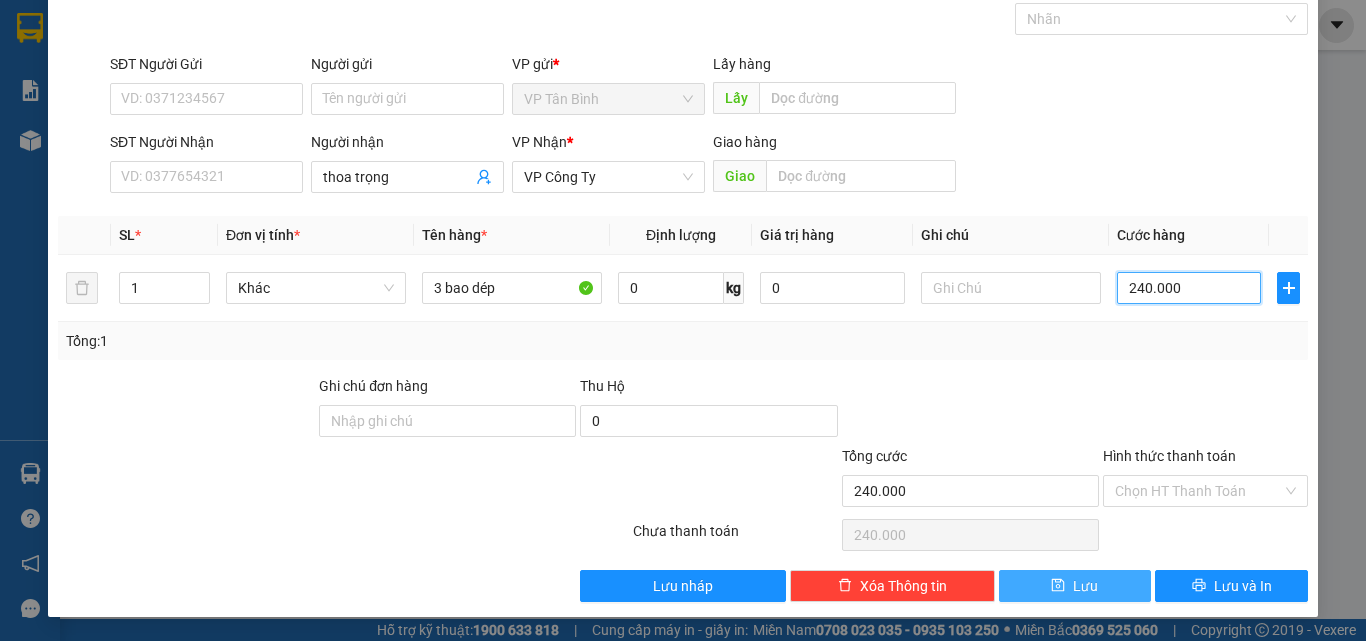 type on "240.000" 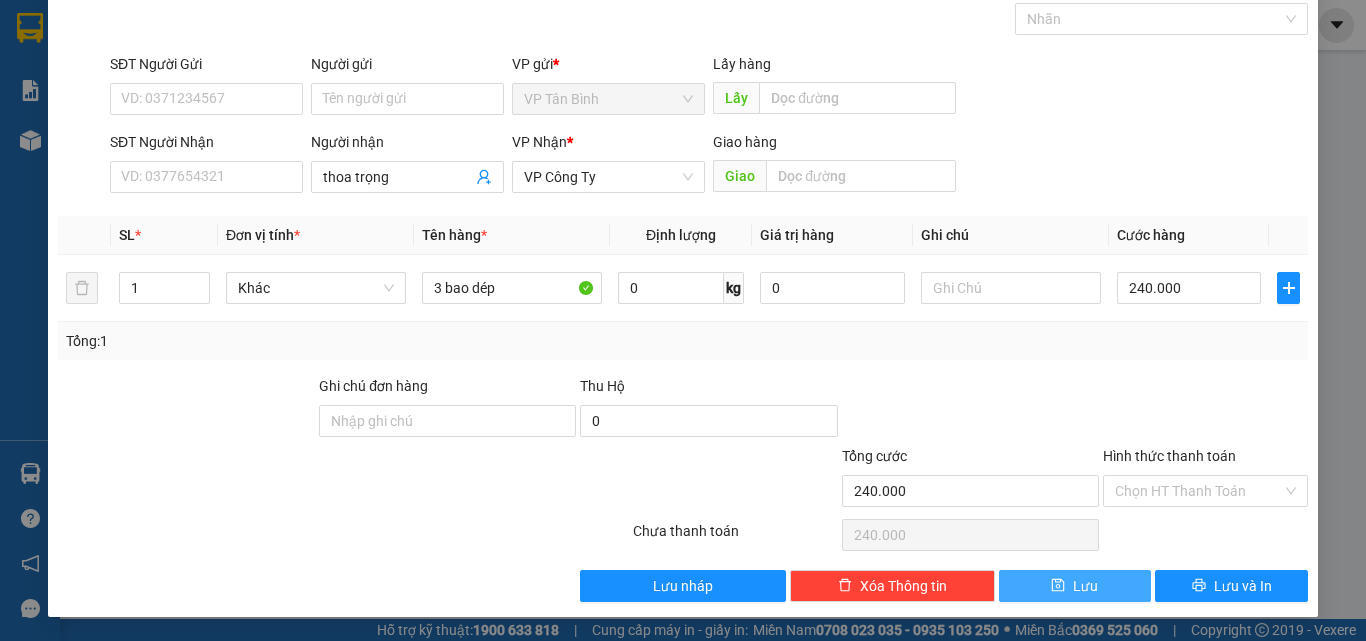click on "Lưu" at bounding box center (1075, 586) 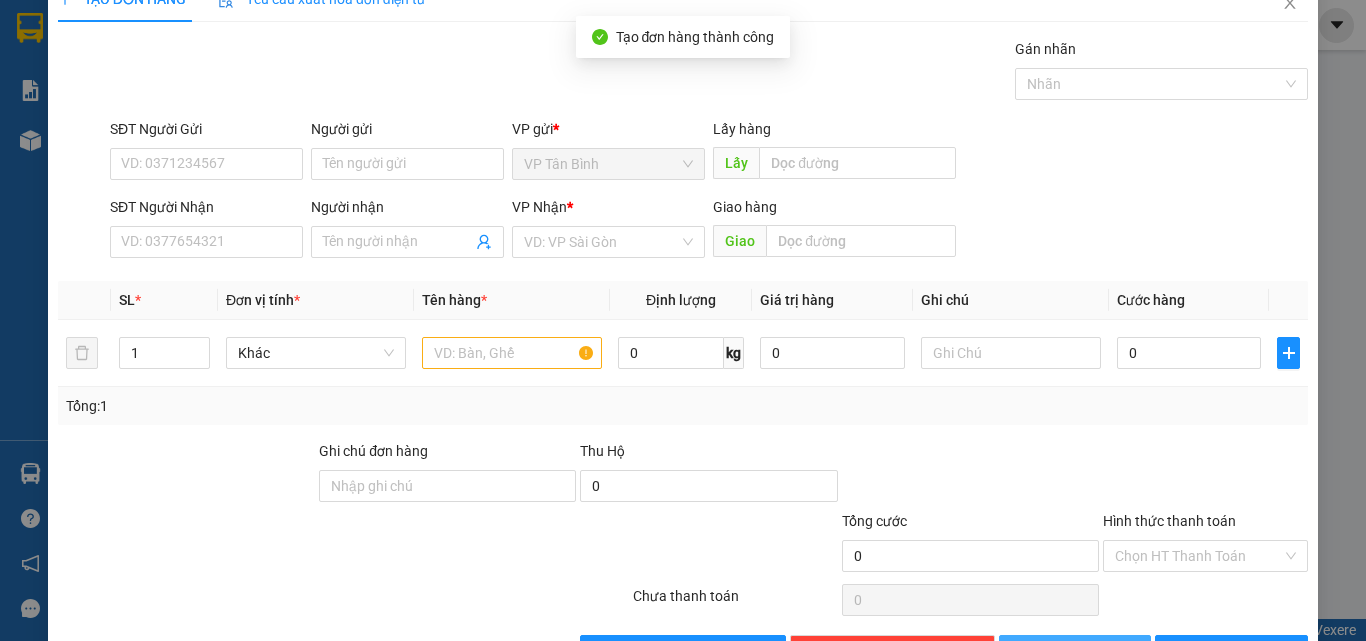 scroll, scrollTop: 0, scrollLeft: 0, axis: both 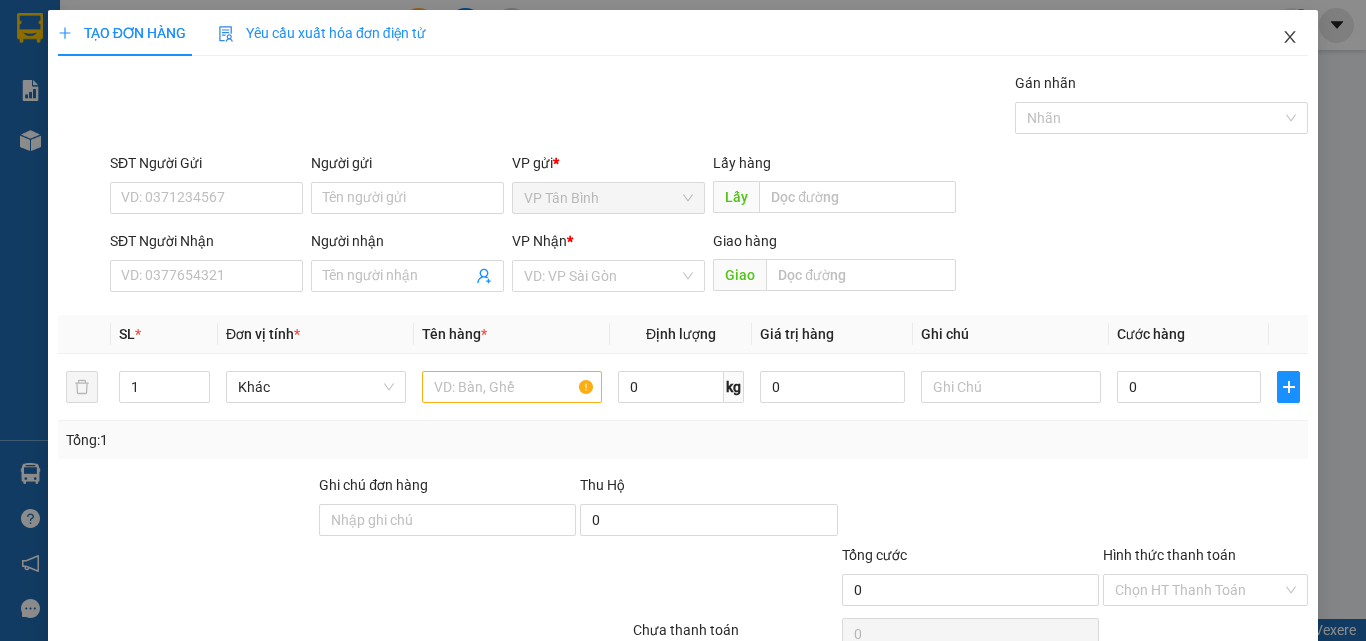 click 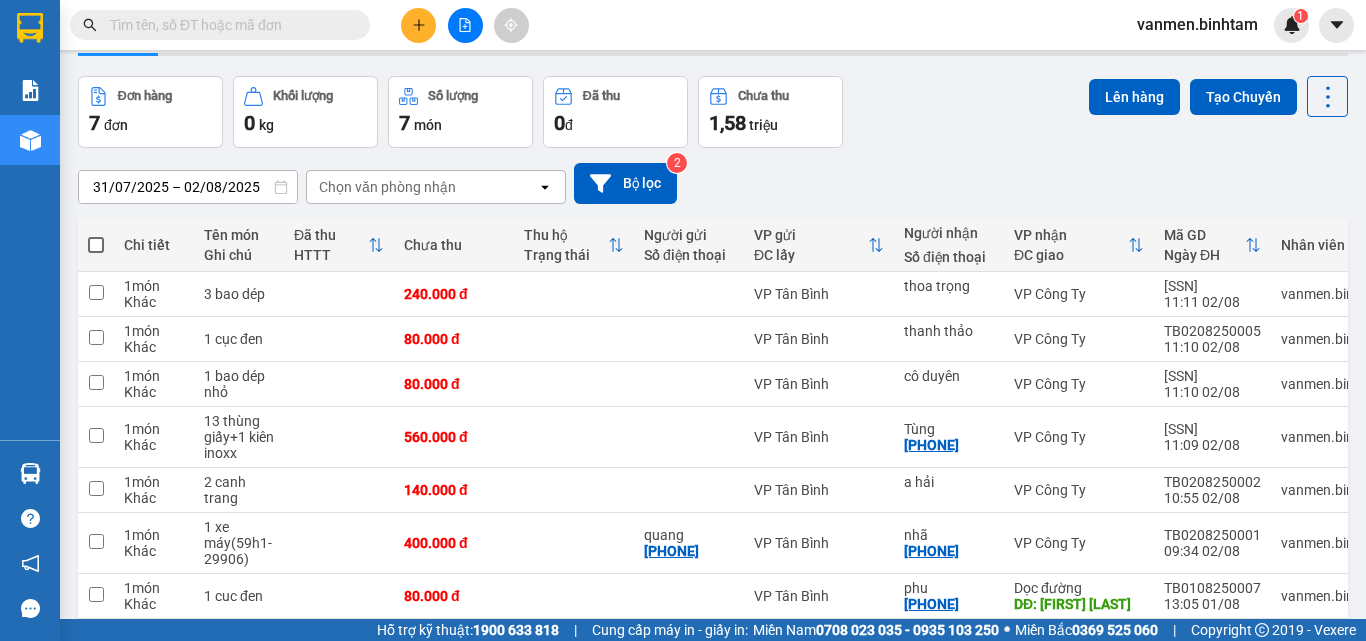 scroll, scrollTop: 0, scrollLeft: 0, axis: both 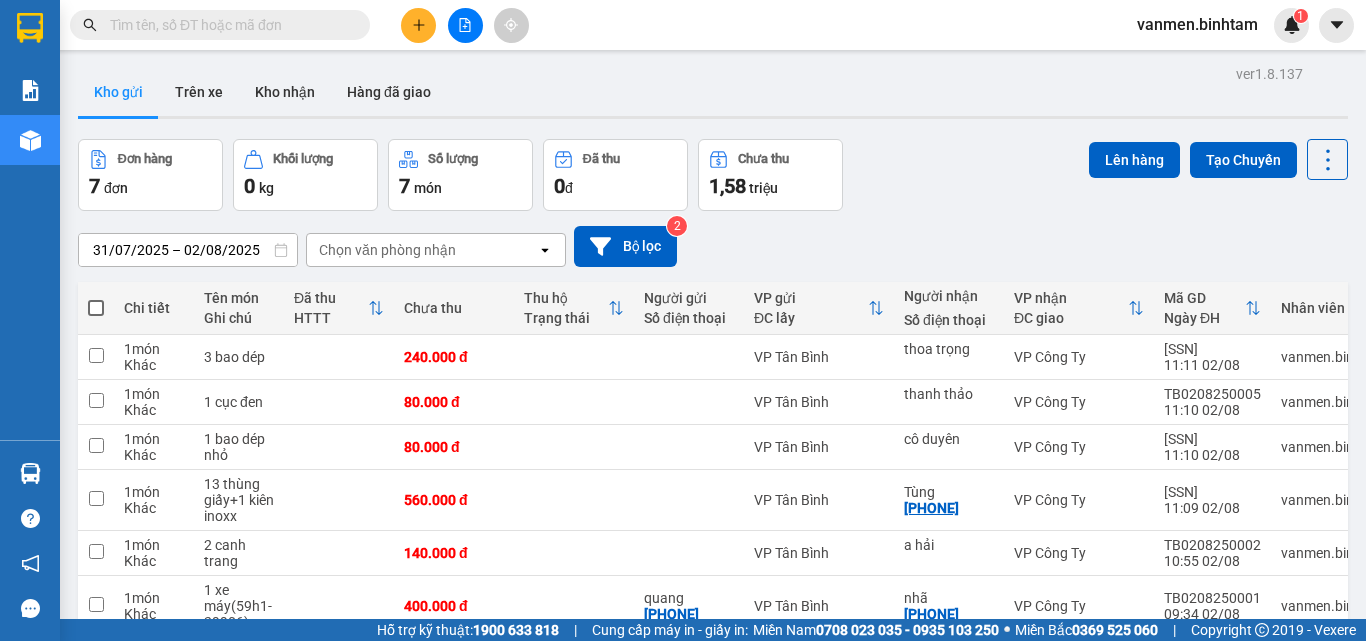 click 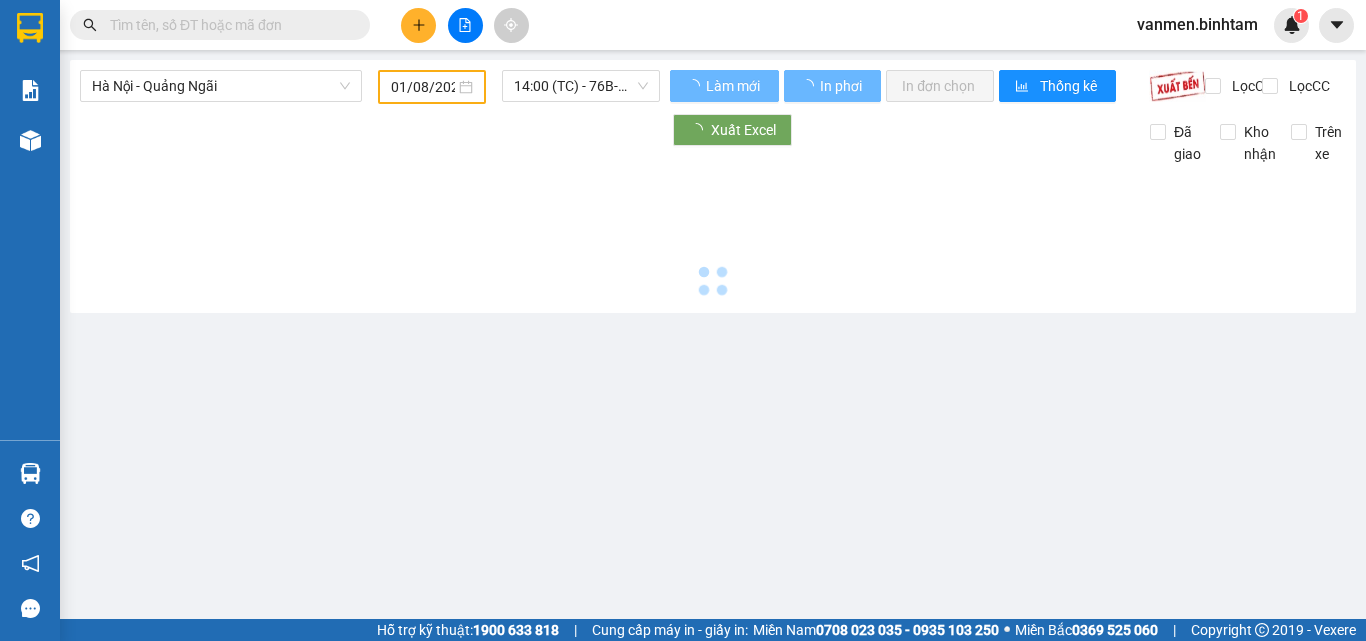 type on "02/08/2025" 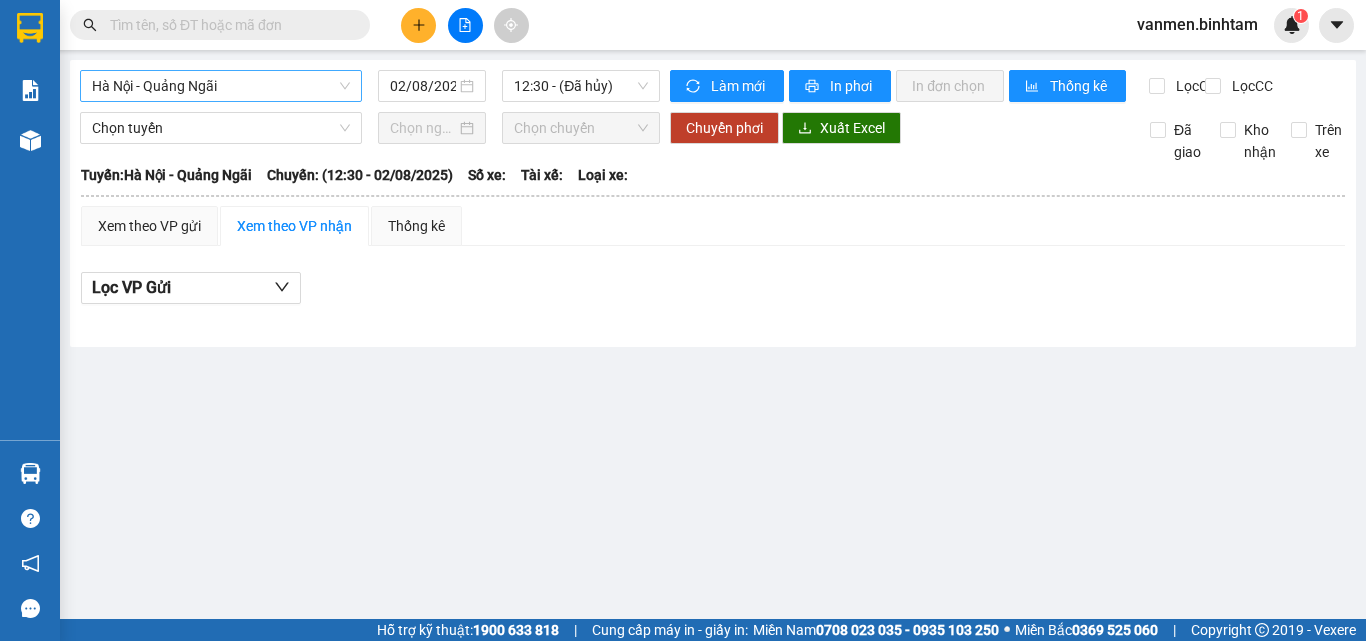 click on "Hà Nội - Quảng Ngãi" at bounding box center [221, 86] 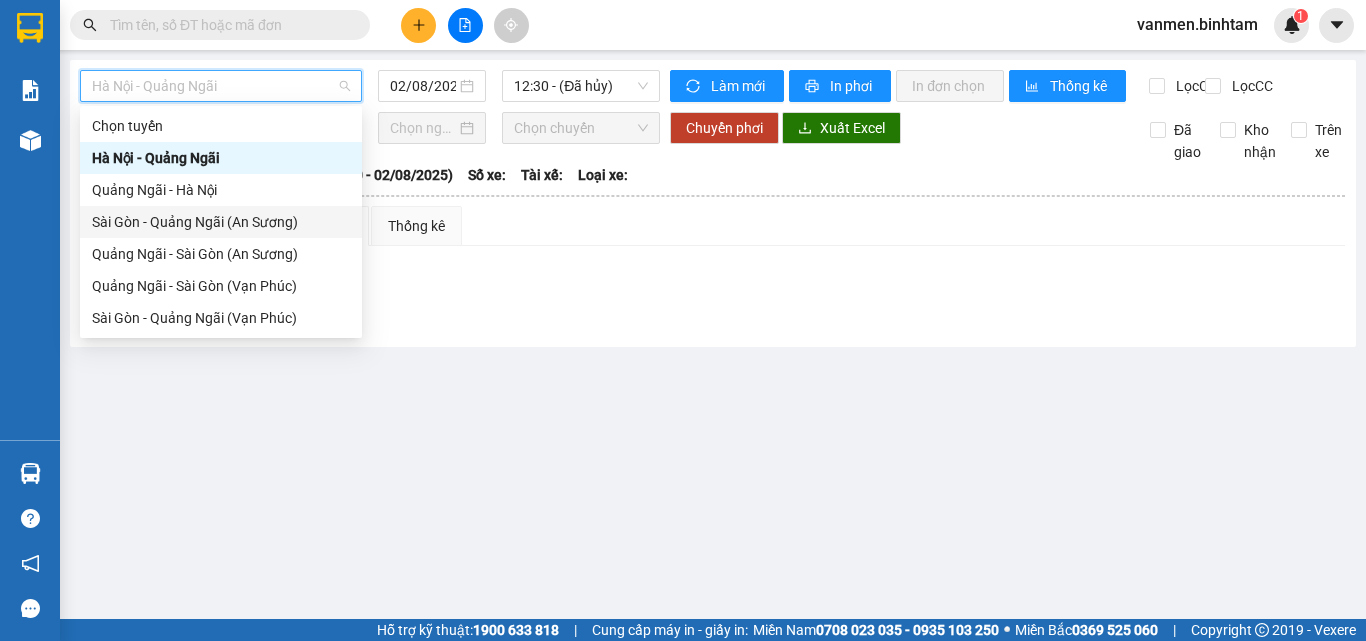 click on "Sài Gòn - Quảng Ngãi (An Sương)" at bounding box center (221, 222) 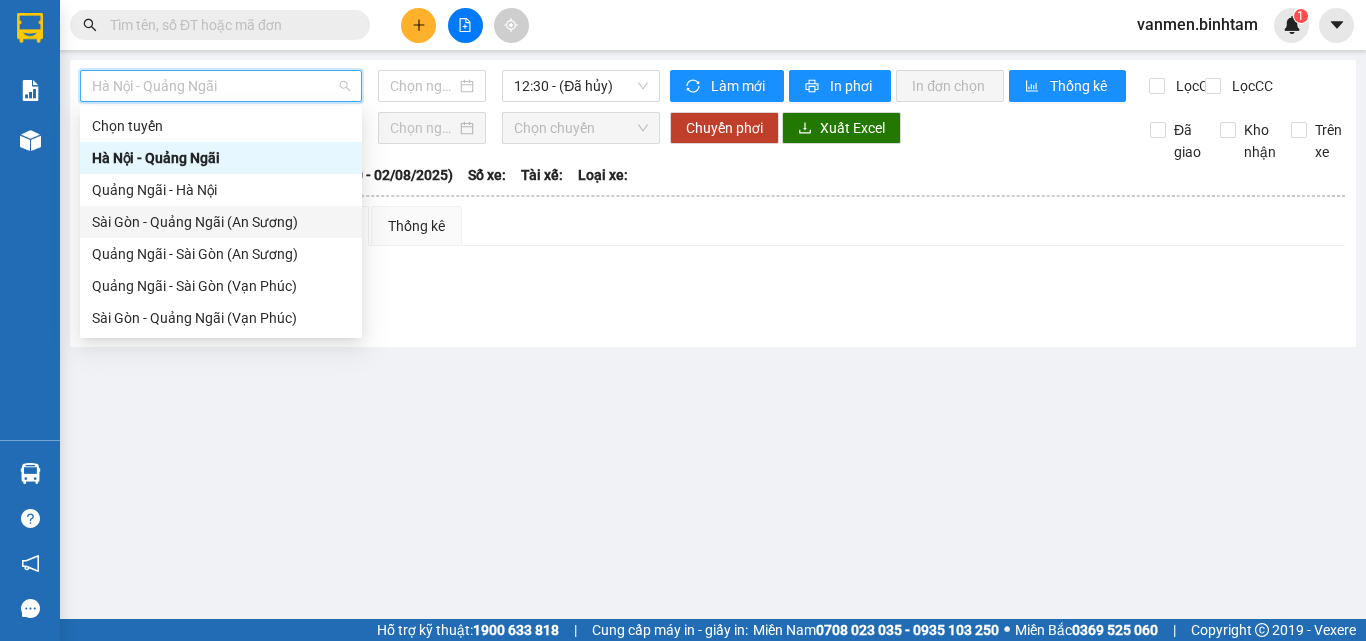 type on "02/08/2025" 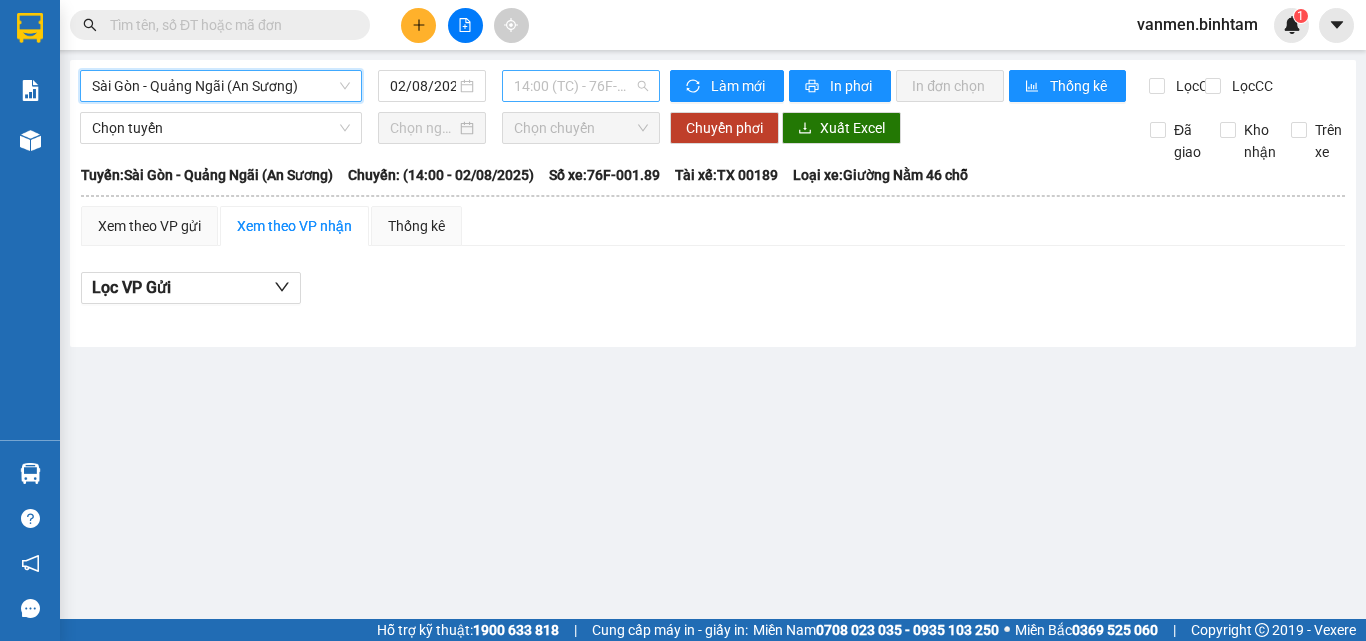 click on "14:00   (TC)   - 76F-001.89" at bounding box center (581, 86) 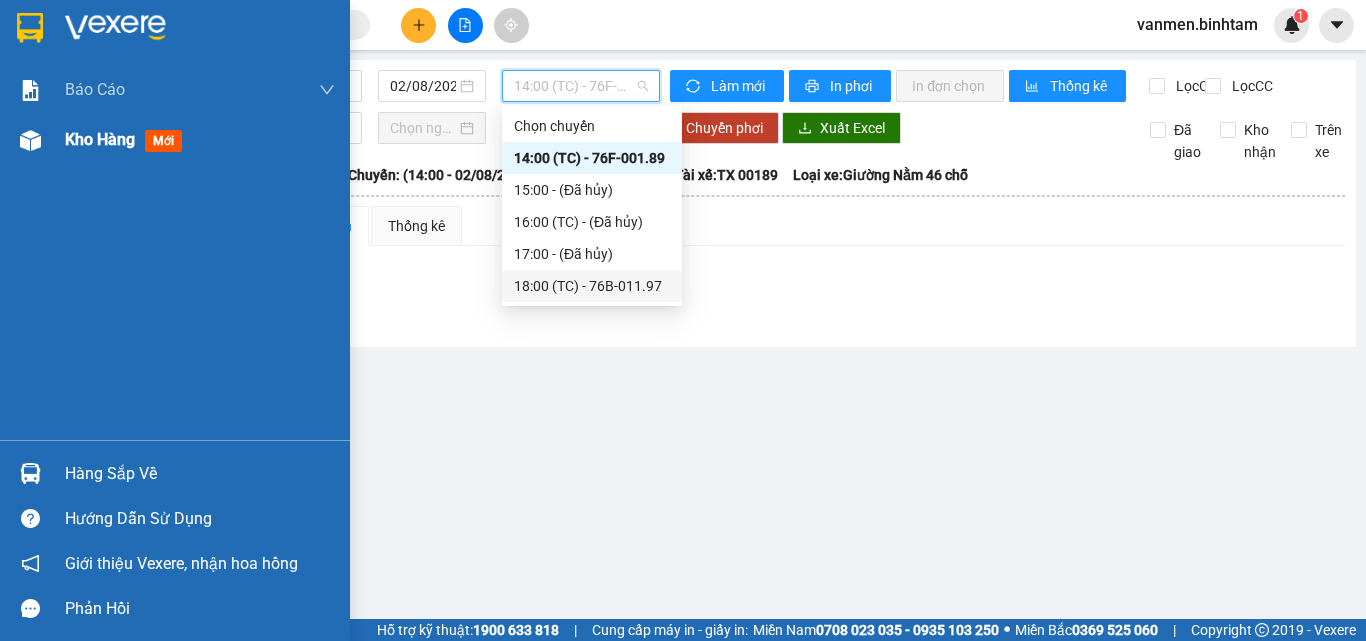 click at bounding box center [30, 140] 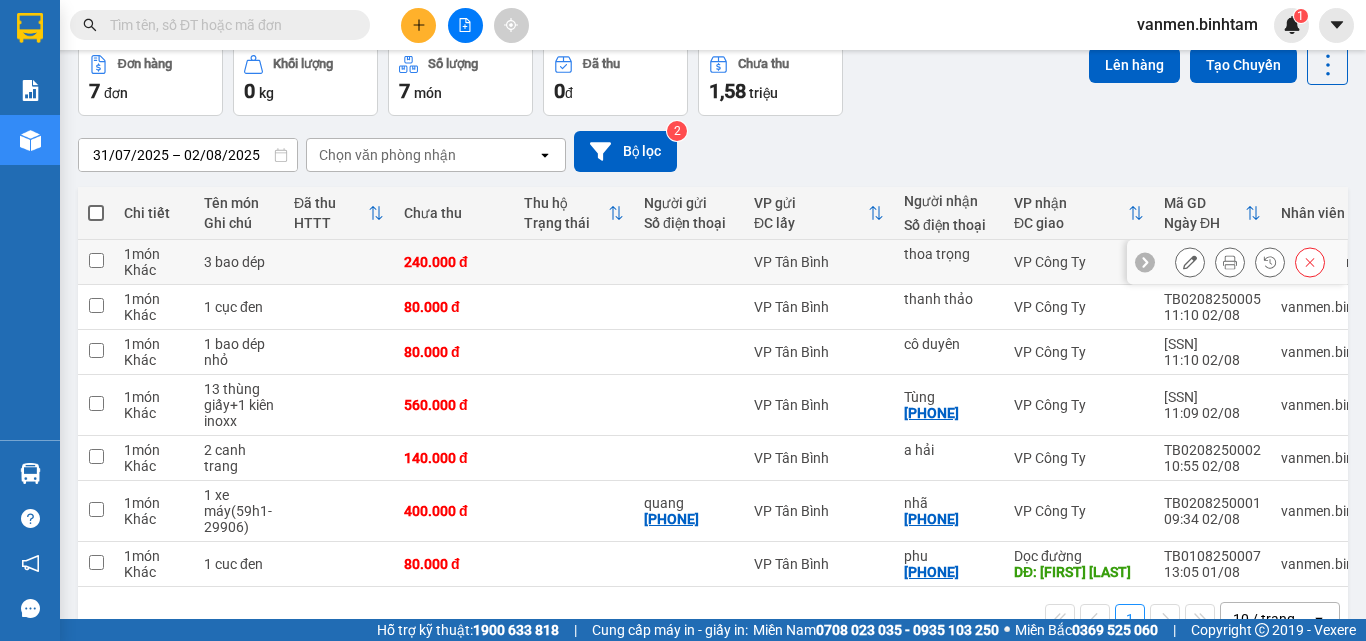 scroll, scrollTop: 0, scrollLeft: 0, axis: both 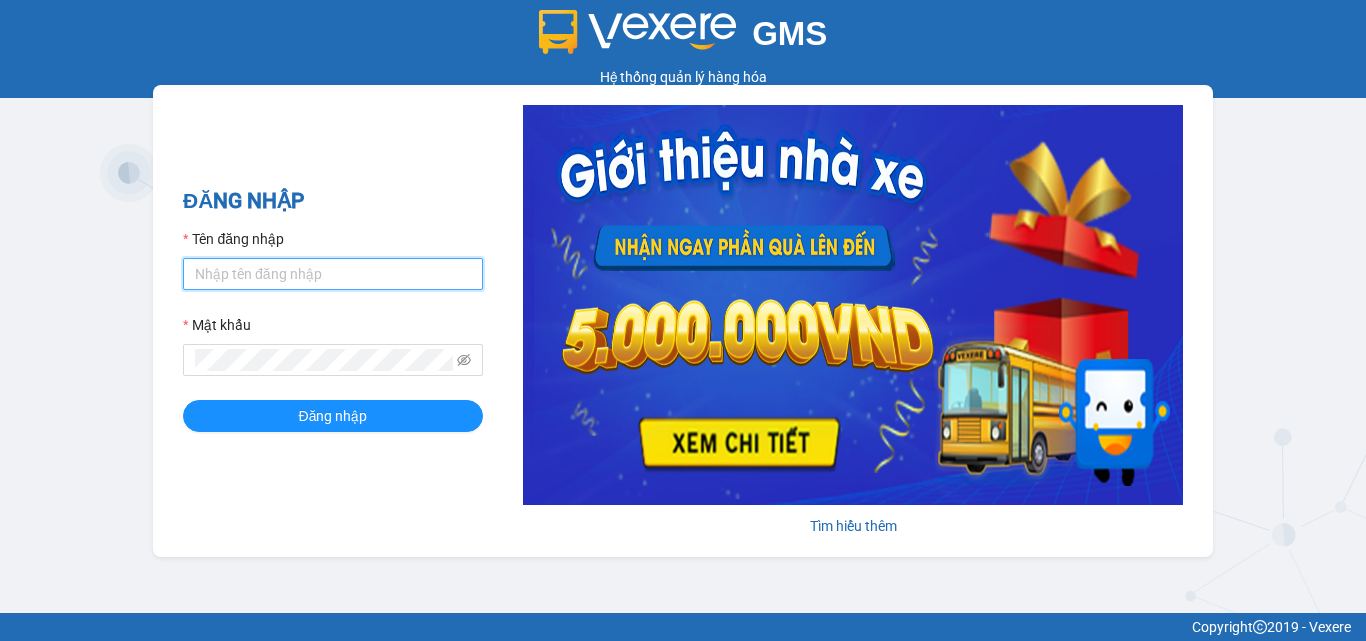click on "Tên đăng nhập" at bounding box center [333, 274] 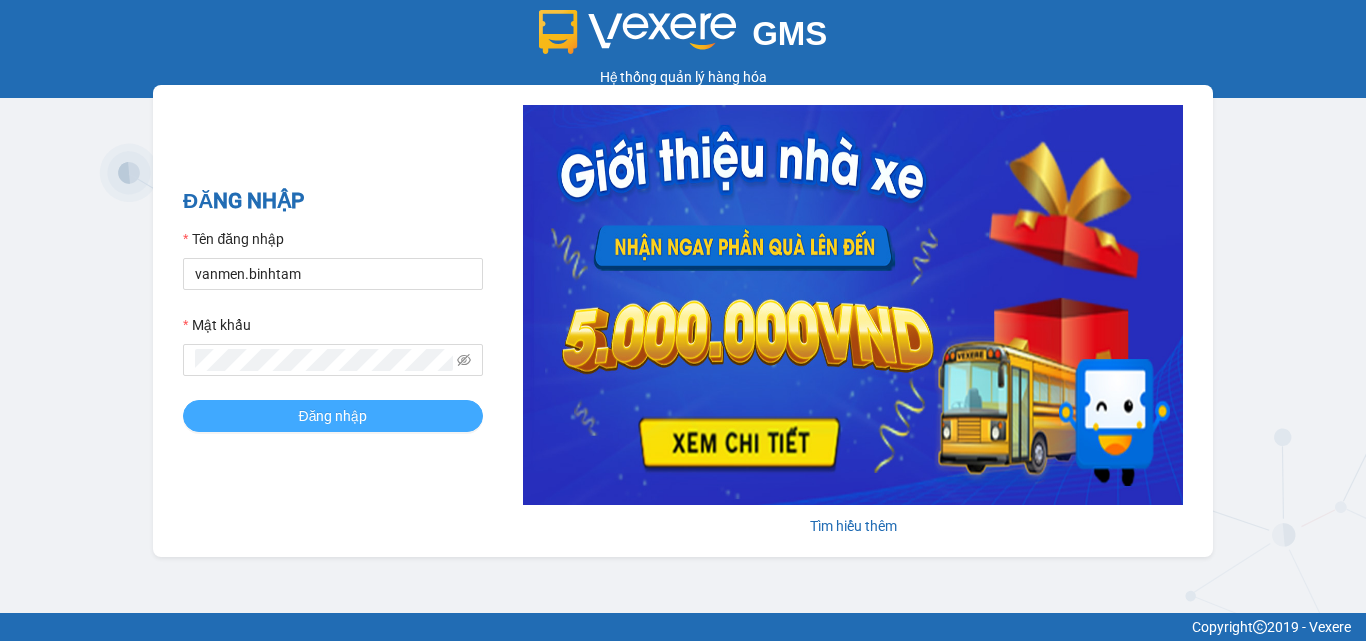 click on "Đăng nhập" at bounding box center (333, 416) 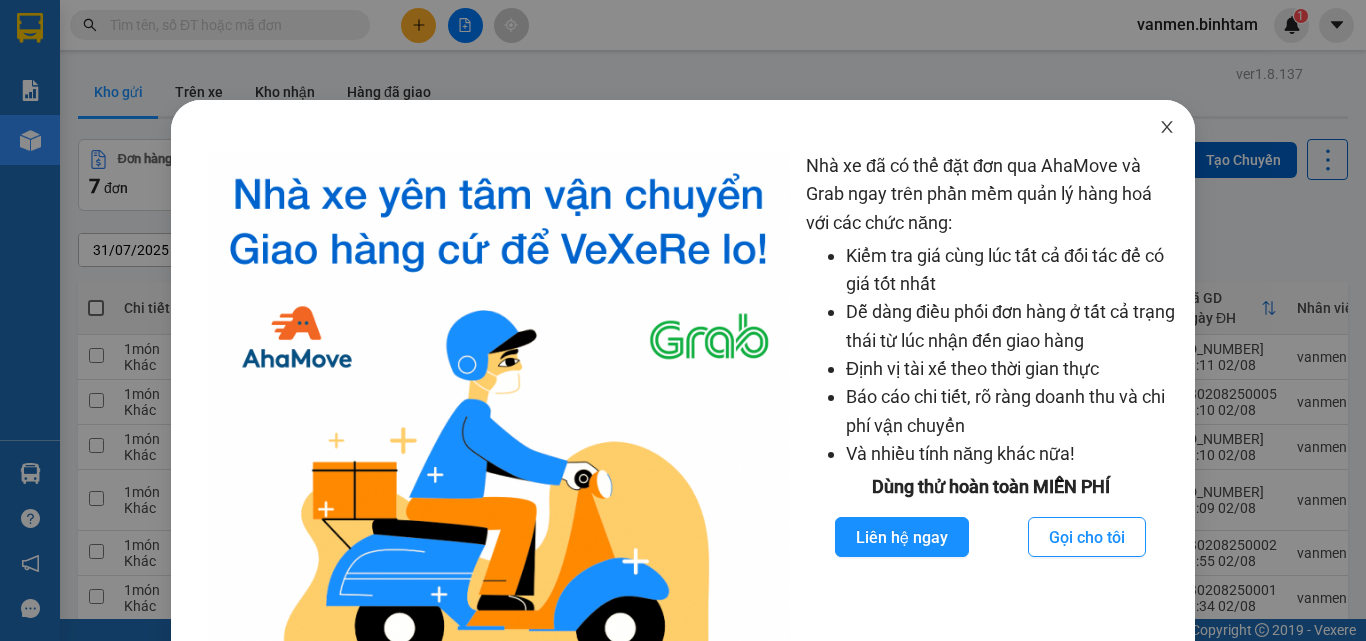click 